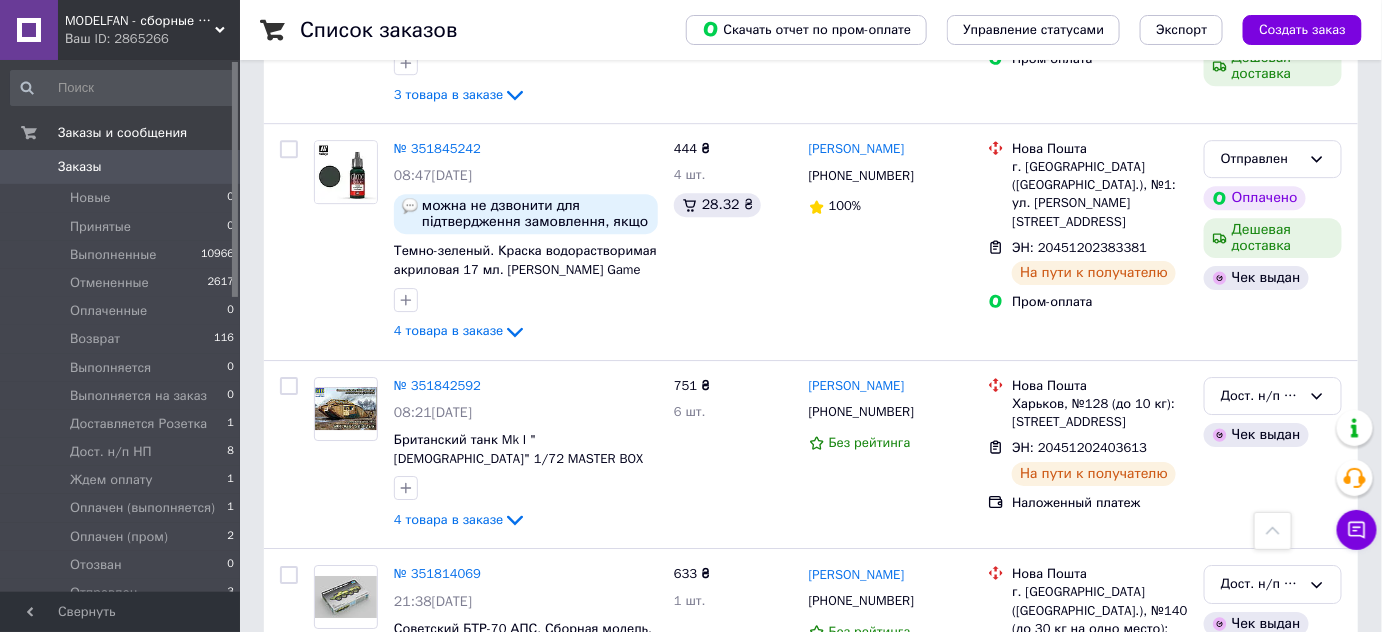 scroll, scrollTop: 2000, scrollLeft: 0, axis: vertical 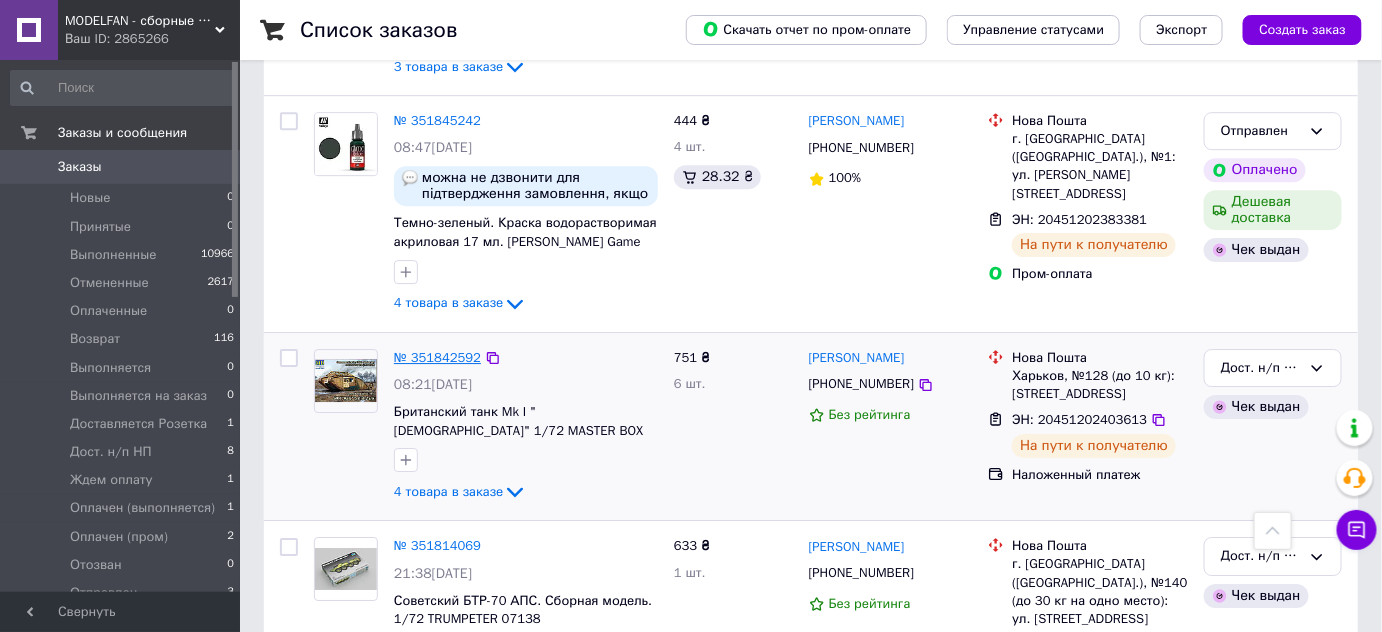 click on "№ 351842592" at bounding box center (437, 357) 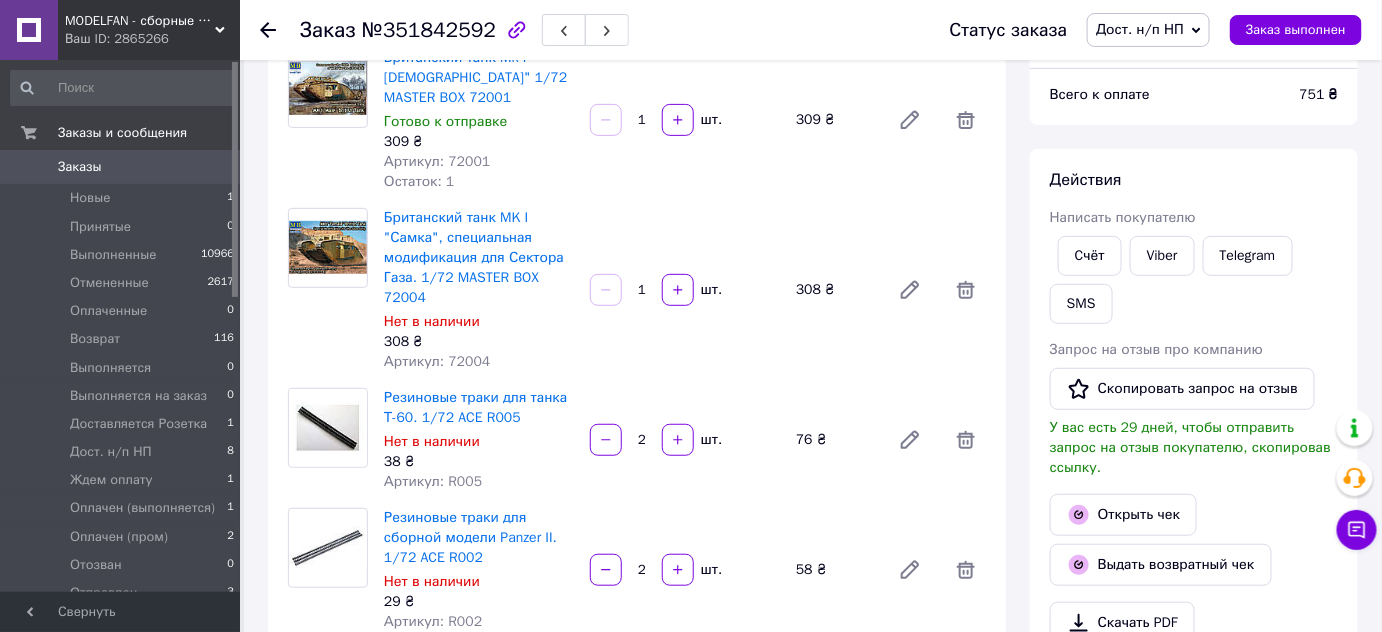 scroll, scrollTop: 272, scrollLeft: 0, axis: vertical 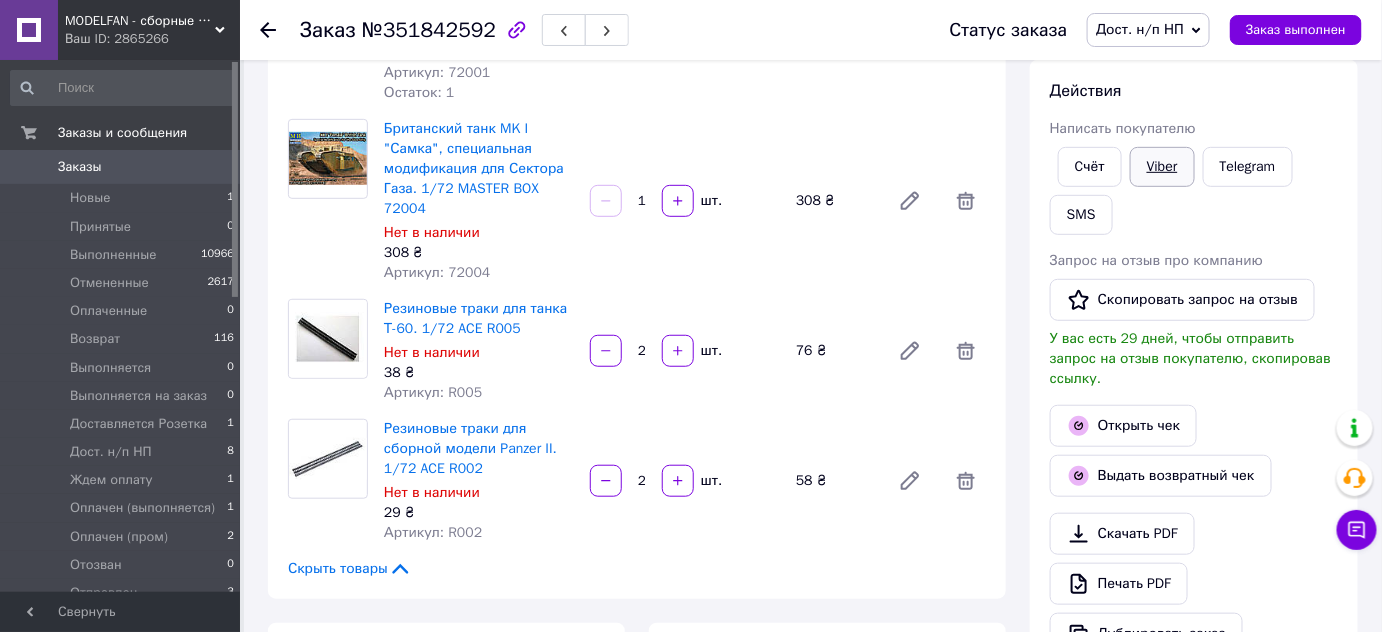 click on "Viber" at bounding box center (1162, 167) 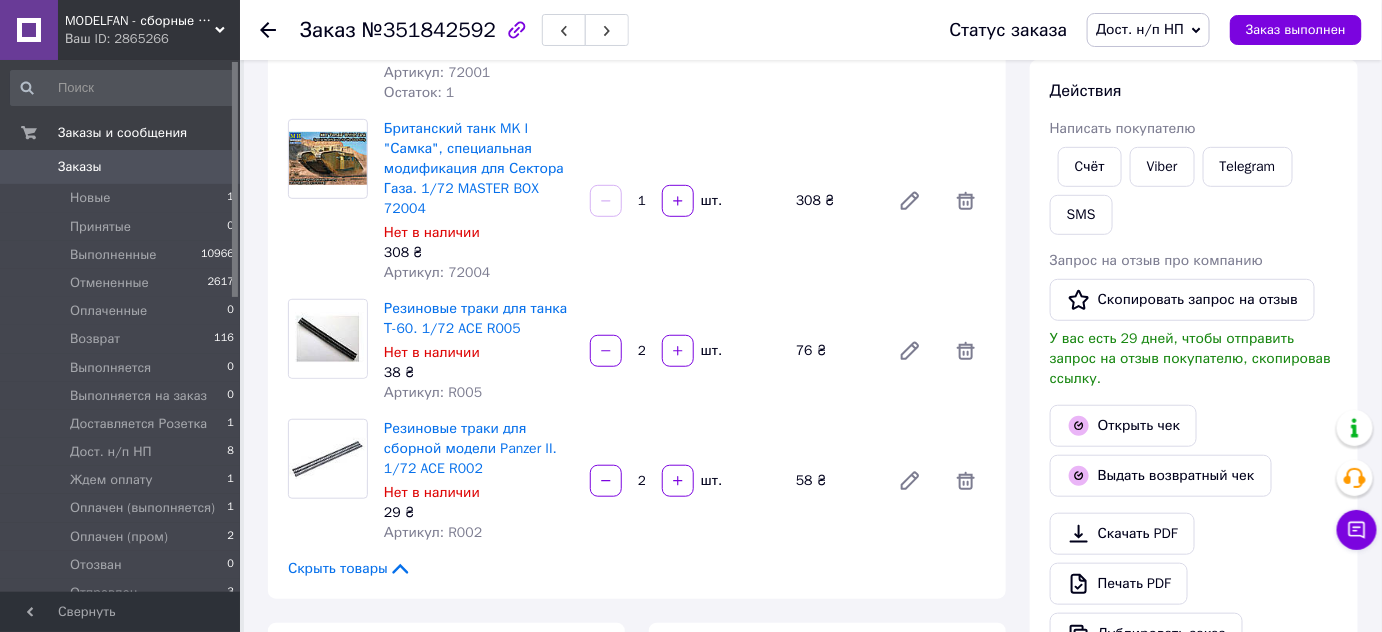 click on "Итого 4 товара 751 ₴ Доставка 83.76 ₴ Скидка Добавить Всего к оплате 751 ₴ Действия Написать покупателю Cчёт Viber Telegram SMS Запрос на отзыв про компанию   Скопировать запрос на отзыв У вас есть 29 дней, чтобы отправить запрос на отзыв покупателю, скопировав ссылку.   Открыть чек   Выдать возвратный чек   Скачать PDF   Печать PDF   Дублировать заказ Метки Личные заметки, которые видите только вы. По ним можно фильтровать заказы Примечания Осталось 300 символов Очистить Сохранить" at bounding box center [1194, 678] 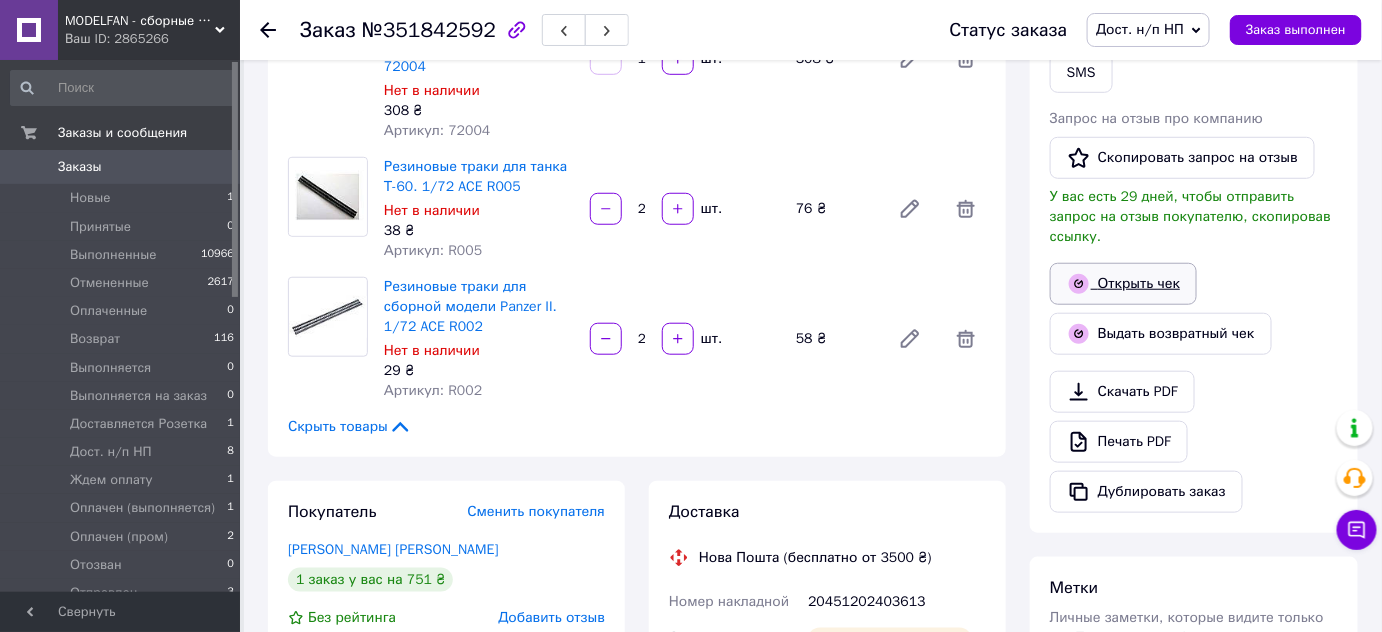 scroll, scrollTop: 454, scrollLeft: 0, axis: vertical 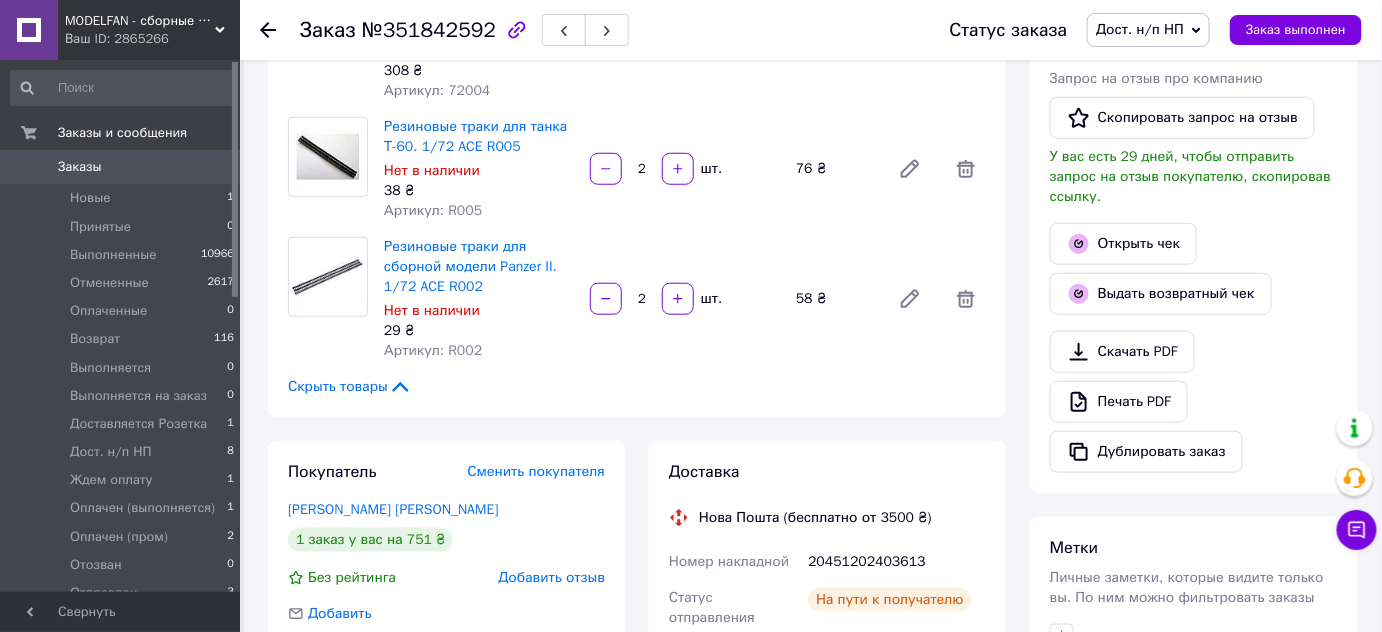 click on "20451202403613" at bounding box center (897, 562) 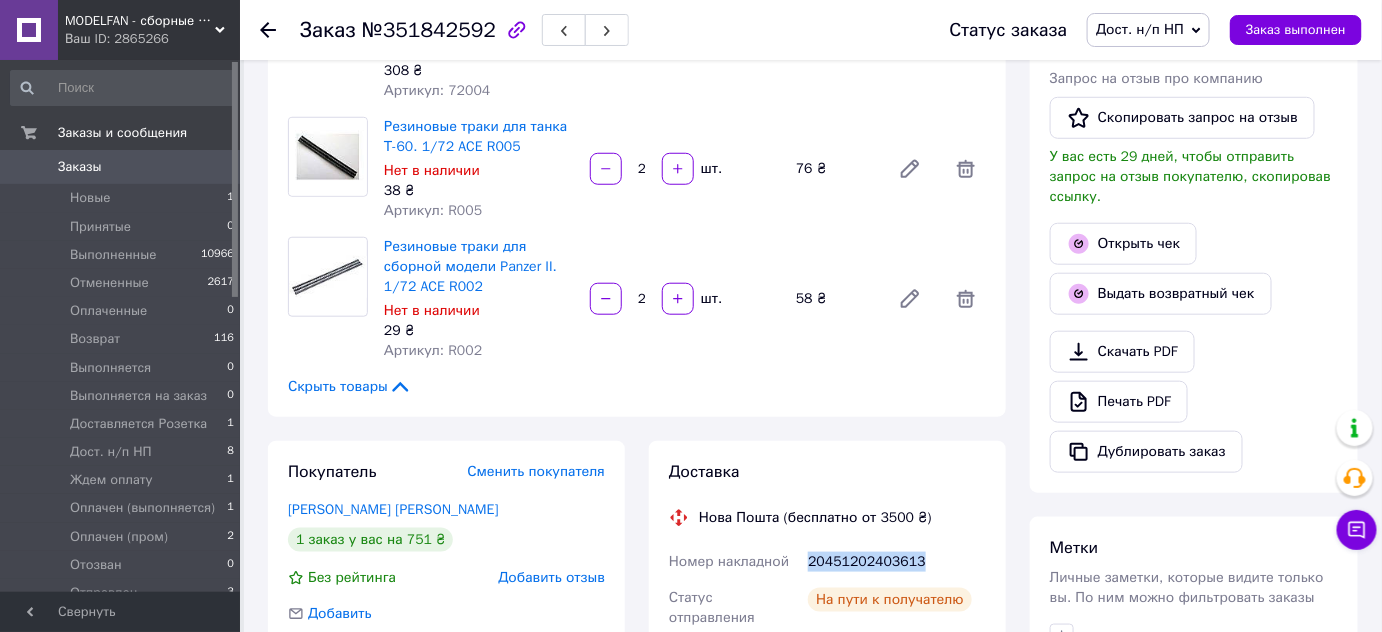 click on "20451202403613" at bounding box center [897, 562] 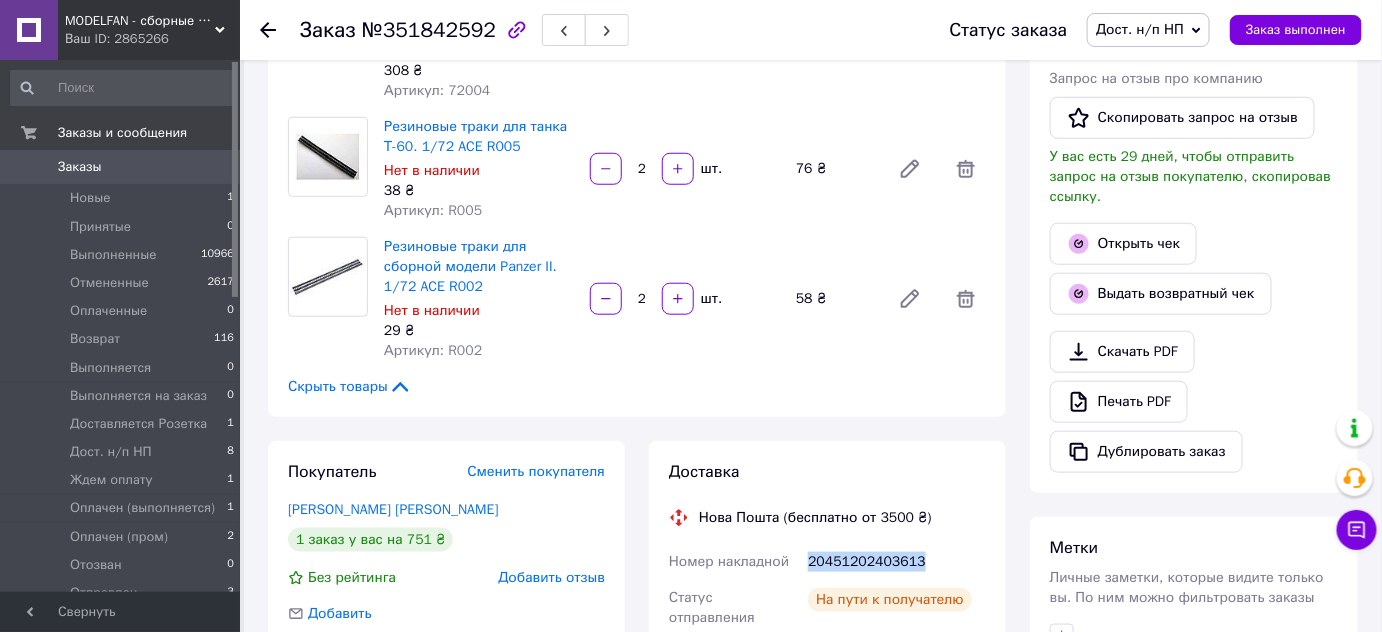 copy on "20451202403613" 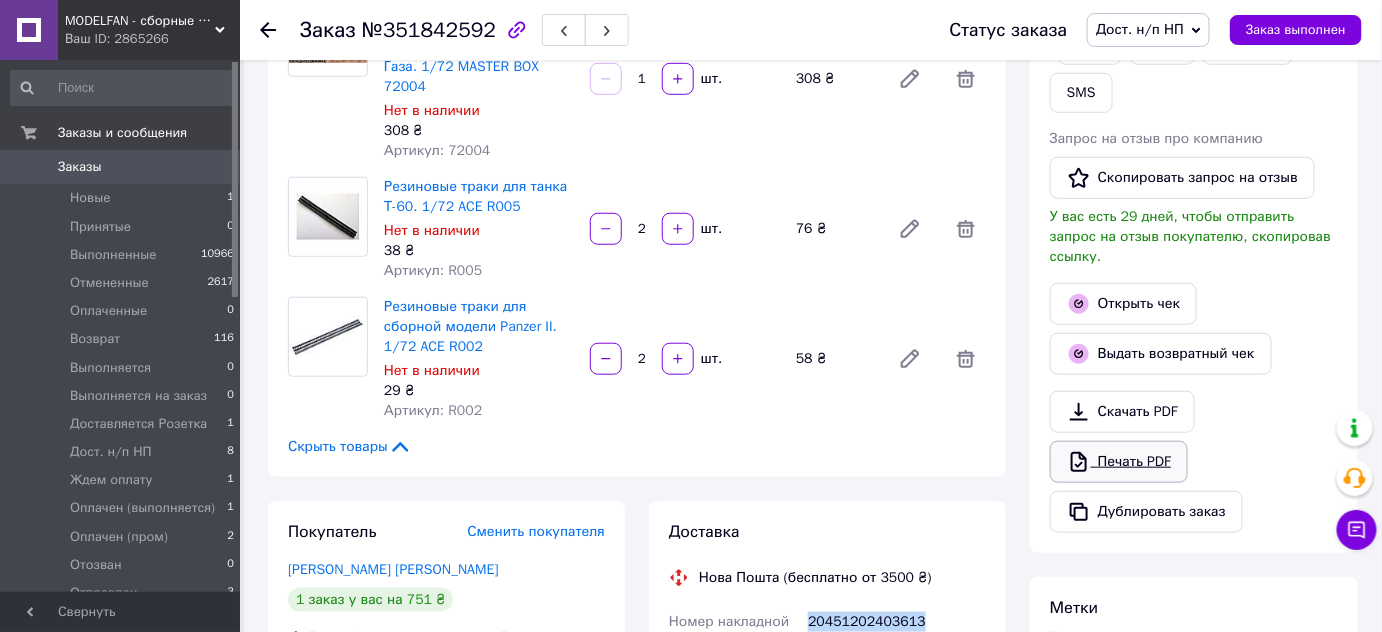 scroll, scrollTop: 363, scrollLeft: 0, axis: vertical 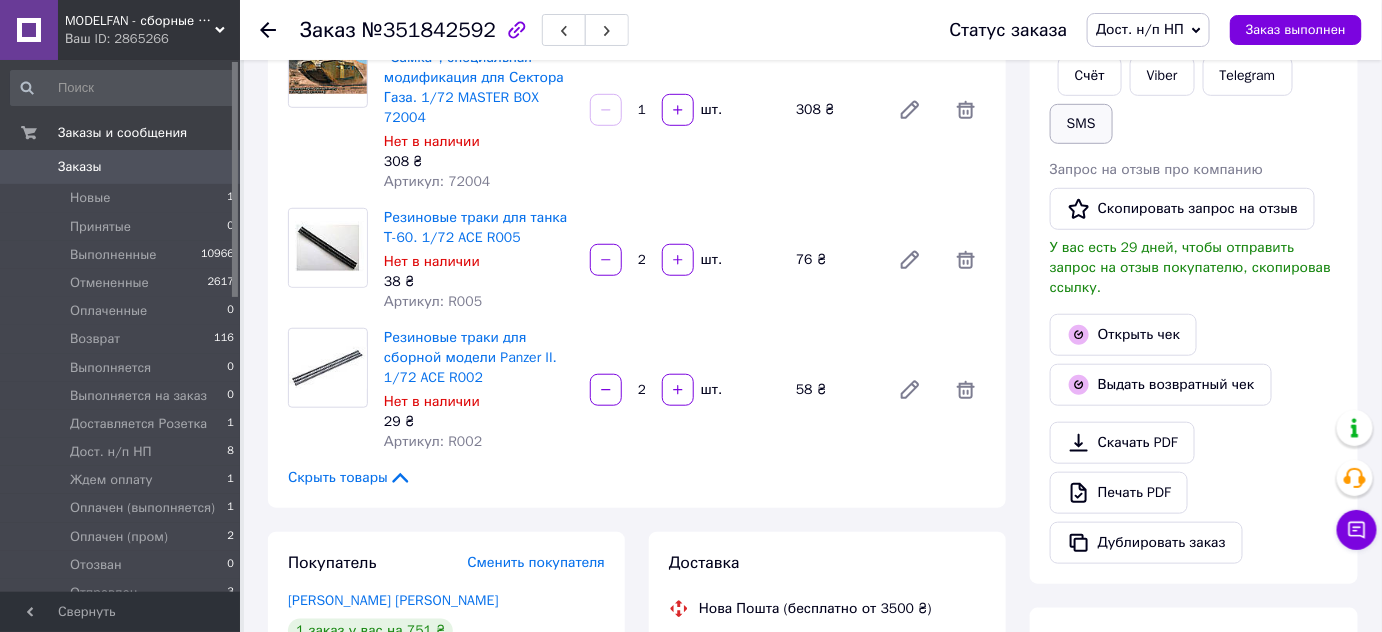 click on "SMS" at bounding box center (1081, 124) 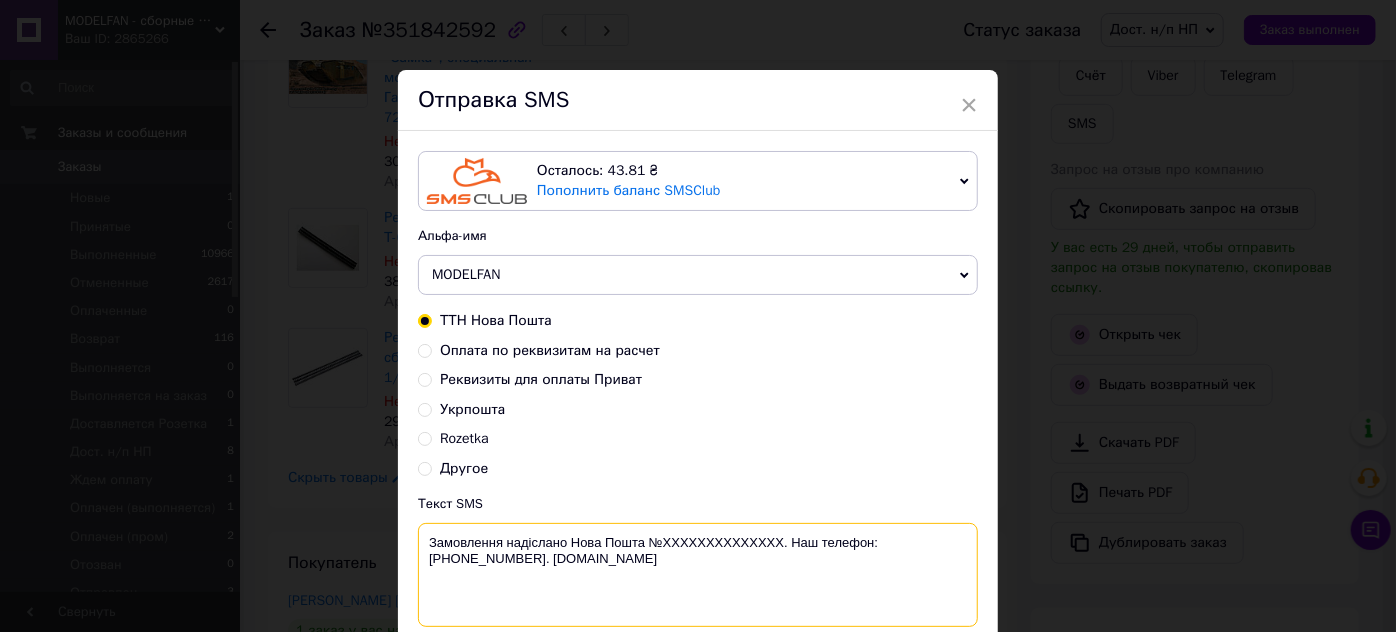 click on "Замовлення надіслано Нова Пошта №XXXXXXXXXXXXXX. Наш телефон:[PHONE_NUMBER]. [DOMAIN_NAME]" at bounding box center (698, 575) 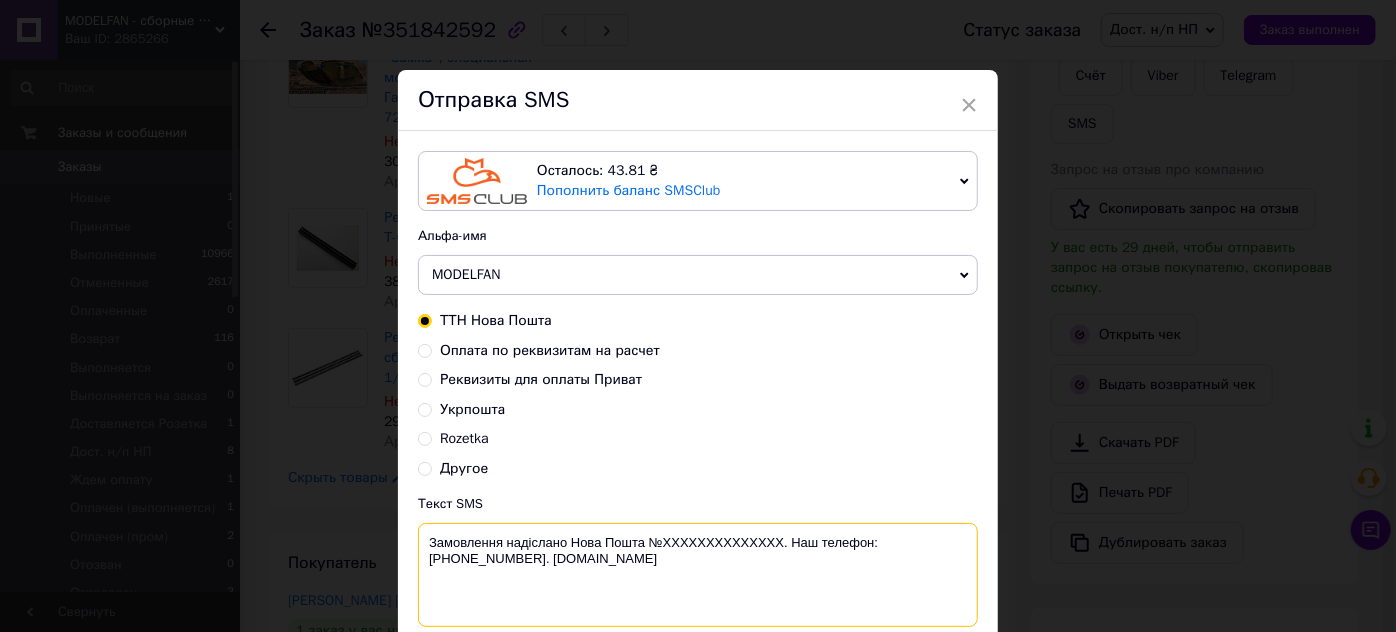 paste on "20451202403613" 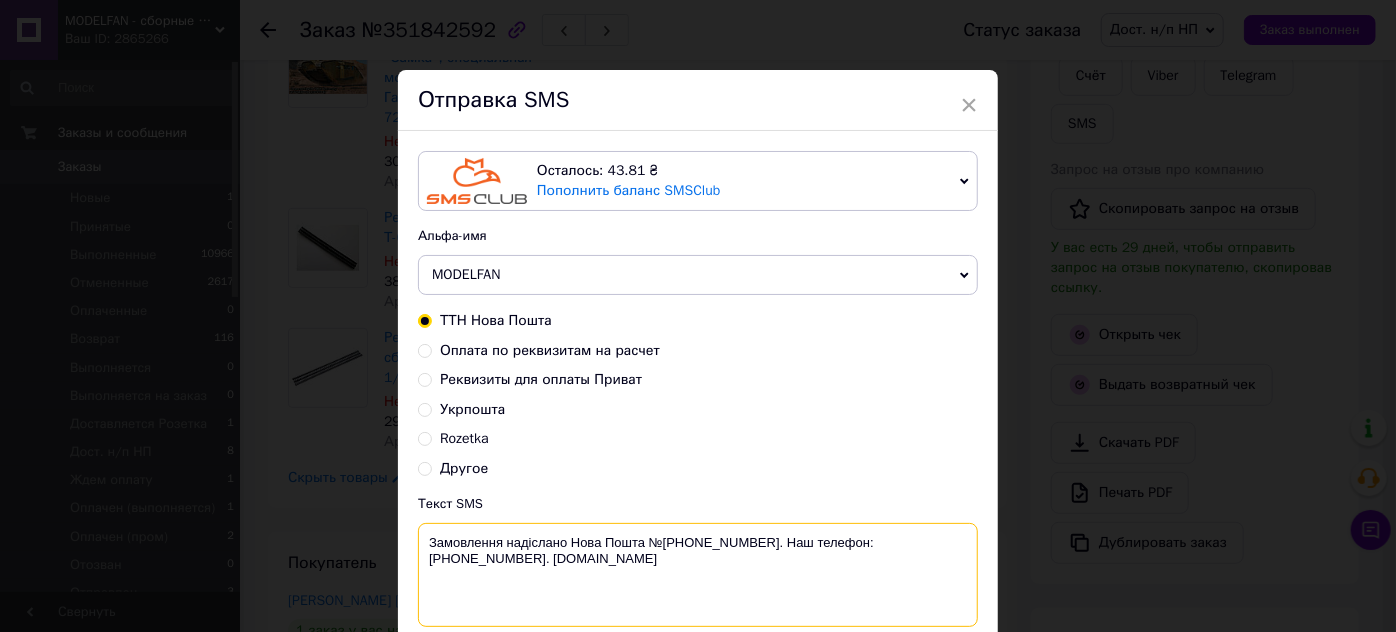 click on "Замовлення надіслано Нова Пошта №[PHONE_NUMBER]. Наш телефон:[PHONE_NUMBER]. [DOMAIN_NAME]" at bounding box center [698, 575] 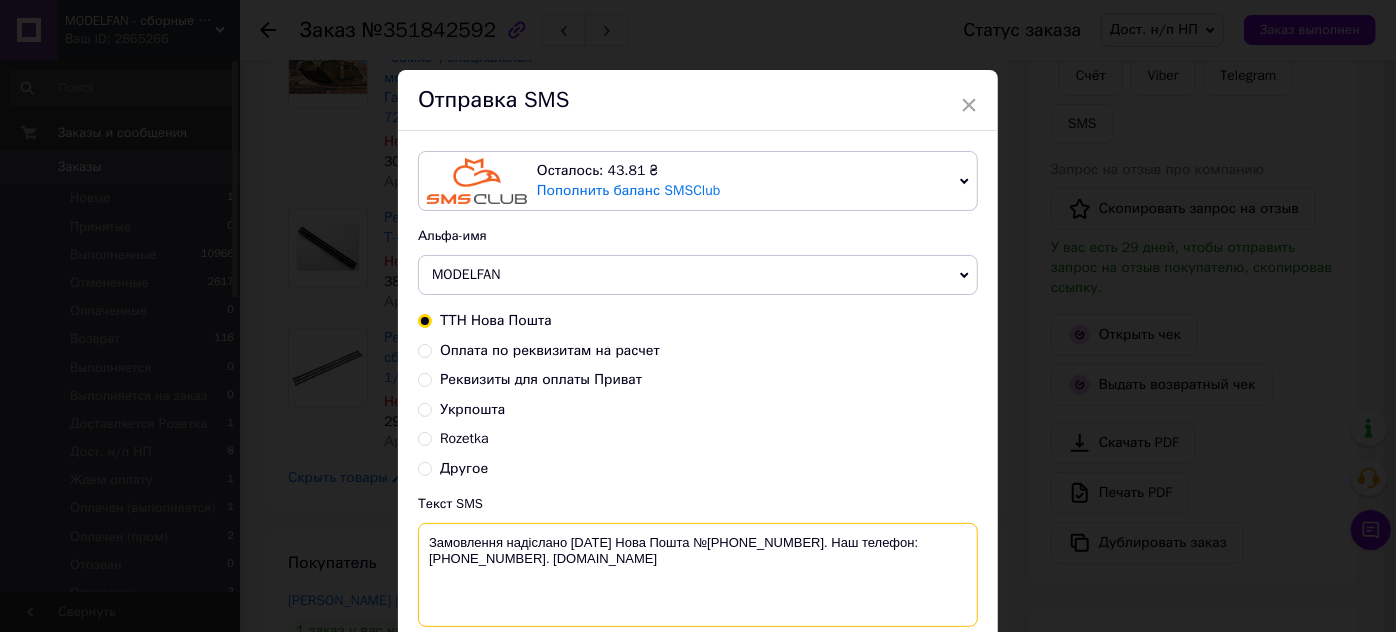 click on "Замовлення надіслано [DATE] Нова Пошта №[PHONE_NUMBER]. Наш телефон:[PHONE_NUMBER]. [DOMAIN_NAME]" at bounding box center (698, 575) 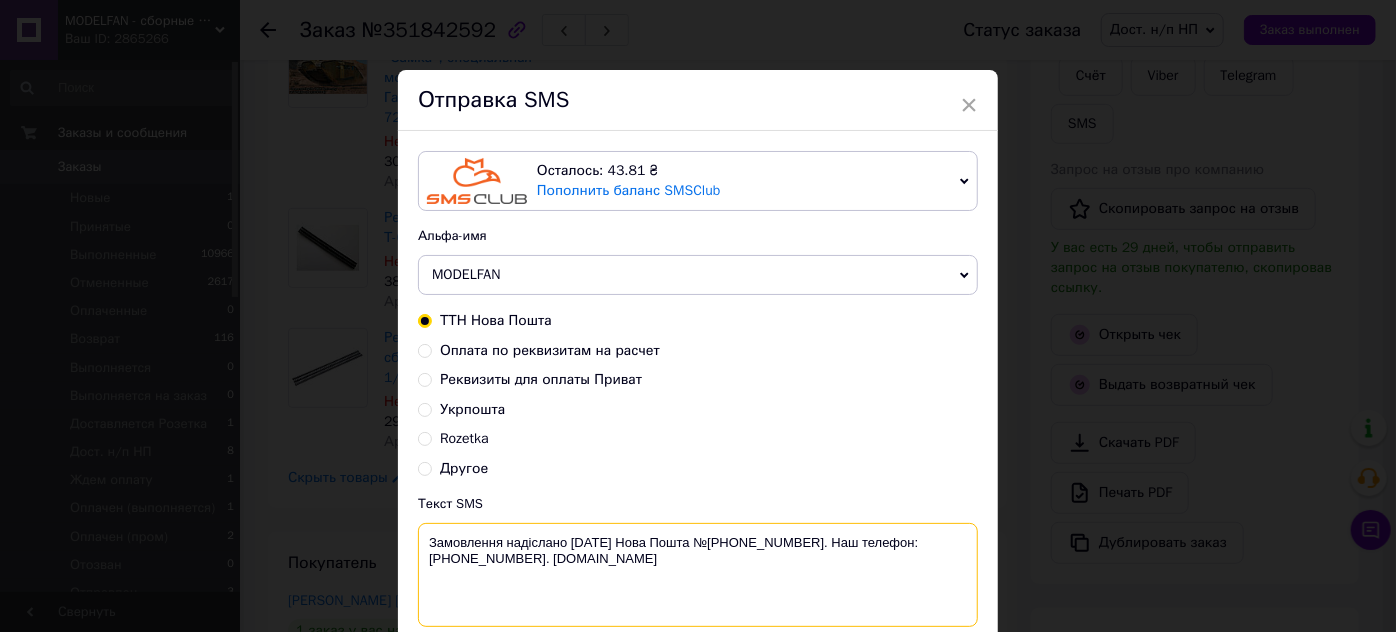type on "Замовлення надіслано [DATE] Нова Пошта №[PHONE_NUMBER]. Наш телефон:[PHONE_NUMBER]. [DOMAIN_NAME]" 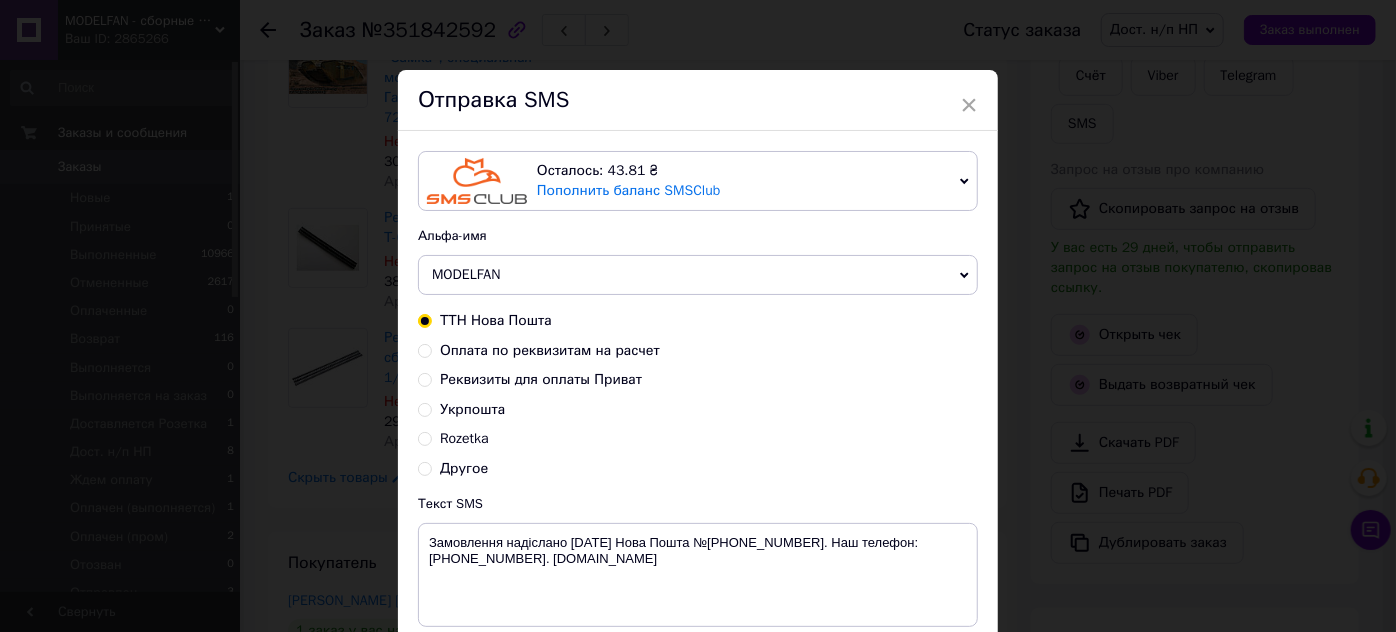 drag, startPoint x: 398, startPoint y: 207, endPoint x: 421, endPoint y: 204, distance: 23.194826 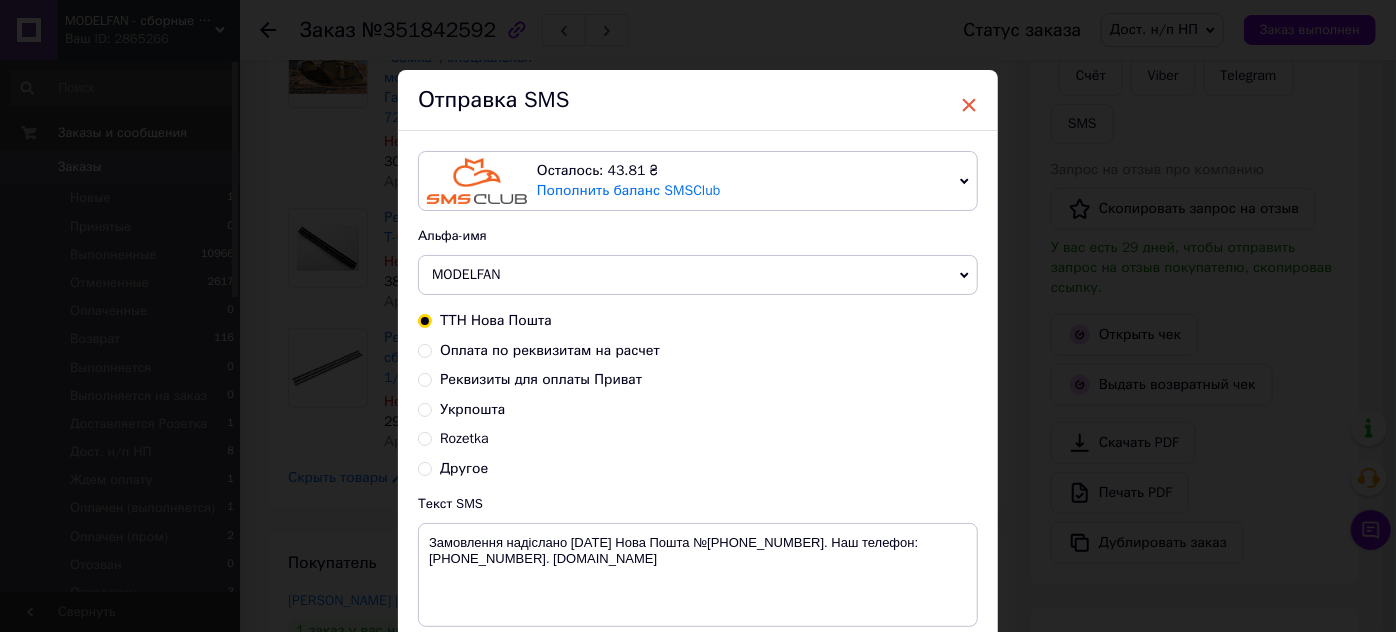 click on "×" at bounding box center (969, 105) 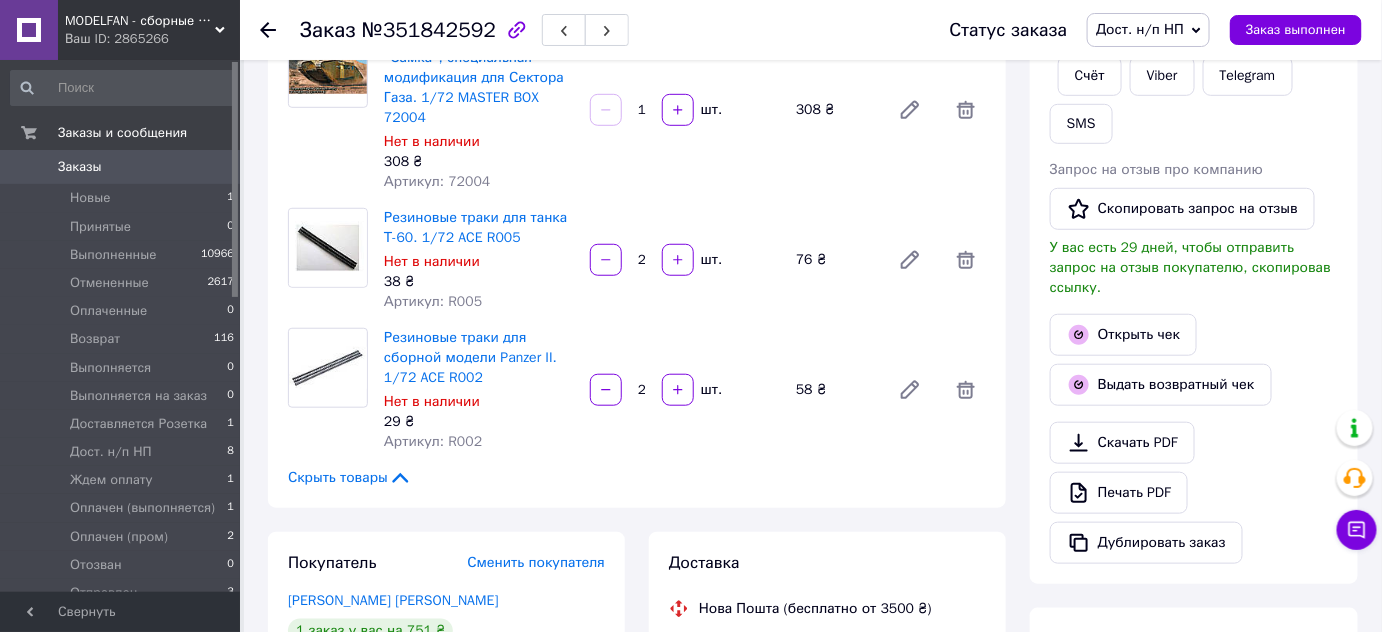 click on "Заказы" at bounding box center [80, 167] 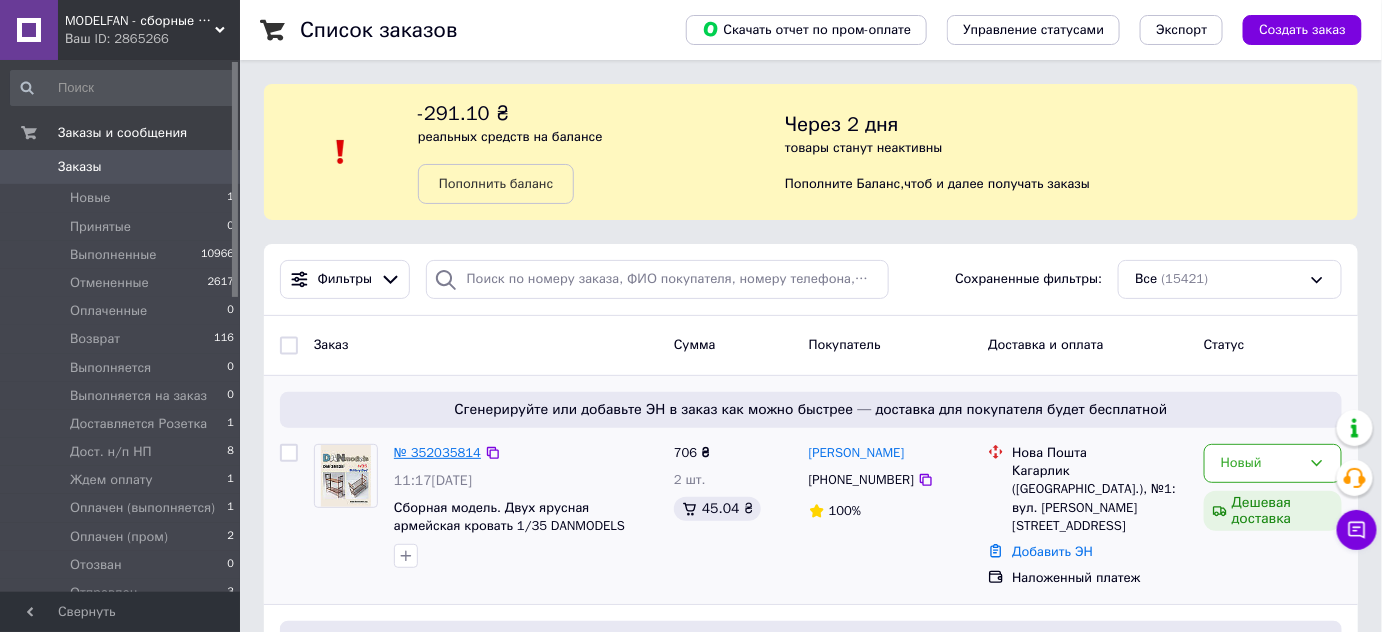 click on "№ 352035814" at bounding box center (437, 452) 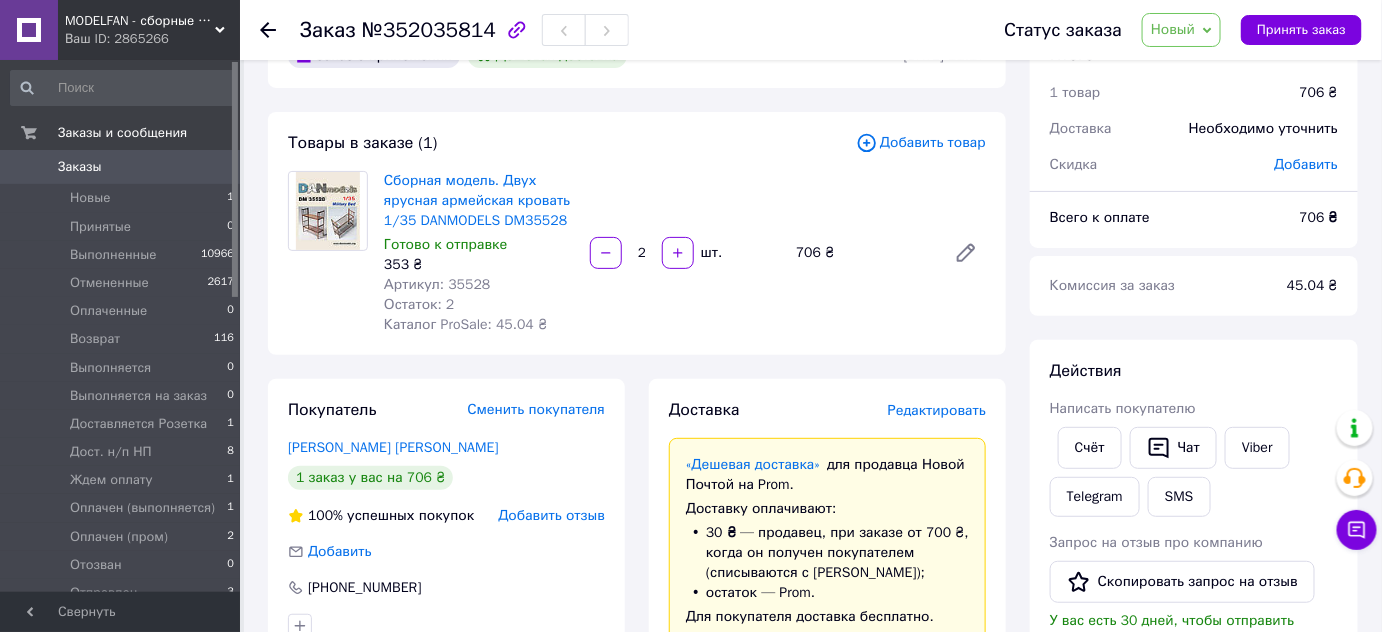 scroll, scrollTop: 90, scrollLeft: 0, axis: vertical 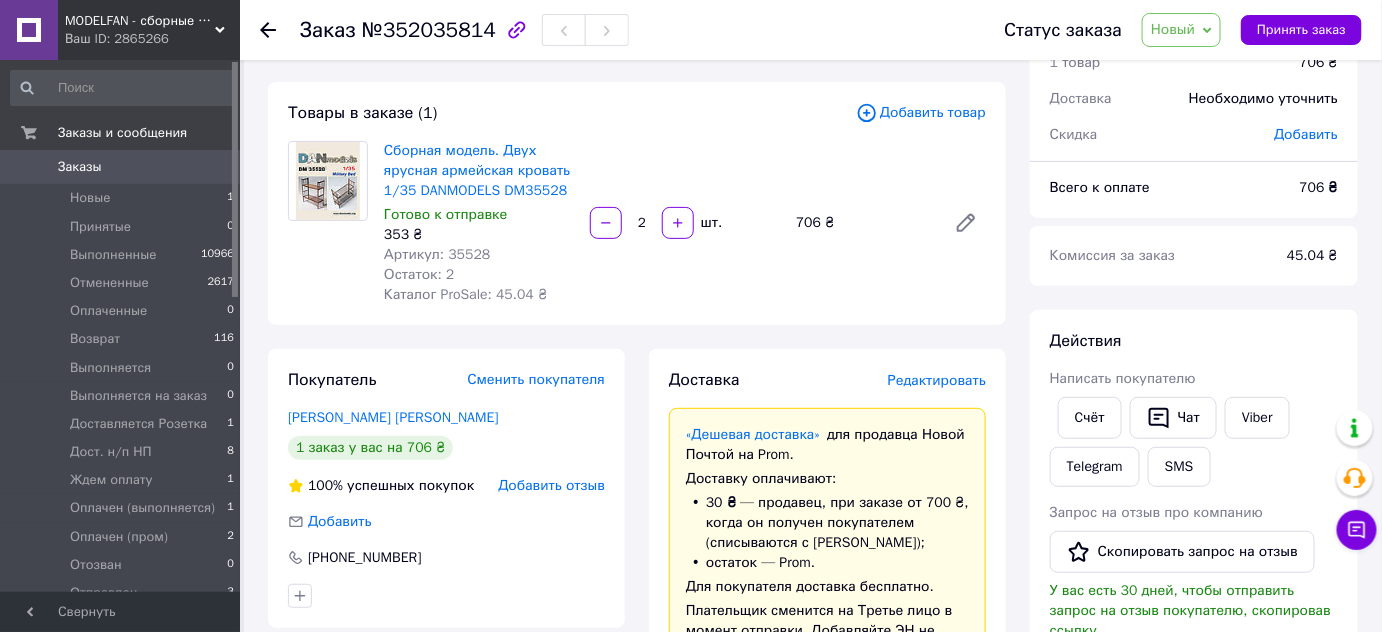 click on "Новый" at bounding box center [1173, 29] 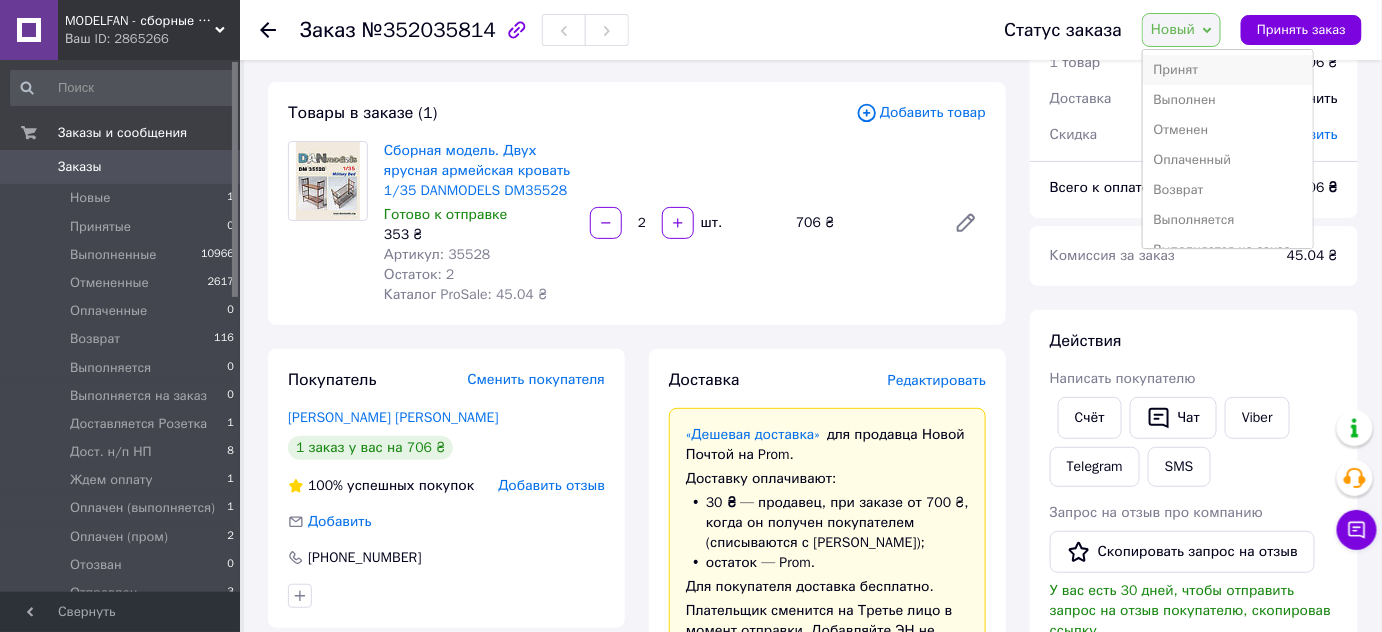 click on "Принят" at bounding box center (1228, 70) 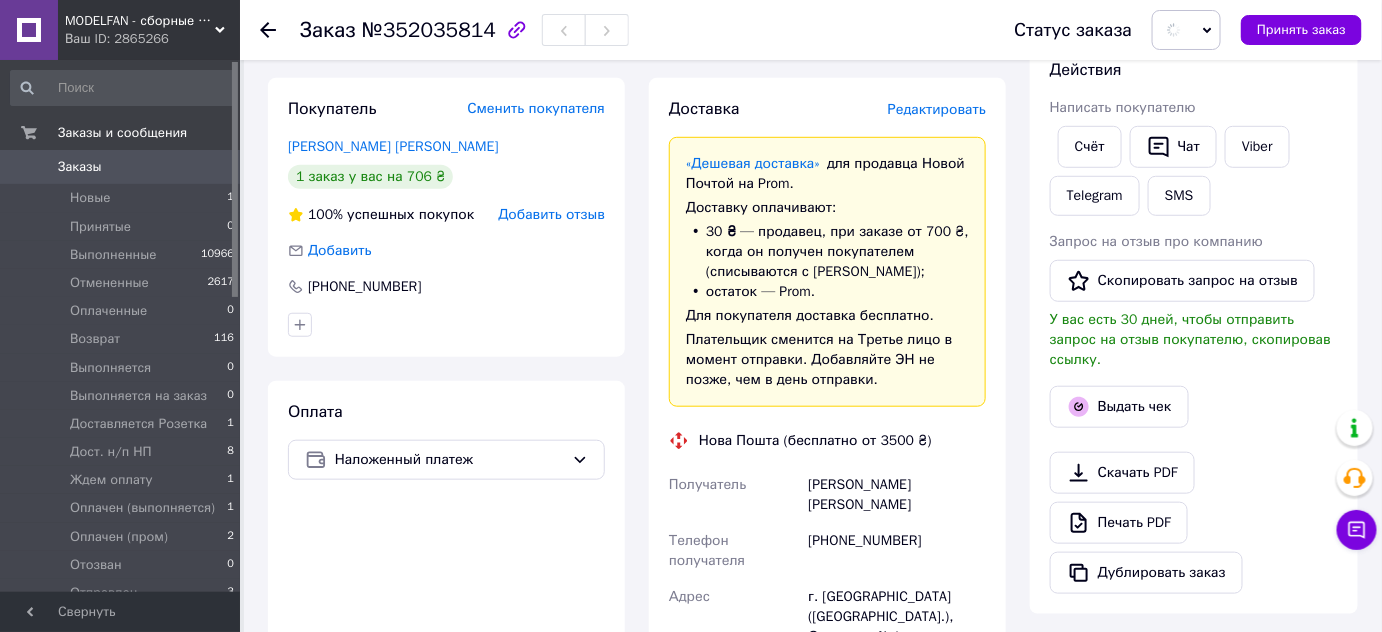 scroll, scrollTop: 363, scrollLeft: 0, axis: vertical 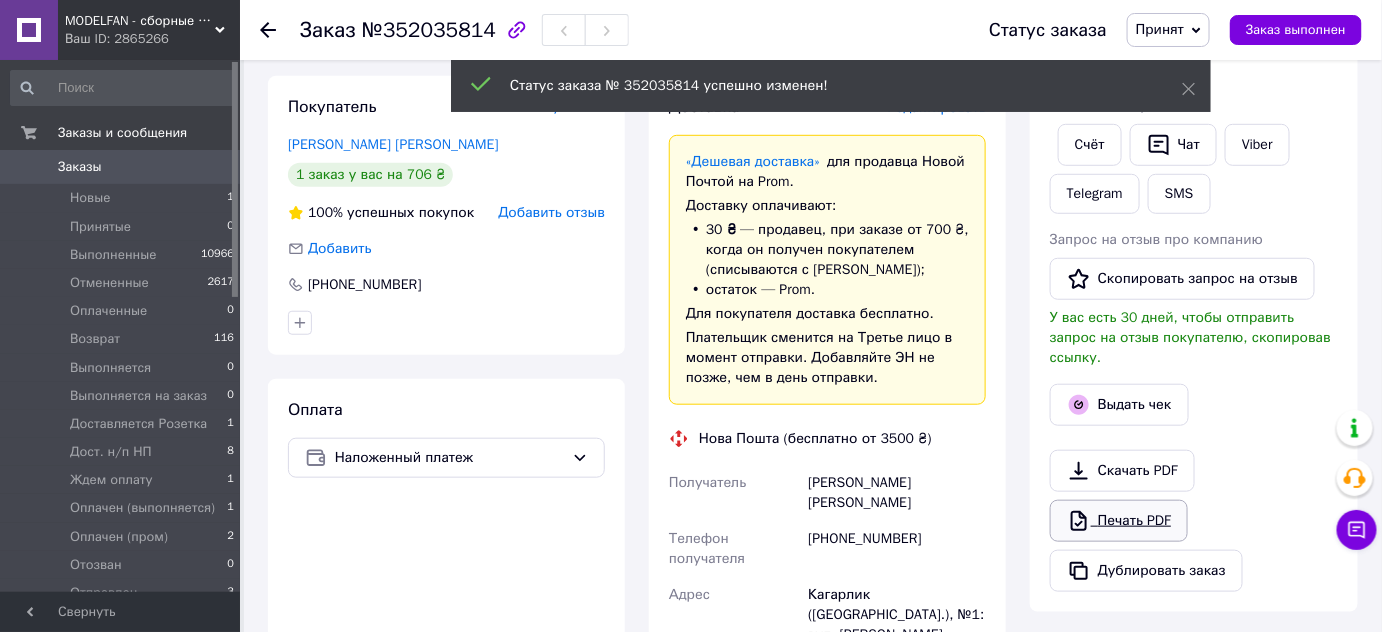 click on "Скачать PDF" at bounding box center (1122, 471) 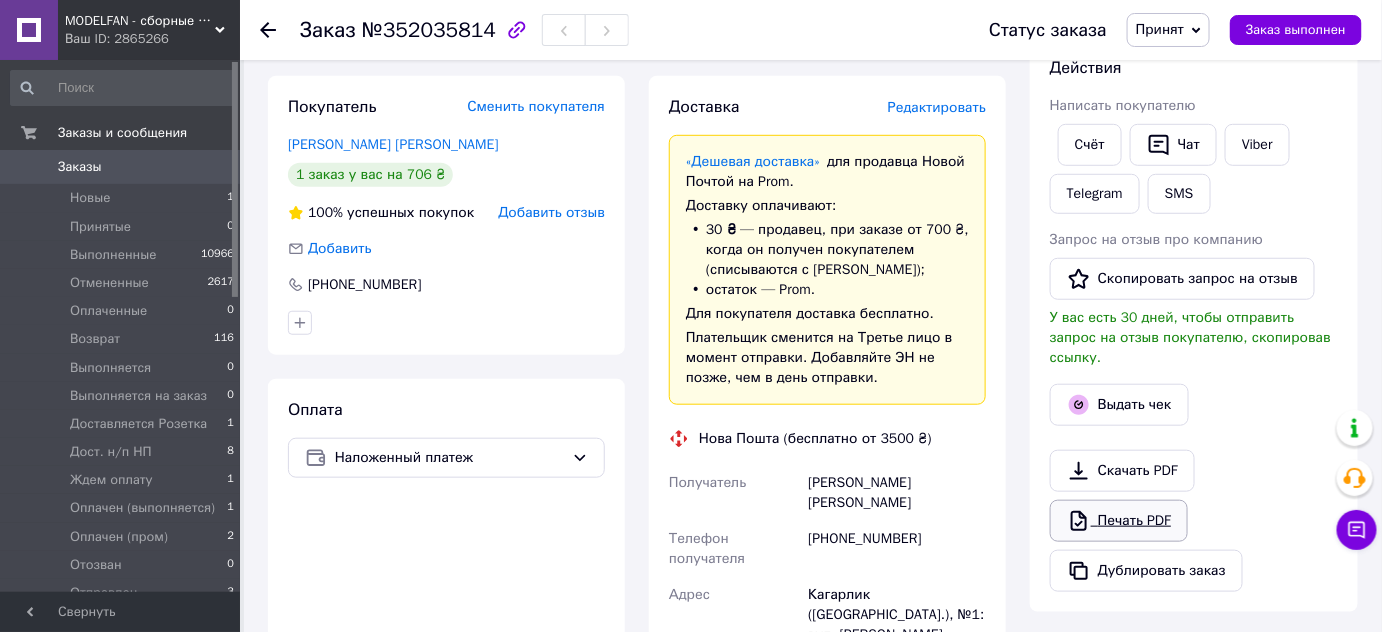 click on "Печать PDF" at bounding box center [1119, 521] 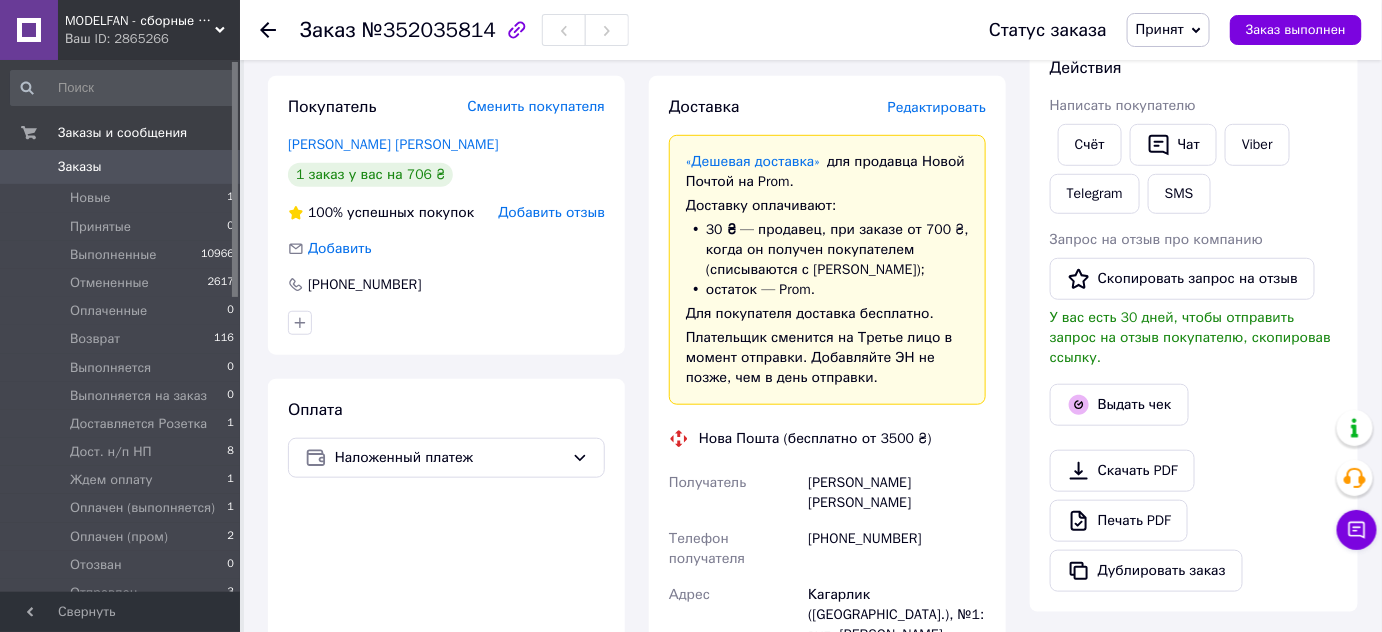 click on "Принят" at bounding box center [1160, 29] 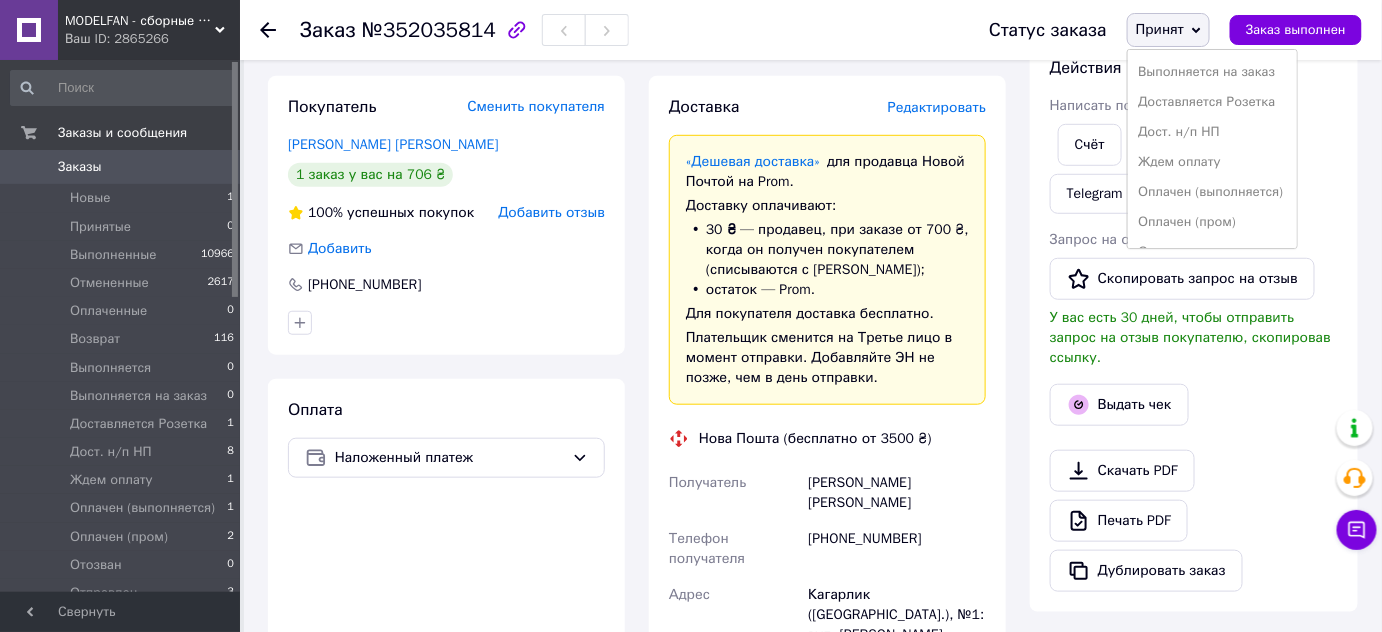scroll, scrollTop: 181, scrollLeft: 0, axis: vertical 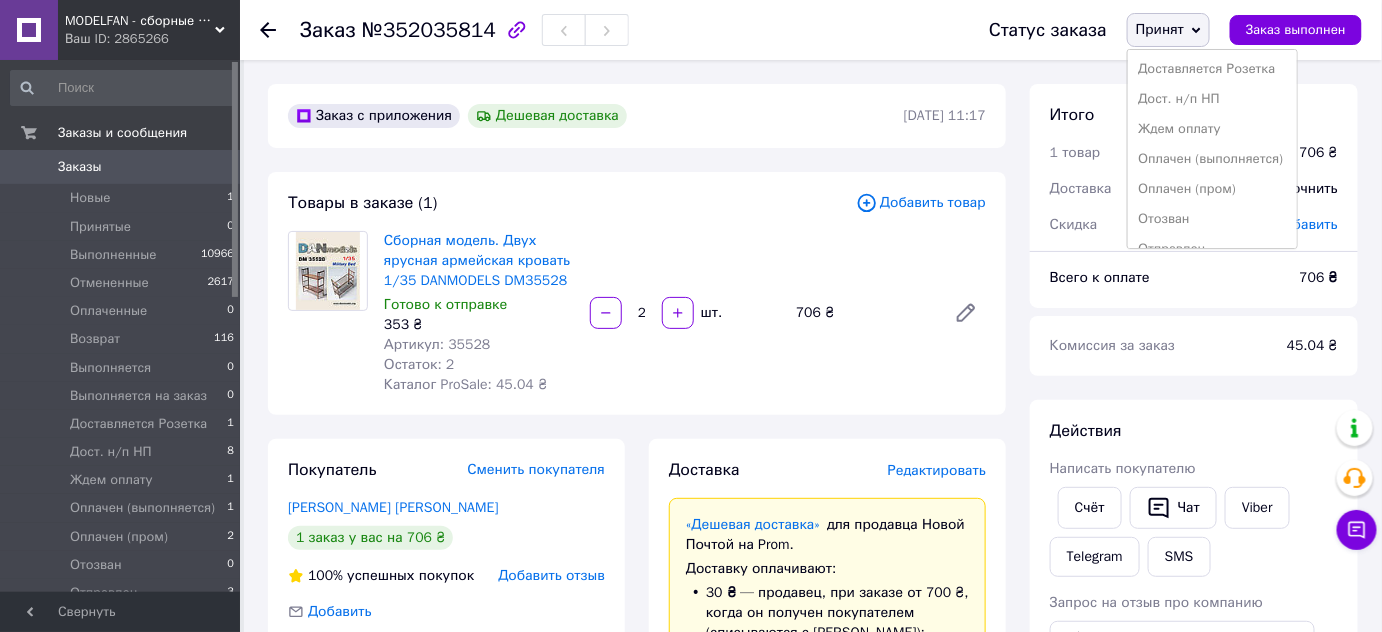 click on "Сборная модель. Двух ярусная армейская кровать  1/35 DANMODELS DM35528 Готово к отправке 353 ₴ Артикул: 35528 Остаток: 2 Каталог ProSale: 45.04 ₴  2   шт. 706 ₴" at bounding box center (685, 313) 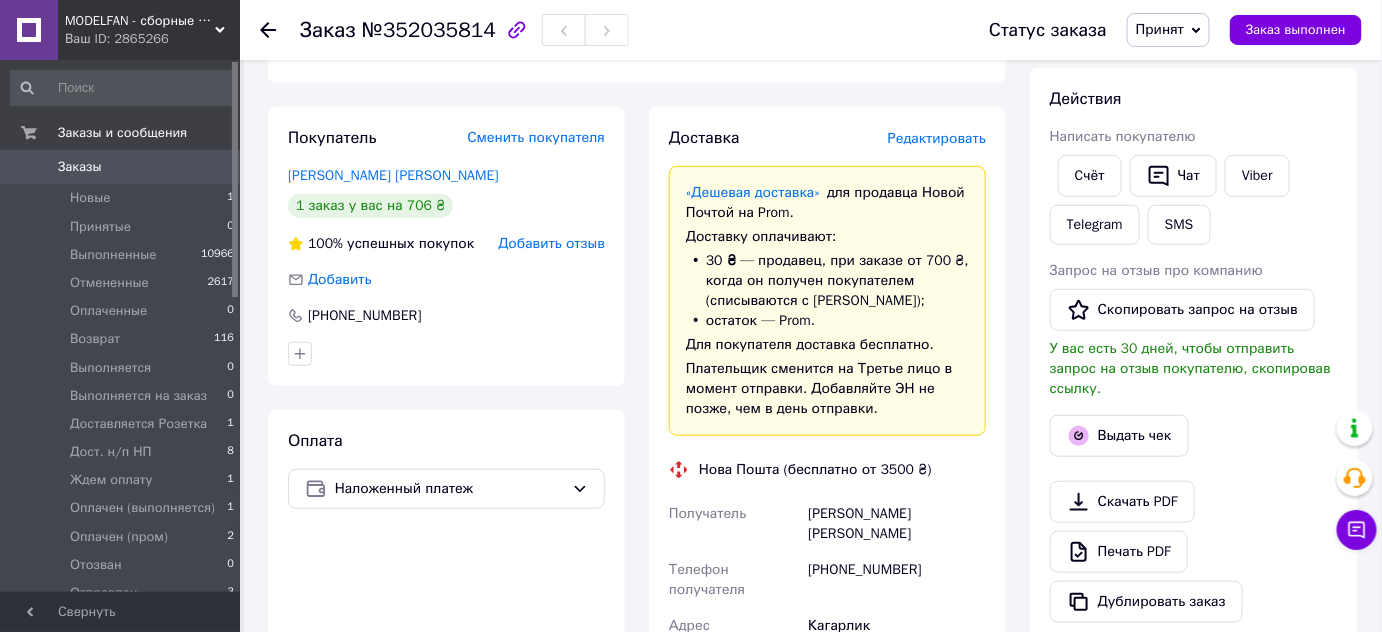 scroll, scrollTop: 363, scrollLeft: 0, axis: vertical 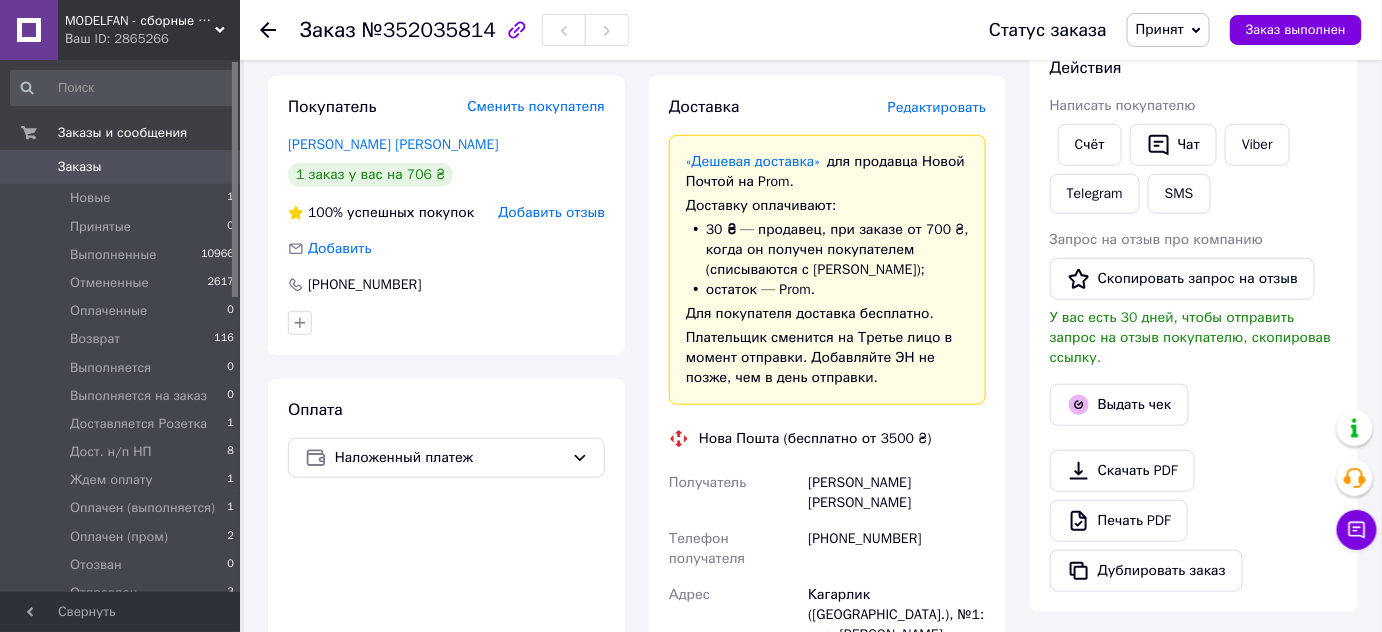 click on "[PHONE_NUMBER]" at bounding box center (897, 549) 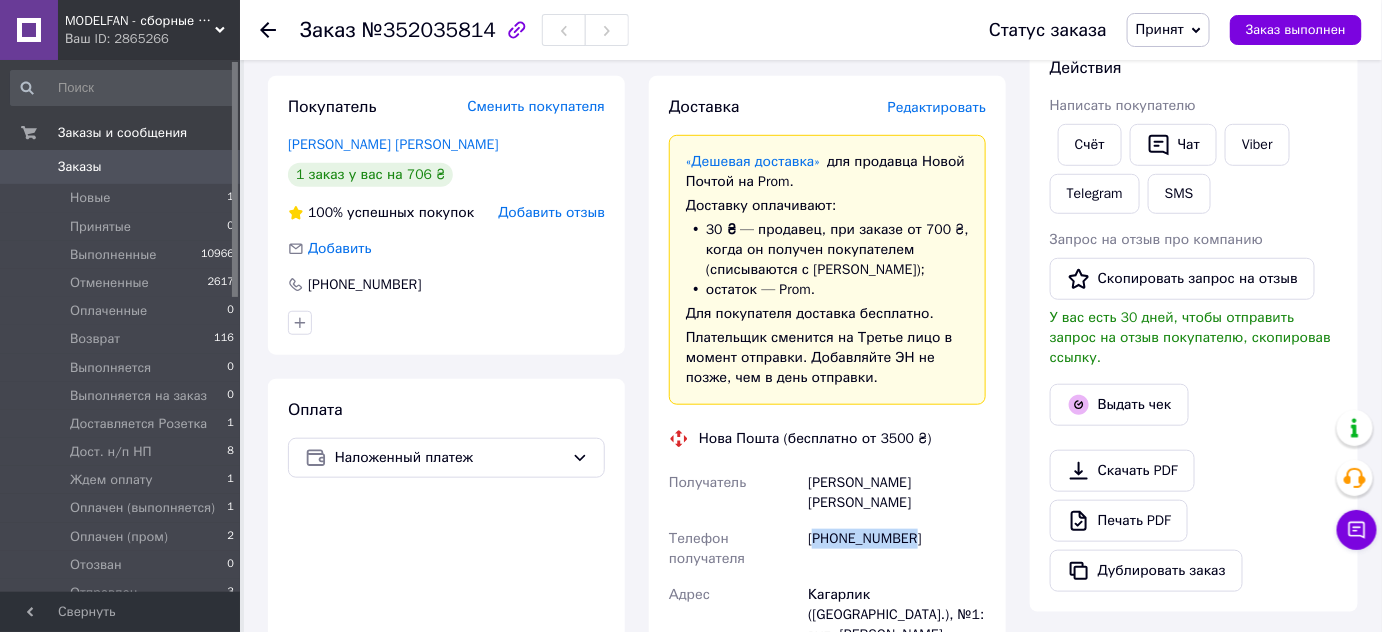 click on "[PHONE_NUMBER]" at bounding box center (897, 549) 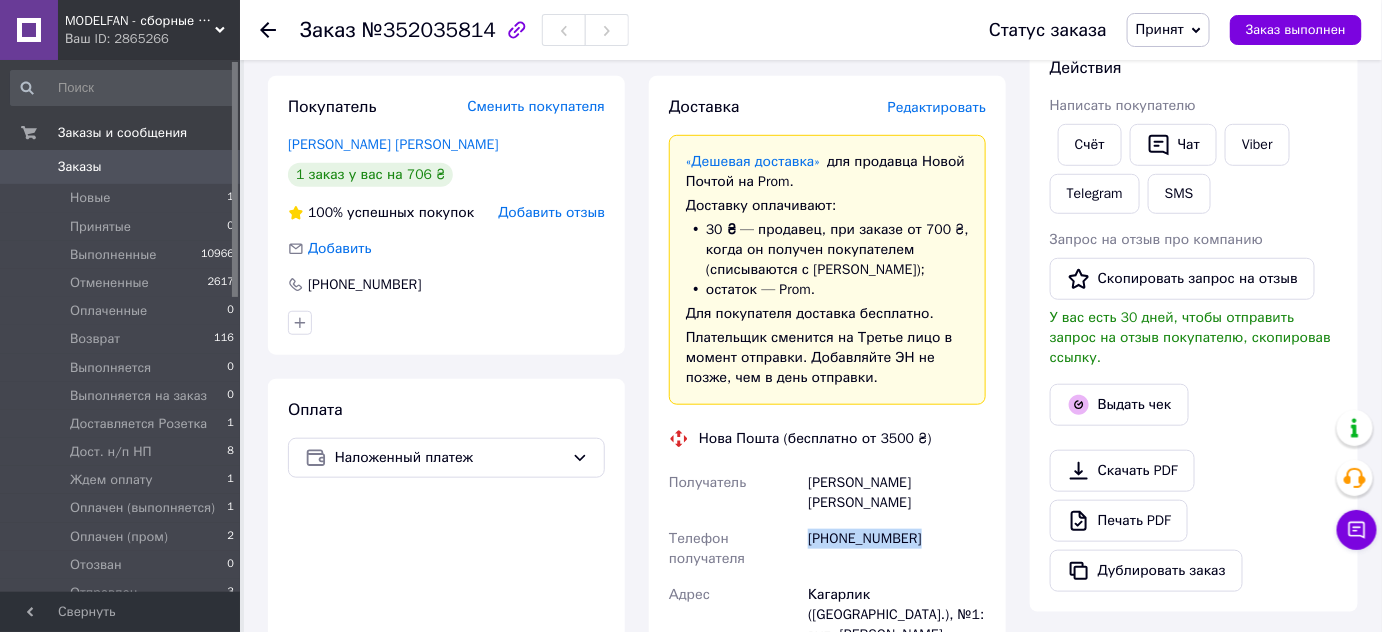 click on "[PHONE_NUMBER]" at bounding box center (897, 549) 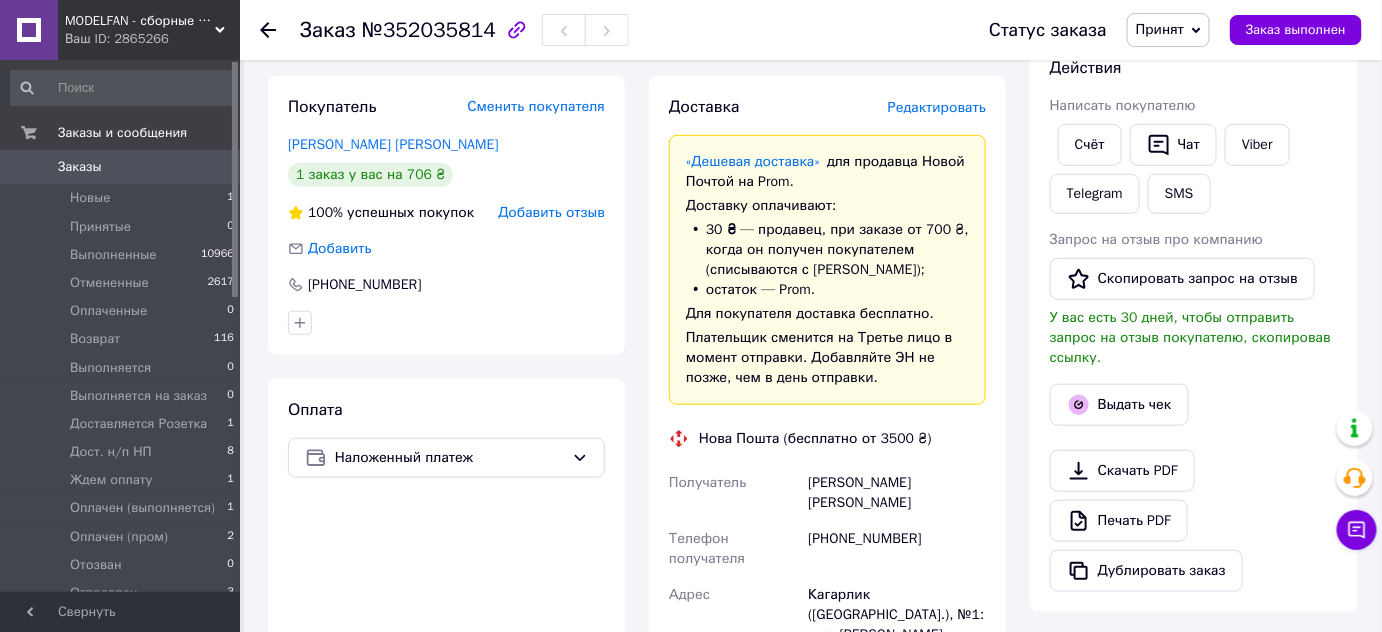 click at bounding box center [446, 323] 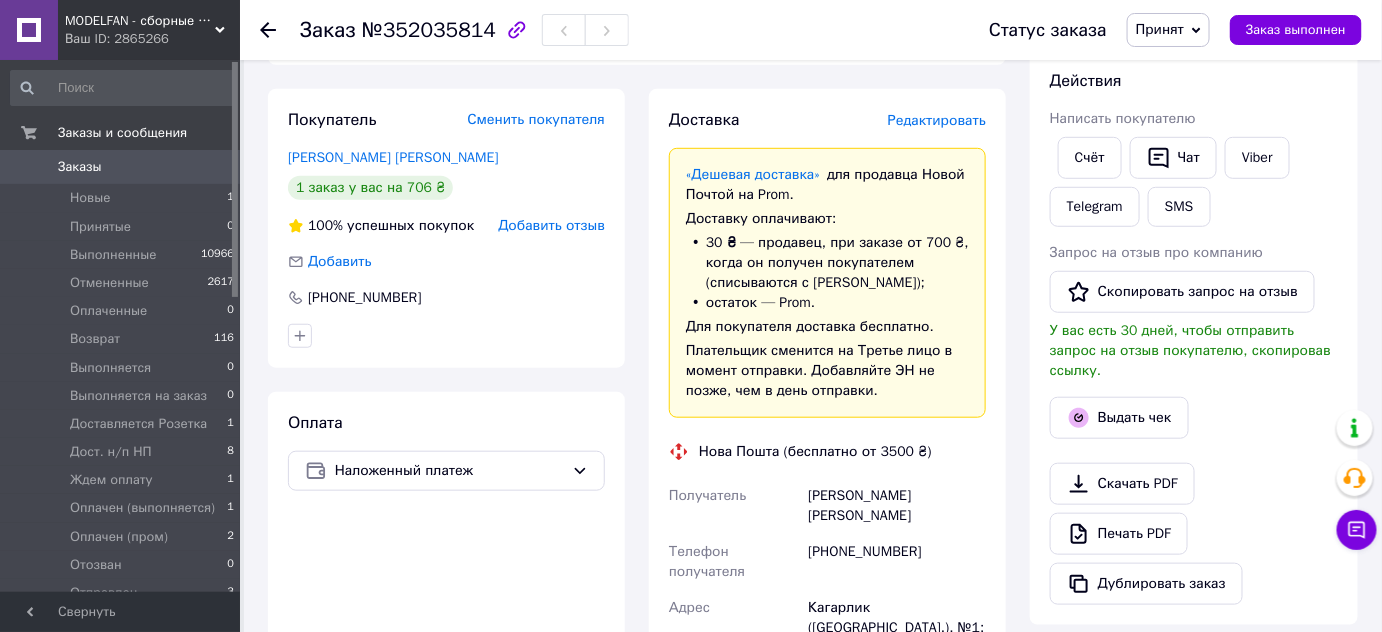 scroll, scrollTop: 181, scrollLeft: 0, axis: vertical 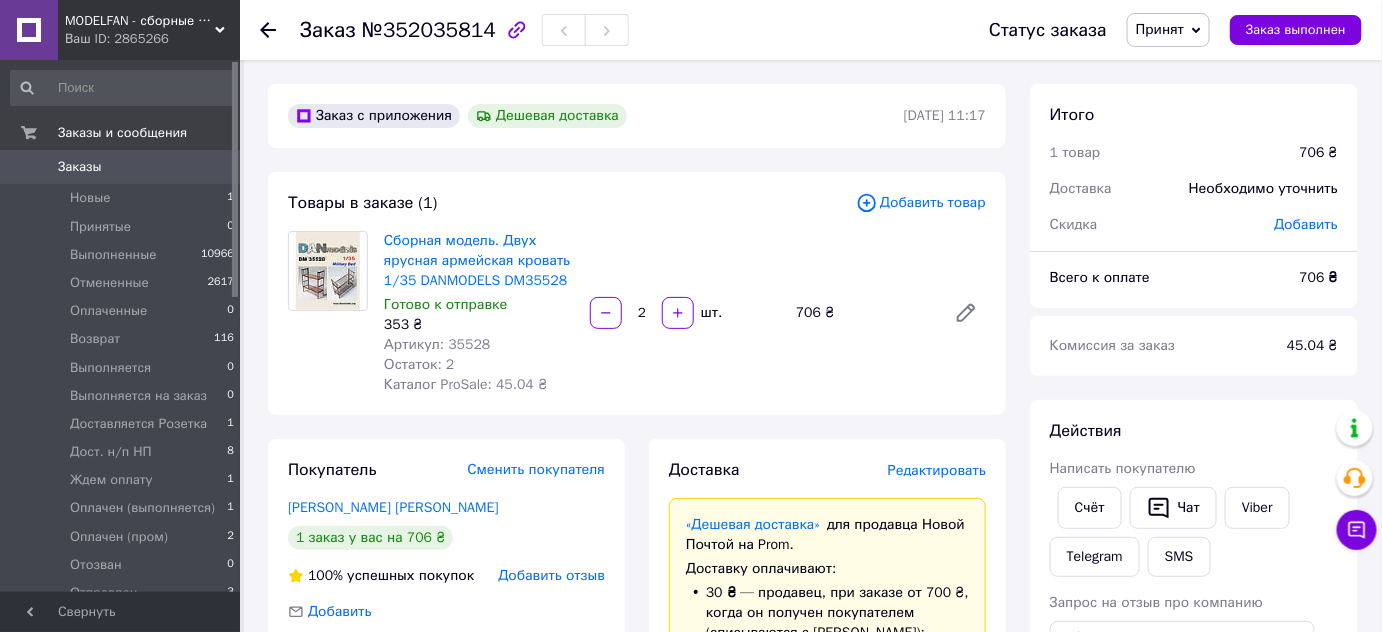 click on "Заказы" at bounding box center [80, 167] 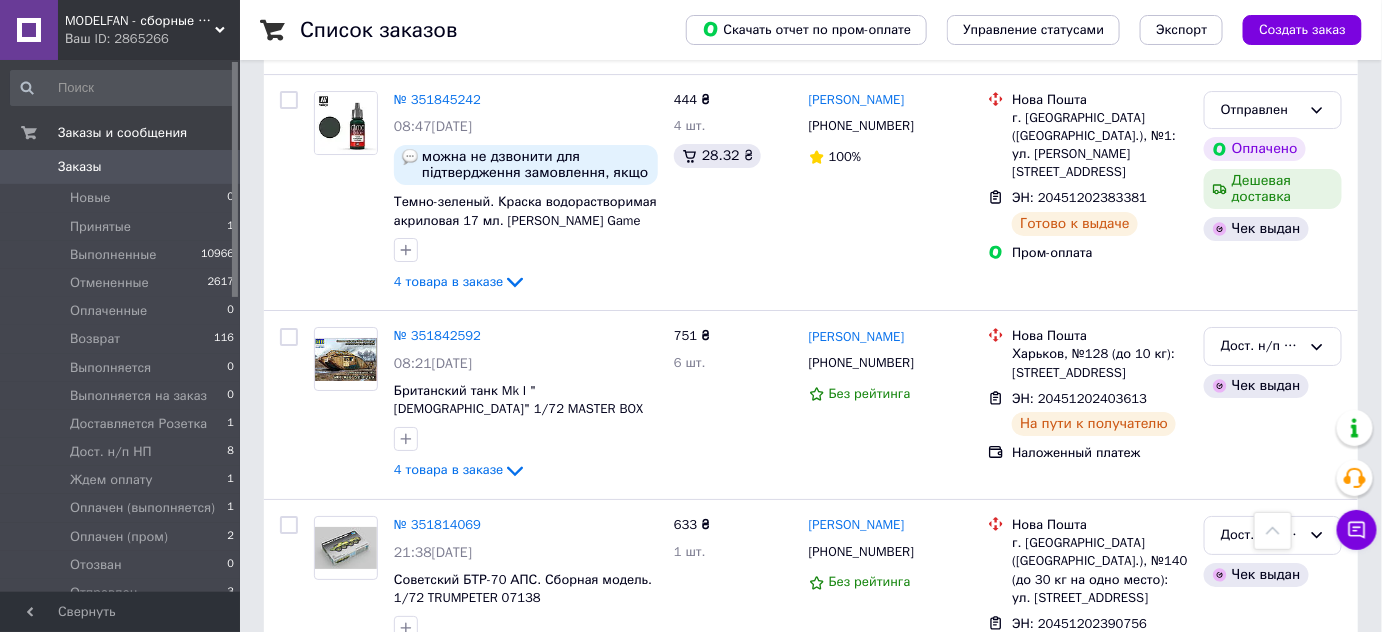 scroll, scrollTop: 2432, scrollLeft: 0, axis: vertical 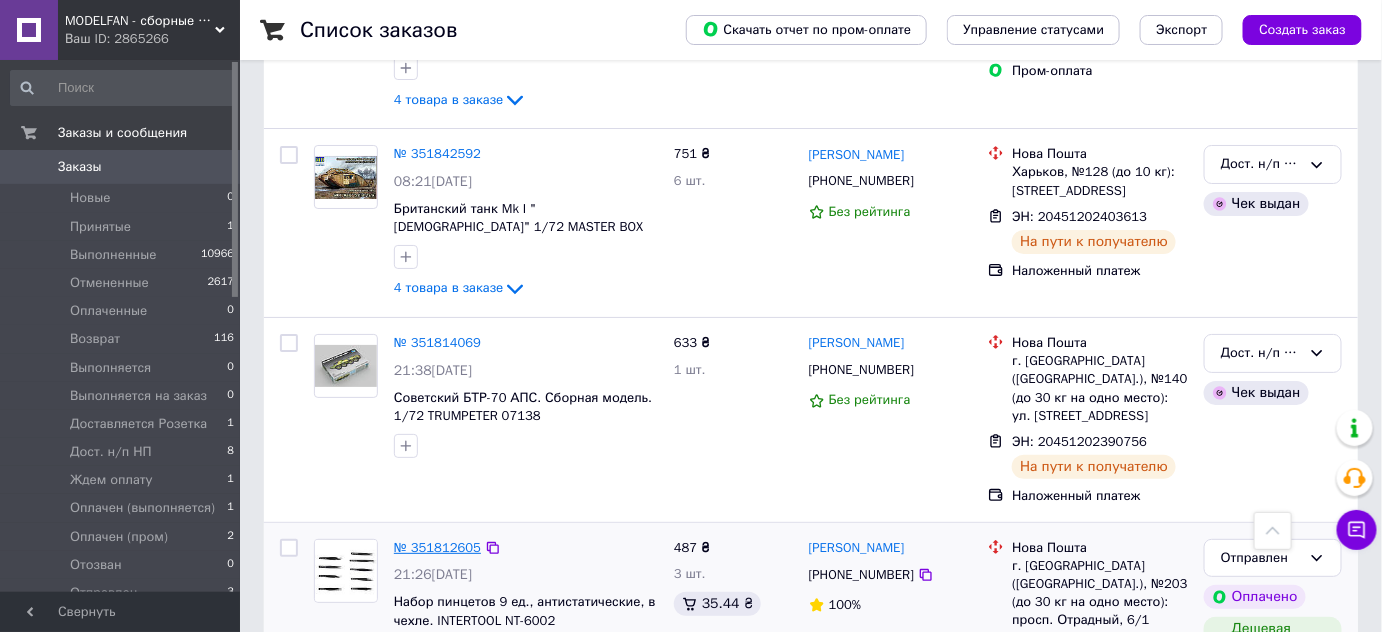 click on "№ 351812605" at bounding box center (437, 547) 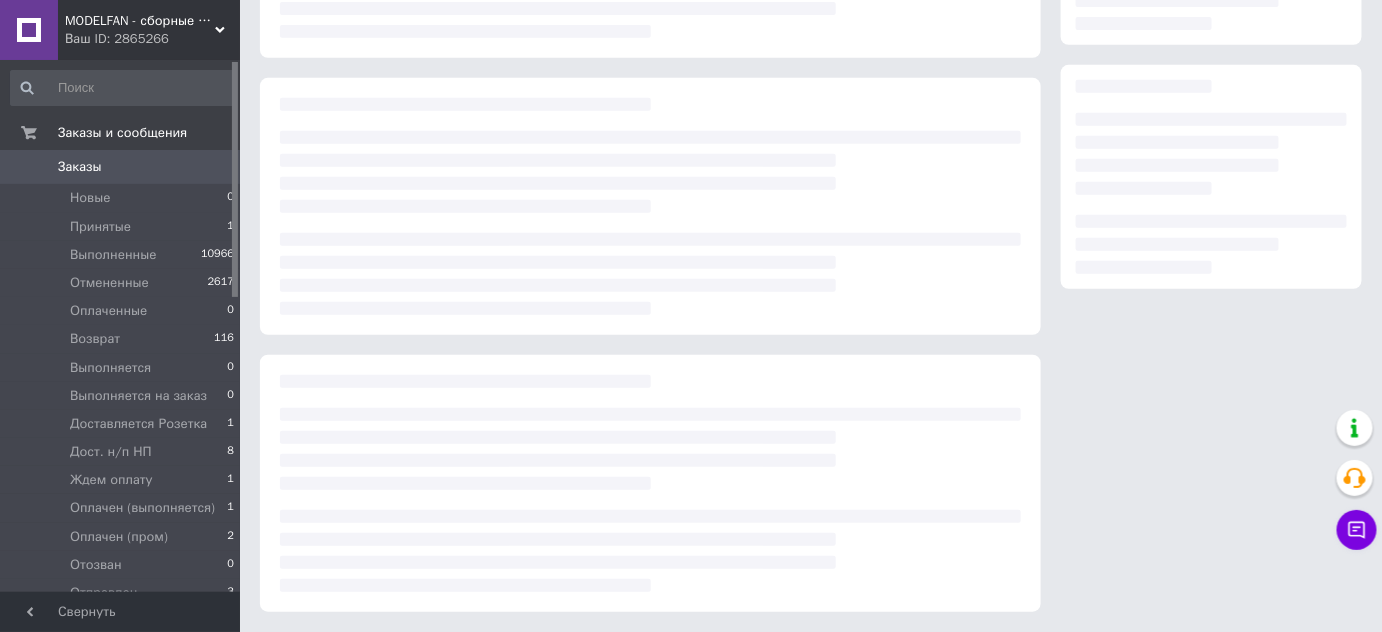 scroll, scrollTop: 0, scrollLeft: 0, axis: both 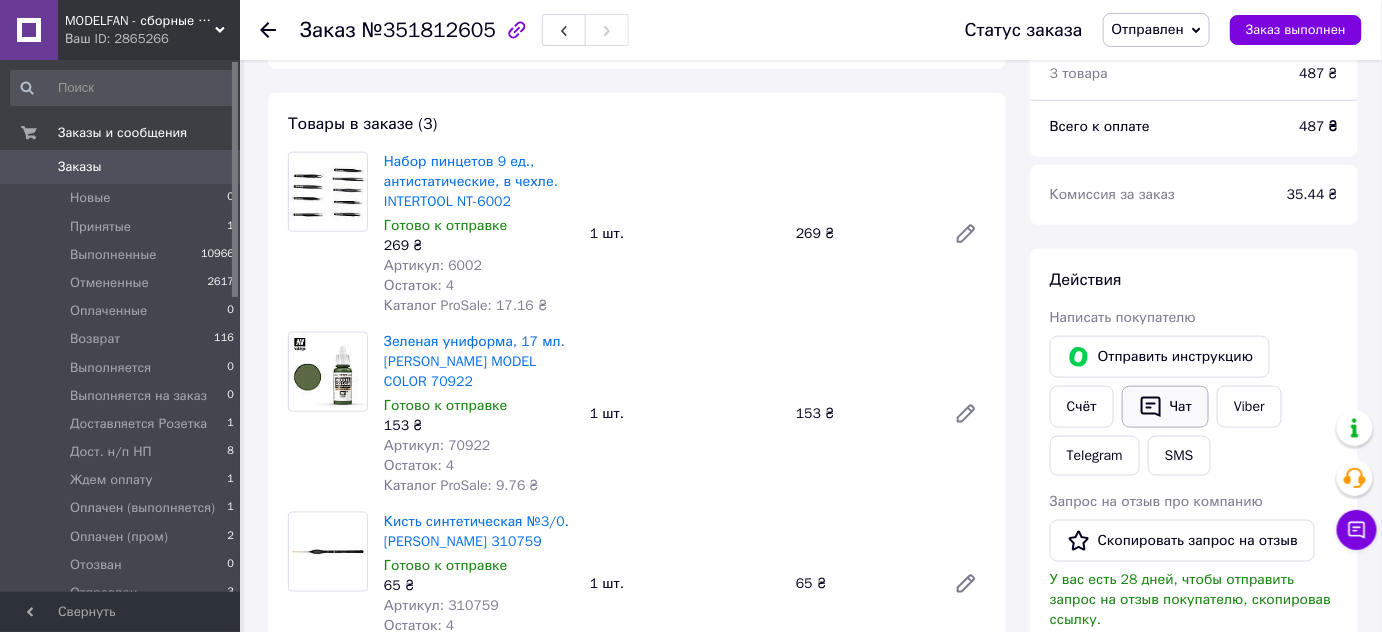 click 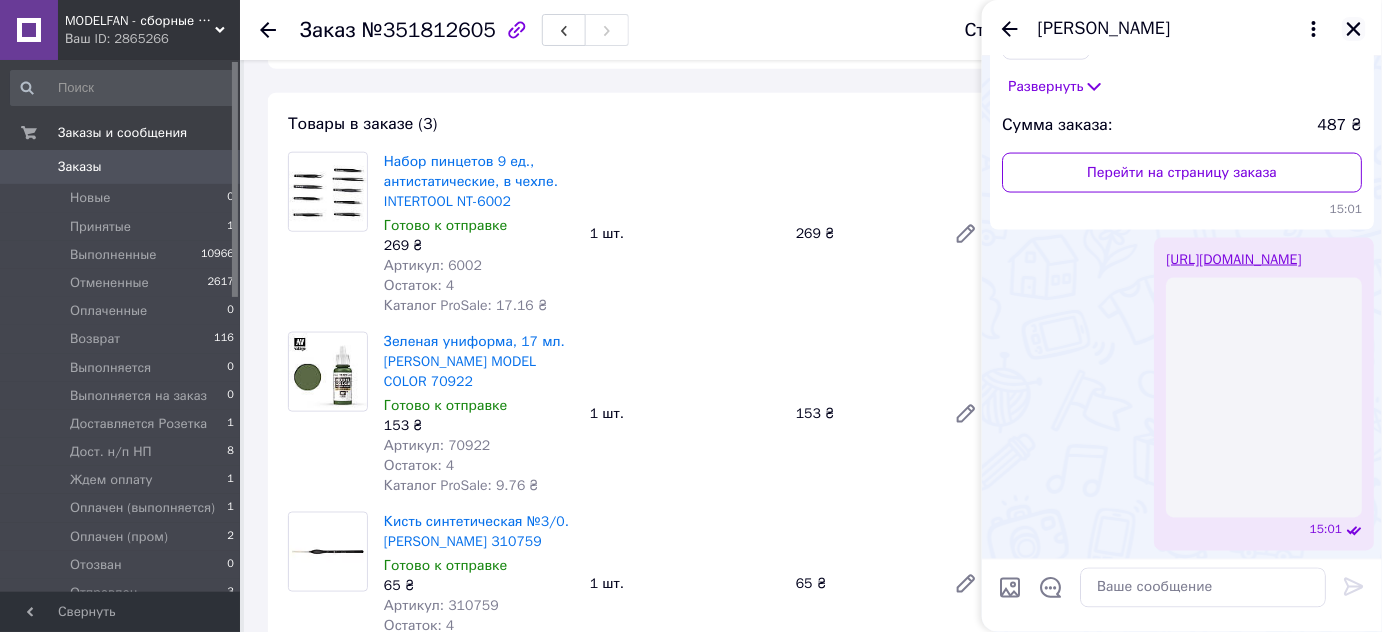 scroll, scrollTop: 1067, scrollLeft: 0, axis: vertical 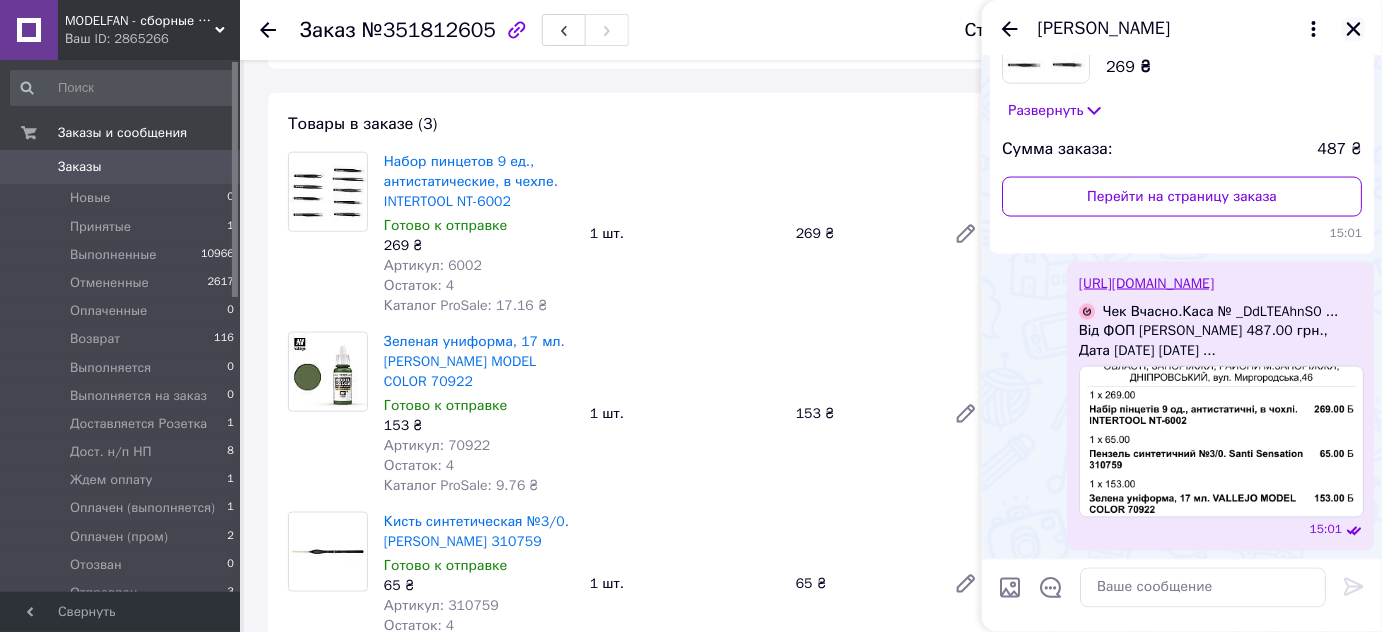 click 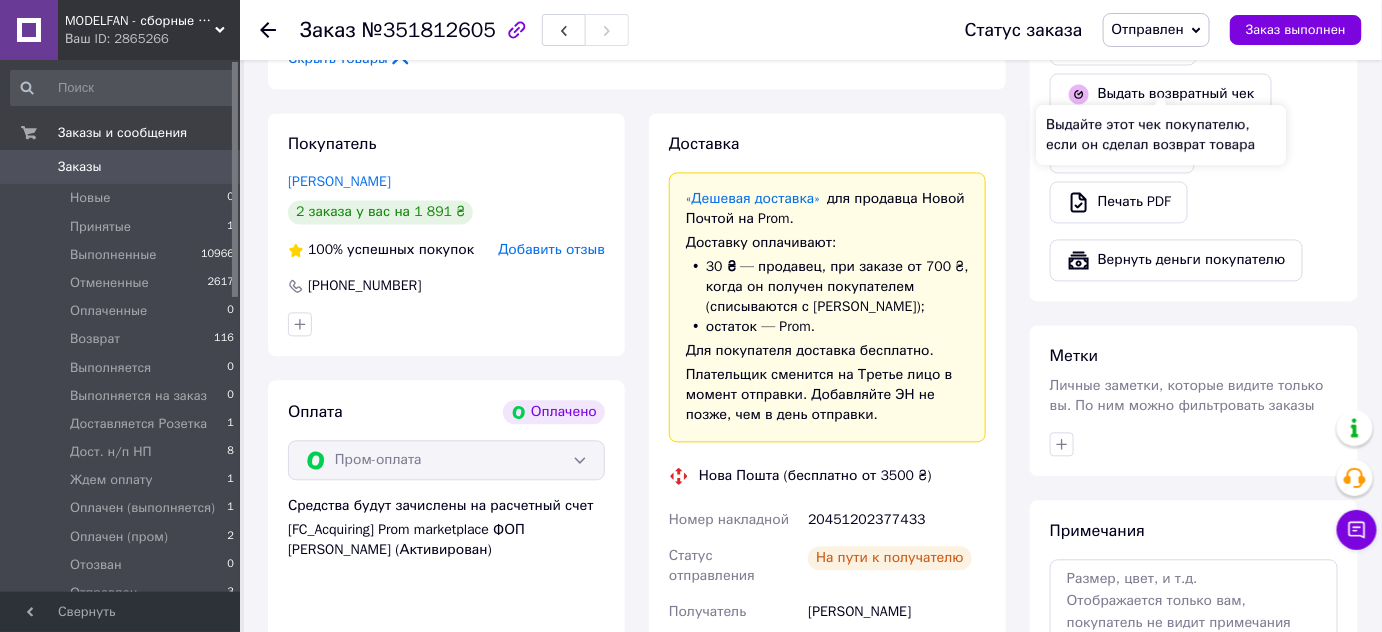 scroll, scrollTop: 1272, scrollLeft: 0, axis: vertical 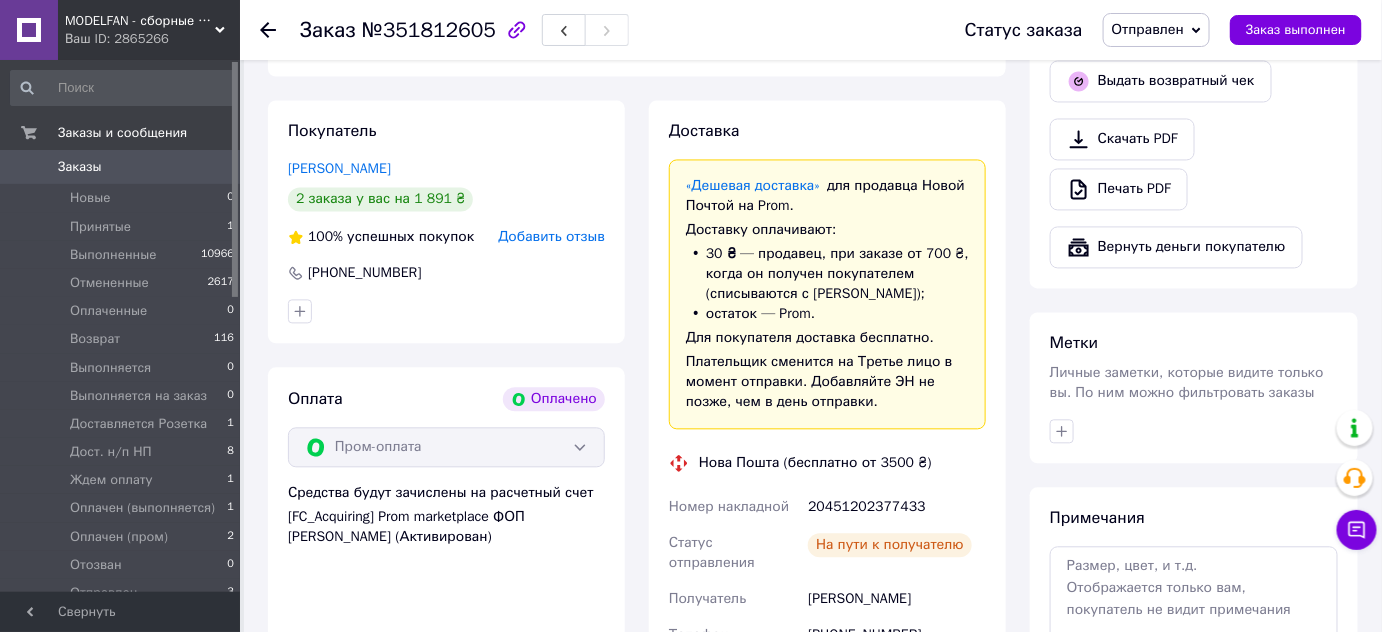 click on "20451202377433" at bounding box center [897, 507] 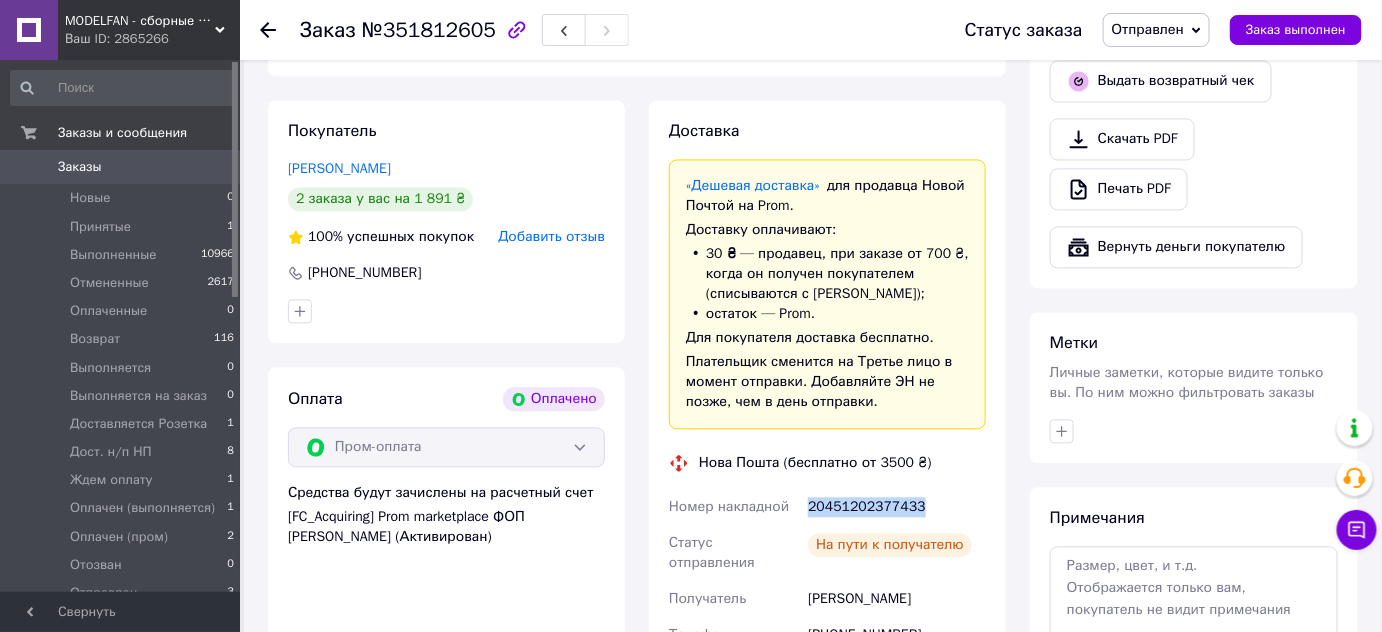 click on "20451202377433" at bounding box center [897, 507] 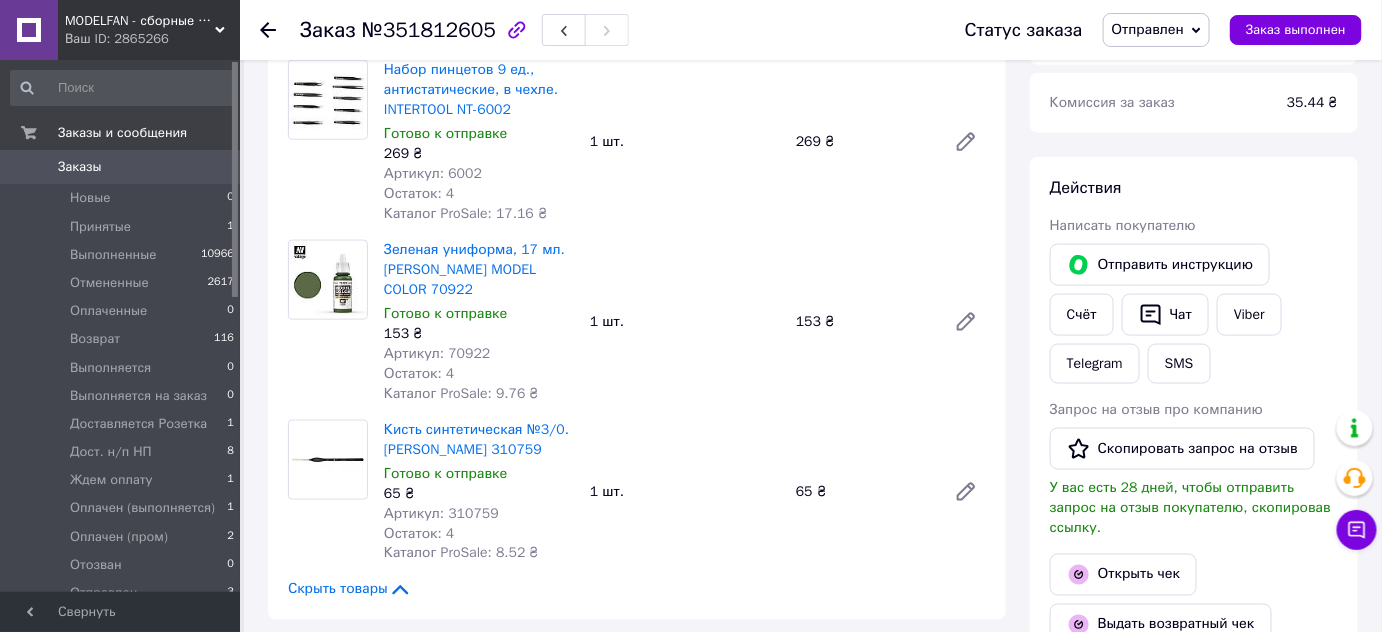 scroll, scrollTop: 727, scrollLeft: 0, axis: vertical 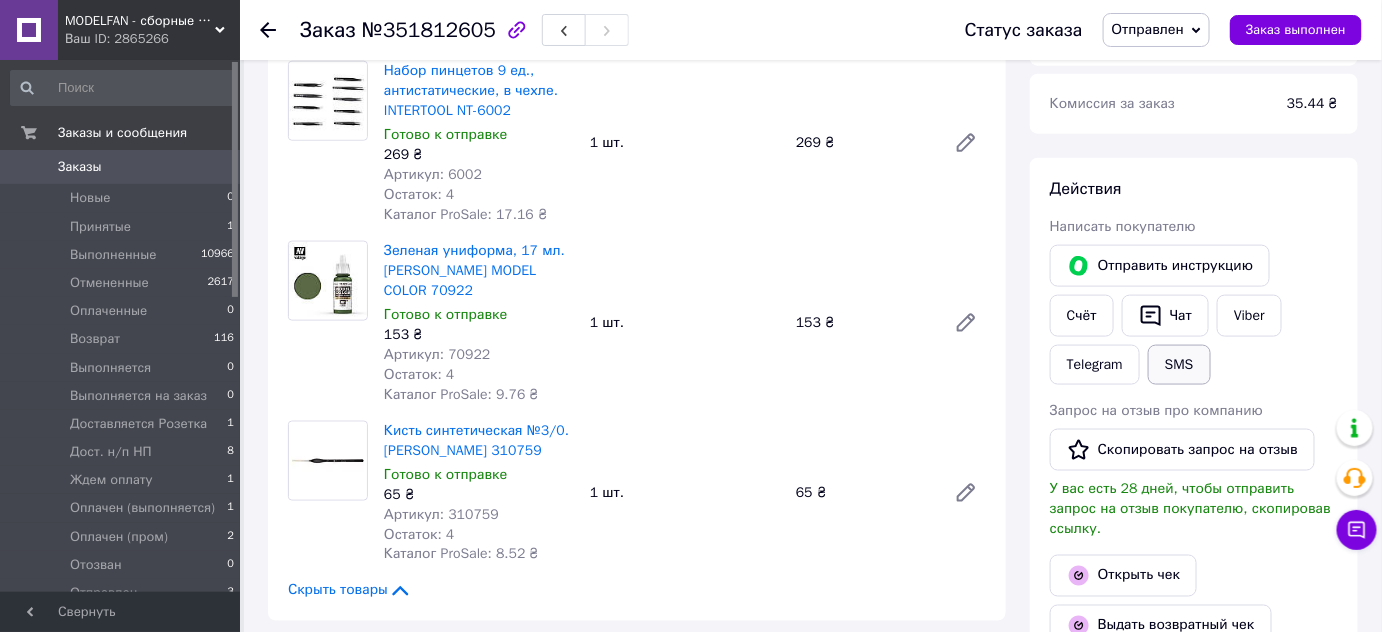 click on "SMS" at bounding box center (1179, 365) 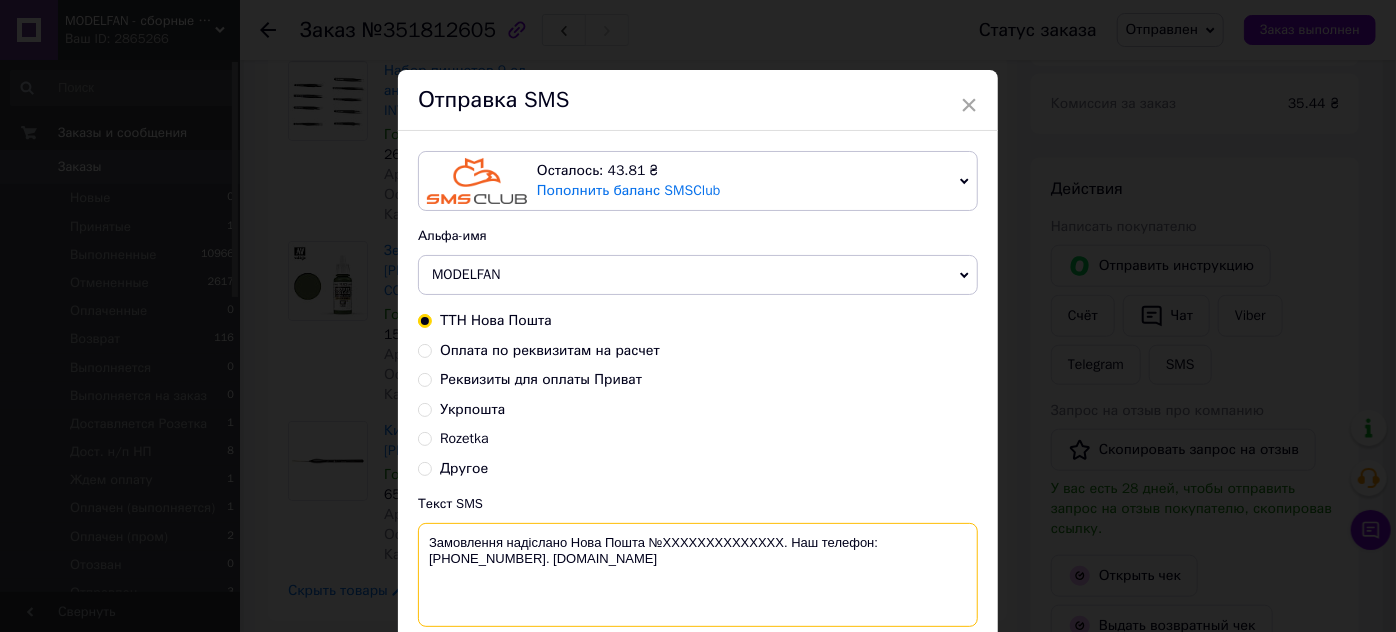 click on "Замовлення надіслано Нова Пошта №XXXXXXXXXXXXXX. Наш телефон:[PHONE_NUMBER]. [DOMAIN_NAME]" at bounding box center [698, 575] 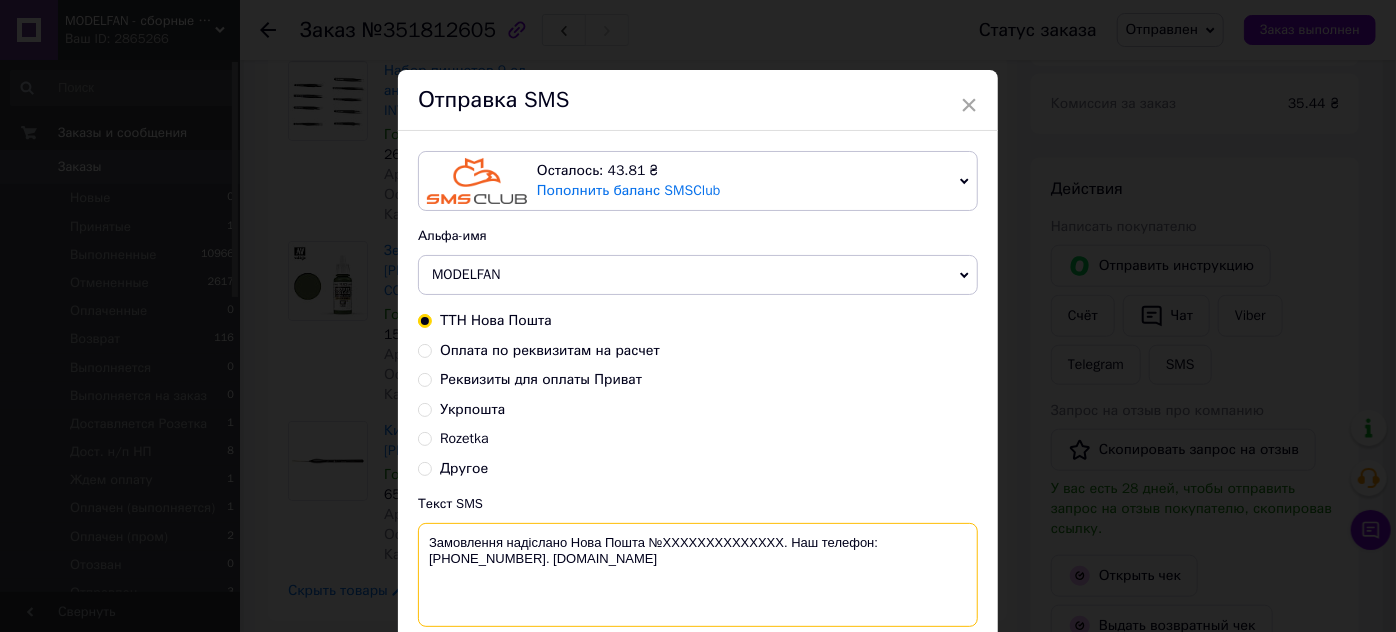 paste on "20451202377433" 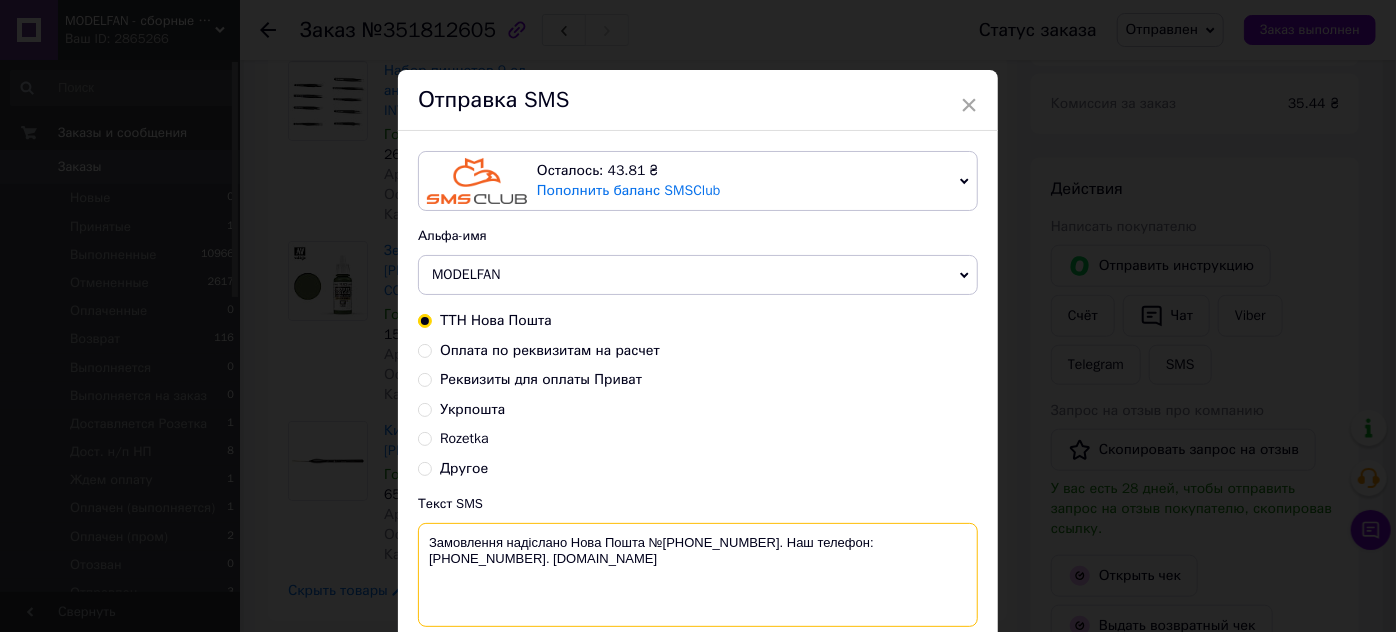 click on "Замовлення надіслано Нова Пошта №[PHONE_NUMBER]. Наш телефон:[PHONE_NUMBER]. [DOMAIN_NAME]" at bounding box center [698, 575] 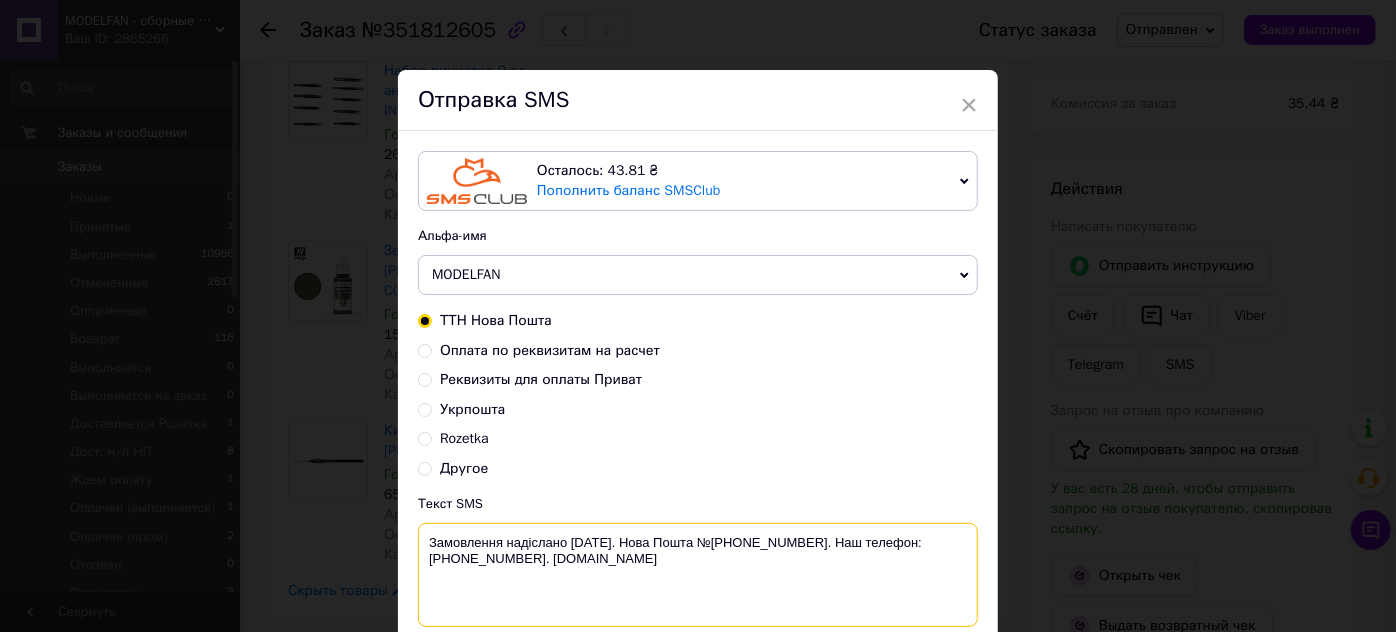 click on "Замовлення надіслано [DATE]. Нова Пошта №[PHONE_NUMBER]. Наш телефон:[PHONE_NUMBER]. [DOMAIN_NAME]" at bounding box center [698, 575] 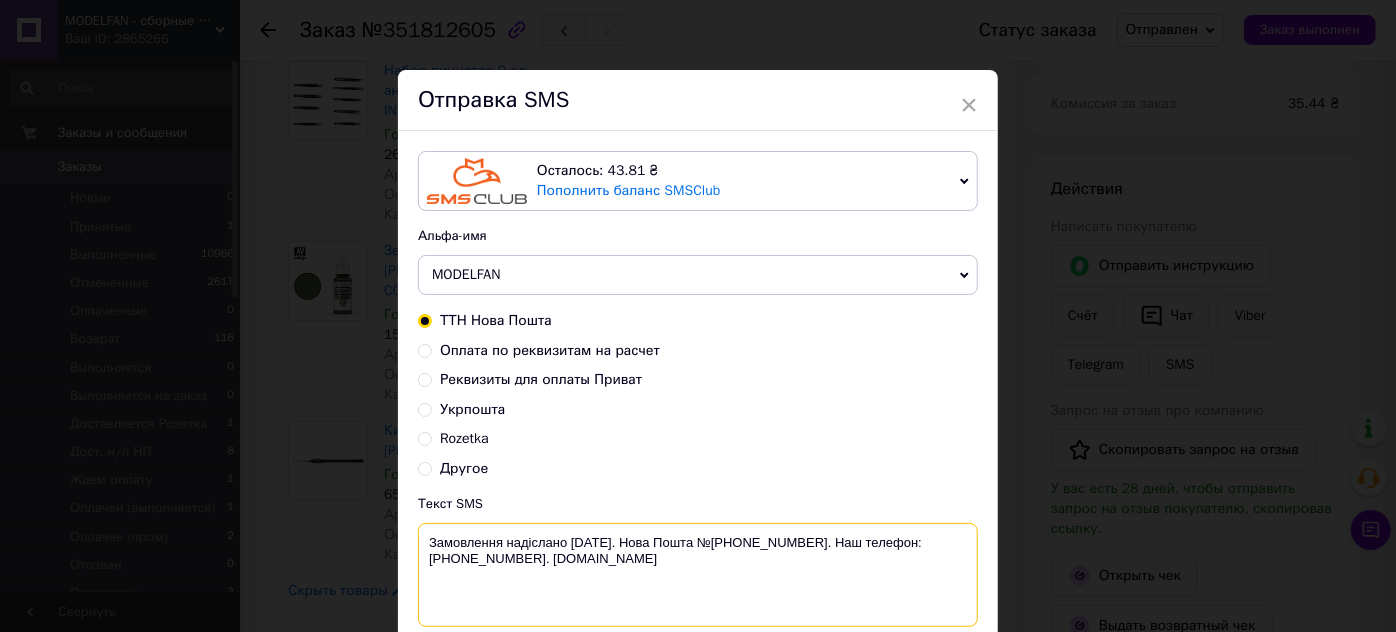 type on "Замовлення надіслано [DATE]. Нова Пошта №[PHONE_NUMBER]. Наш телефон:[PHONE_NUMBER]. [DOMAIN_NAME]" 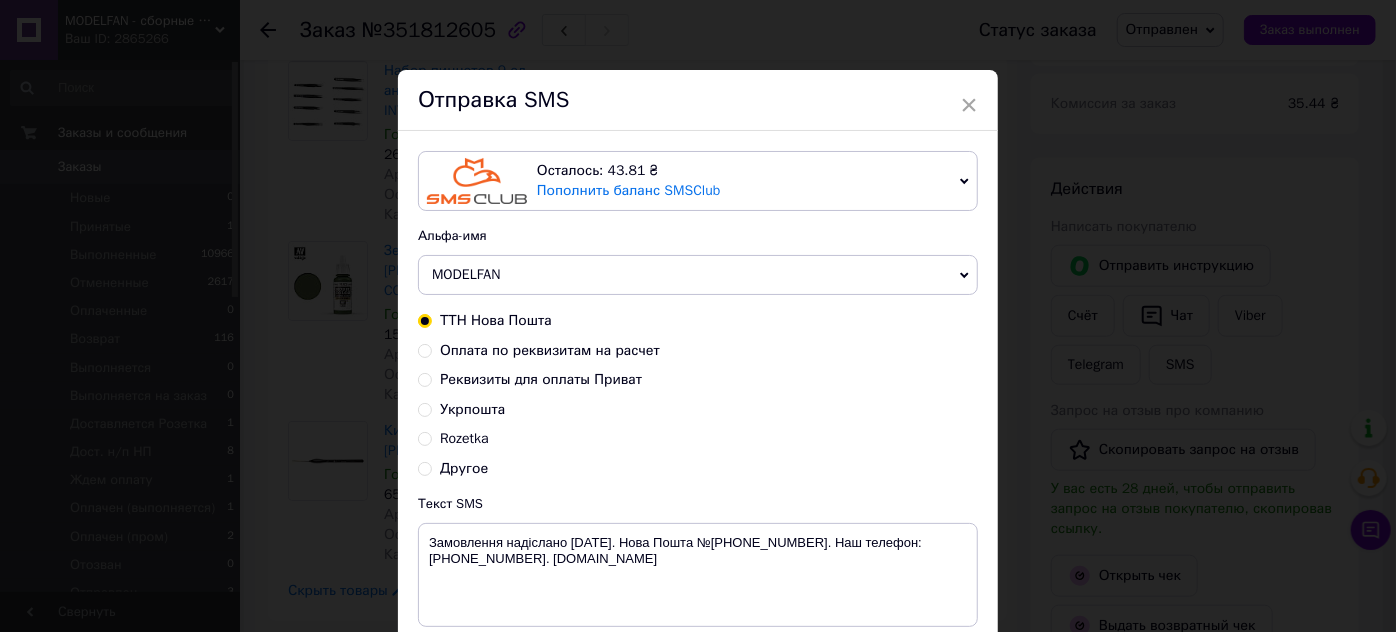 click on "× Отправка SMS Осталось: 43.81 ₴ Пополнить баланс SMSClub Подключить LetsAds Альфа-имя  MODELFAN VashZakaz VashZakaz Shop Zakaz Обновить список альфа-имен ТТН  Нова Пошта Оплата по реквизитам на расчет Реквизиты для оплаты Приват Укрпошта Rozetka Другое Текст SMS Замовлення надіслано [DATE]. Нова Пошта №[PHONE_NUMBER]. Наш телефон:[PHONE_NUMBER]. [DOMAIN_NAME] Использовано: 103 символа Отменить   Отправить" at bounding box center [698, 316] 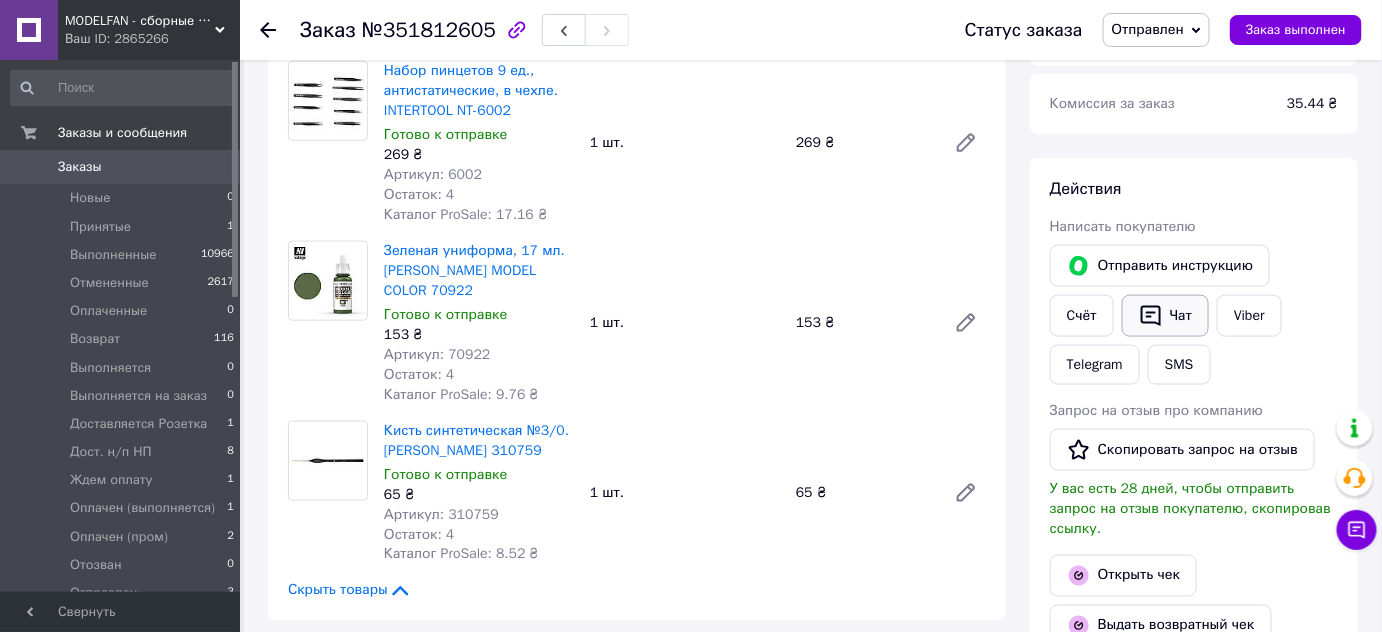 click on "Чат" at bounding box center [1165, 316] 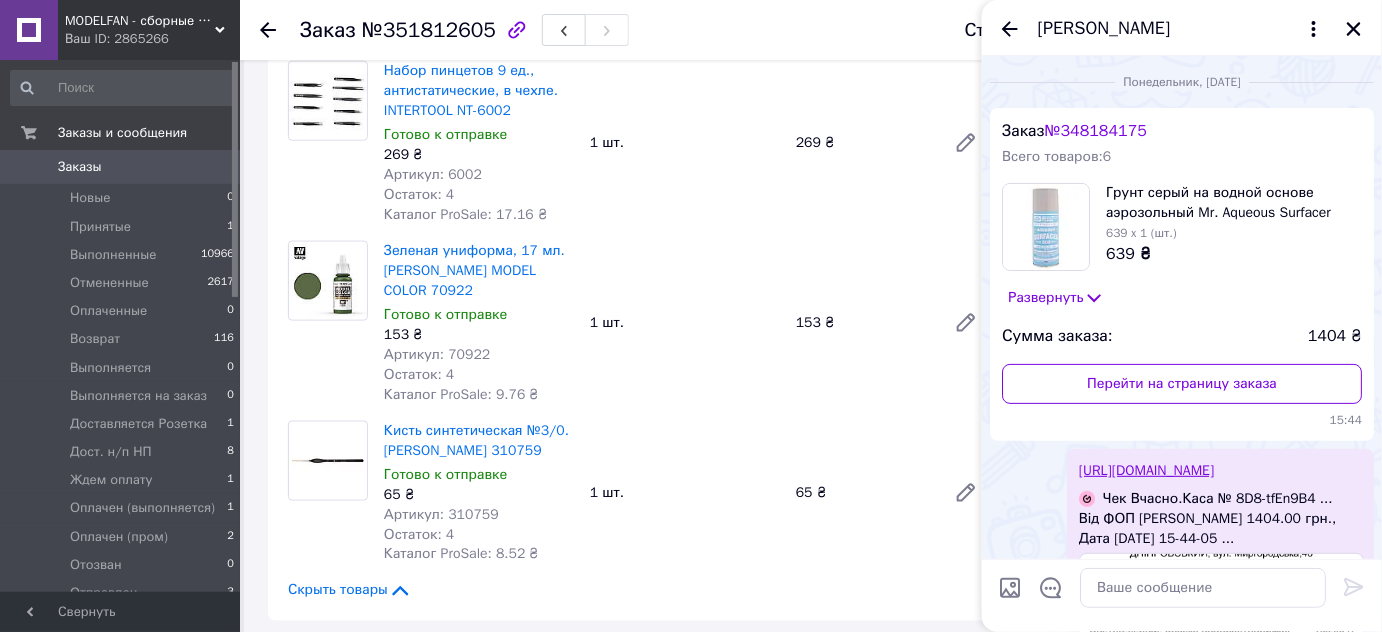 scroll, scrollTop: 1067, scrollLeft: 0, axis: vertical 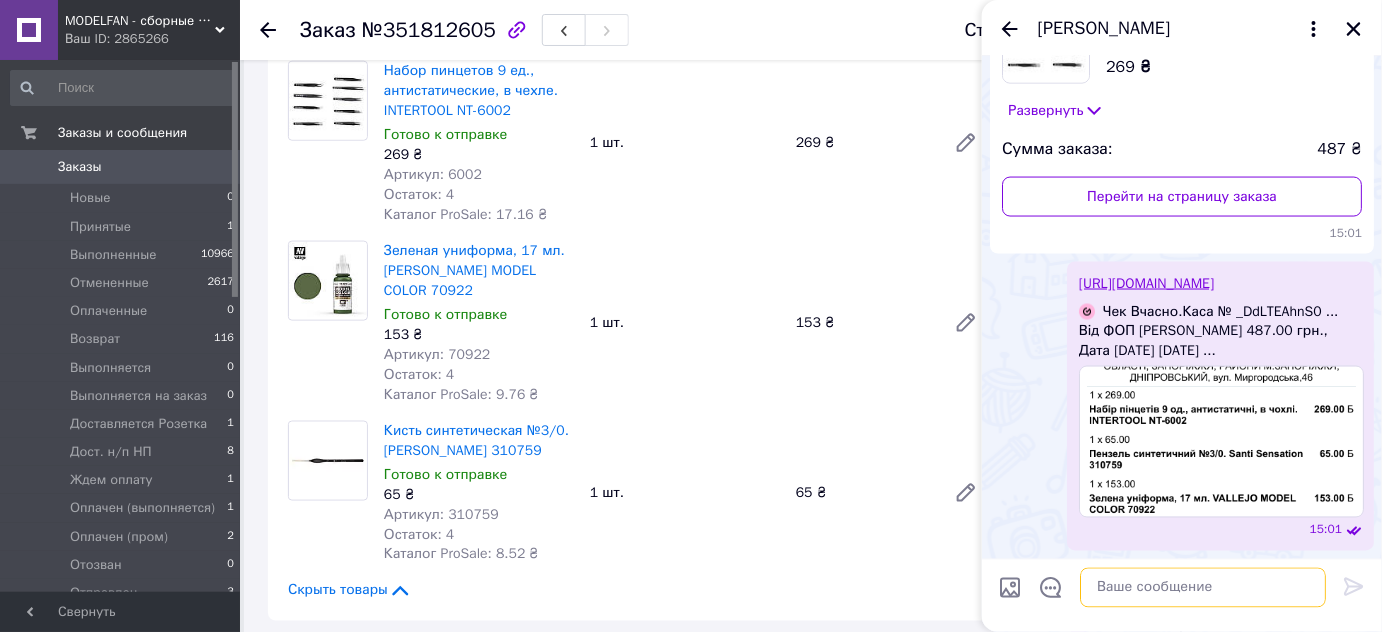 click at bounding box center [1203, 588] 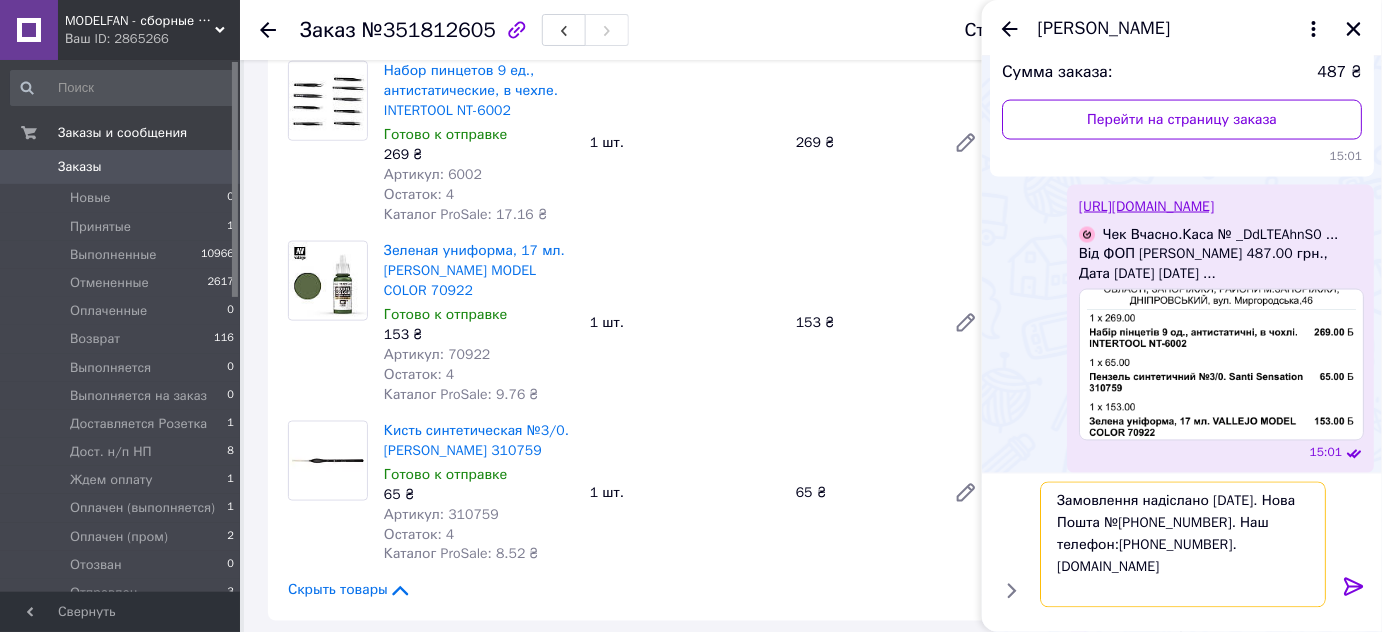 type 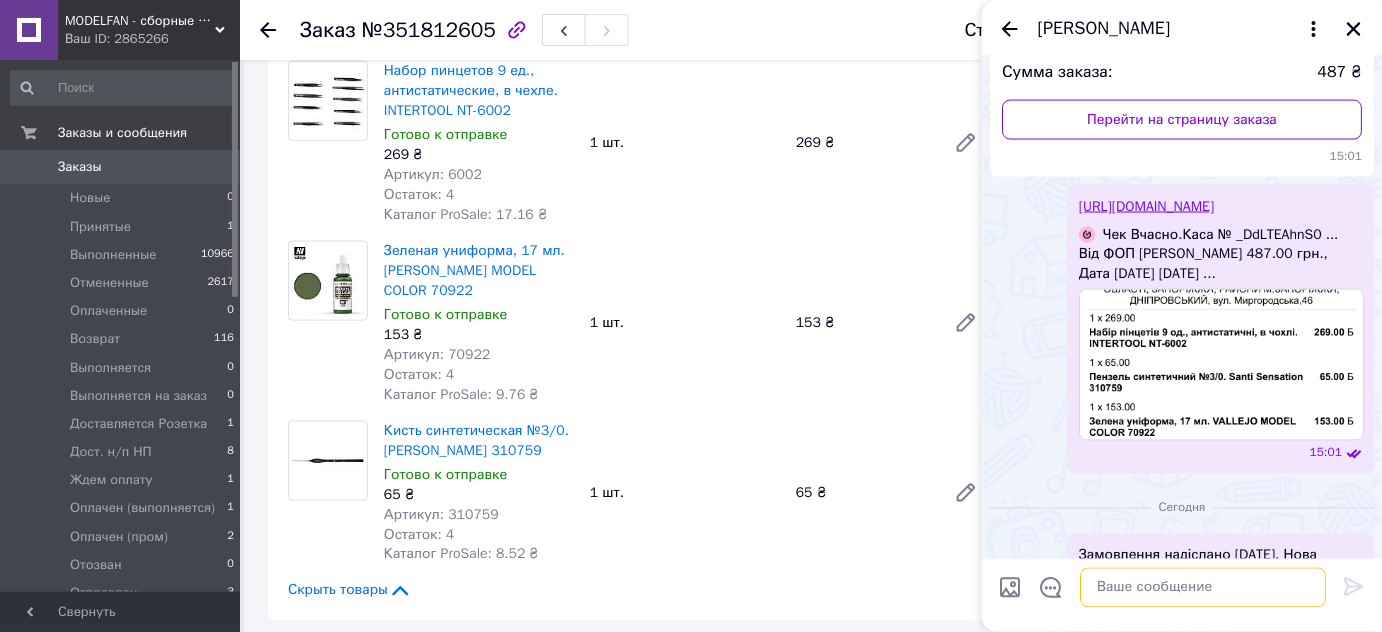 scroll, scrollTop: 1233, scrollLeft: 0, axis: vertical 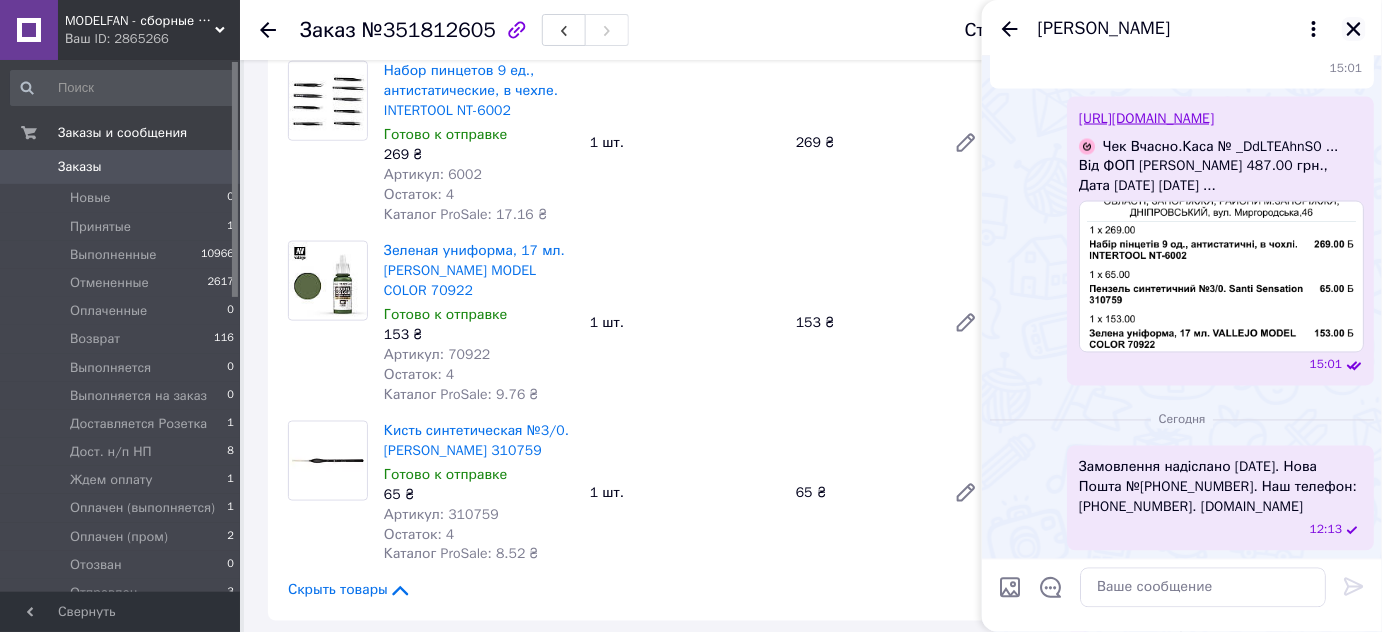 click 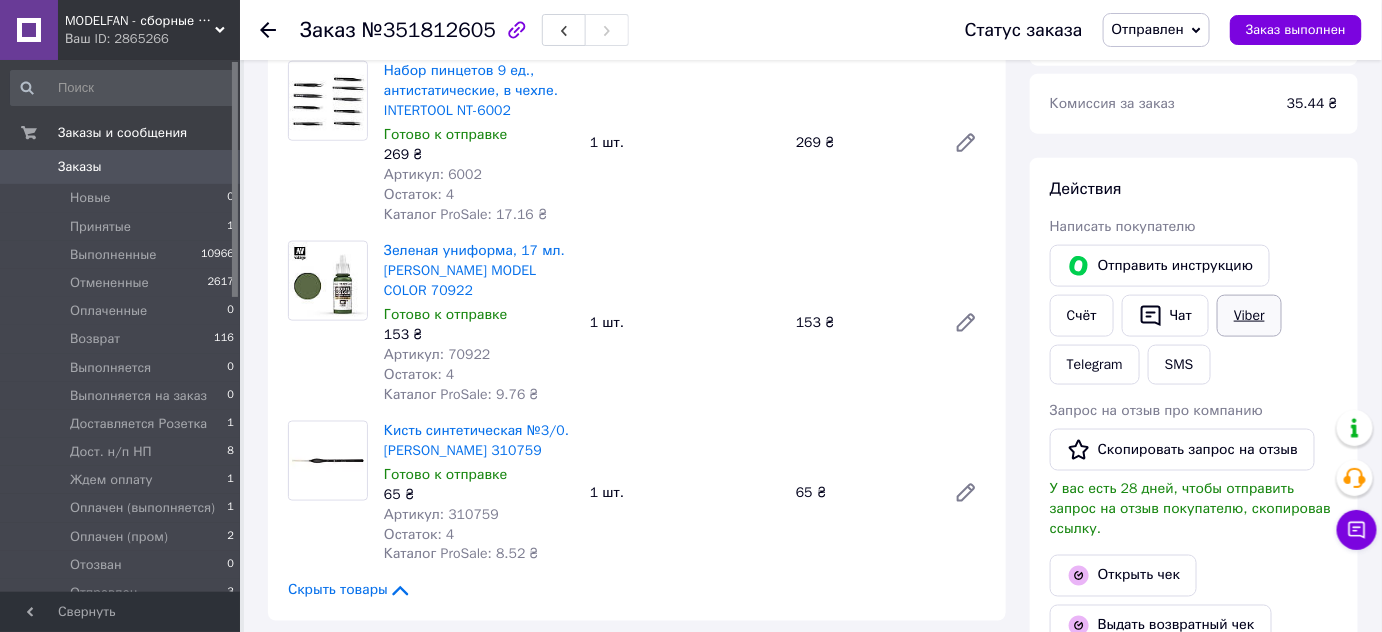 click on "Viber" at bounding box center [1249, 316] 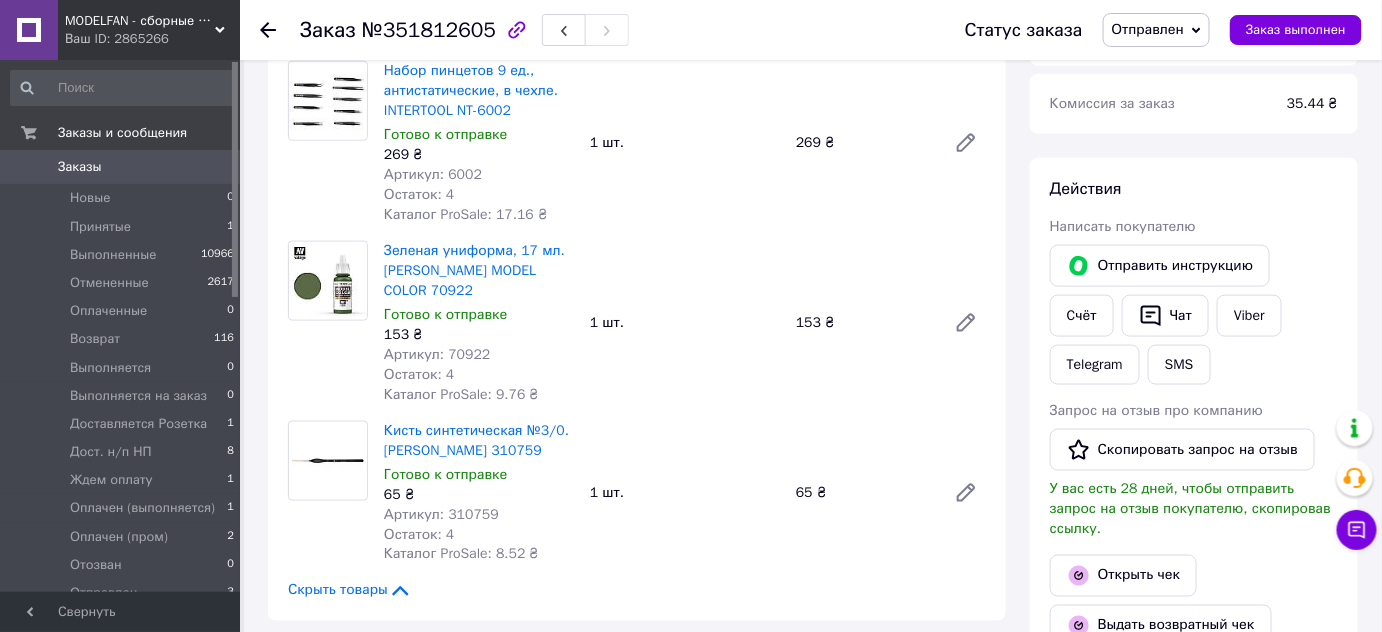 click on "Действия Написать покупателю   Отправить инструкцию Cчёт   Чат Viber Telegram SMS Запрос на отзыв про компанию   Скопировать запрос на отзыв У вас есть 28 дней, чтобы отправить запрос на отзыв покупателю, скопировав ссылку.   Открыть чек   Выдать возвратный чек   Скачать PDF   Печать PDF   Вернуть деньги покупателю" at bounding box center [1194, 495] 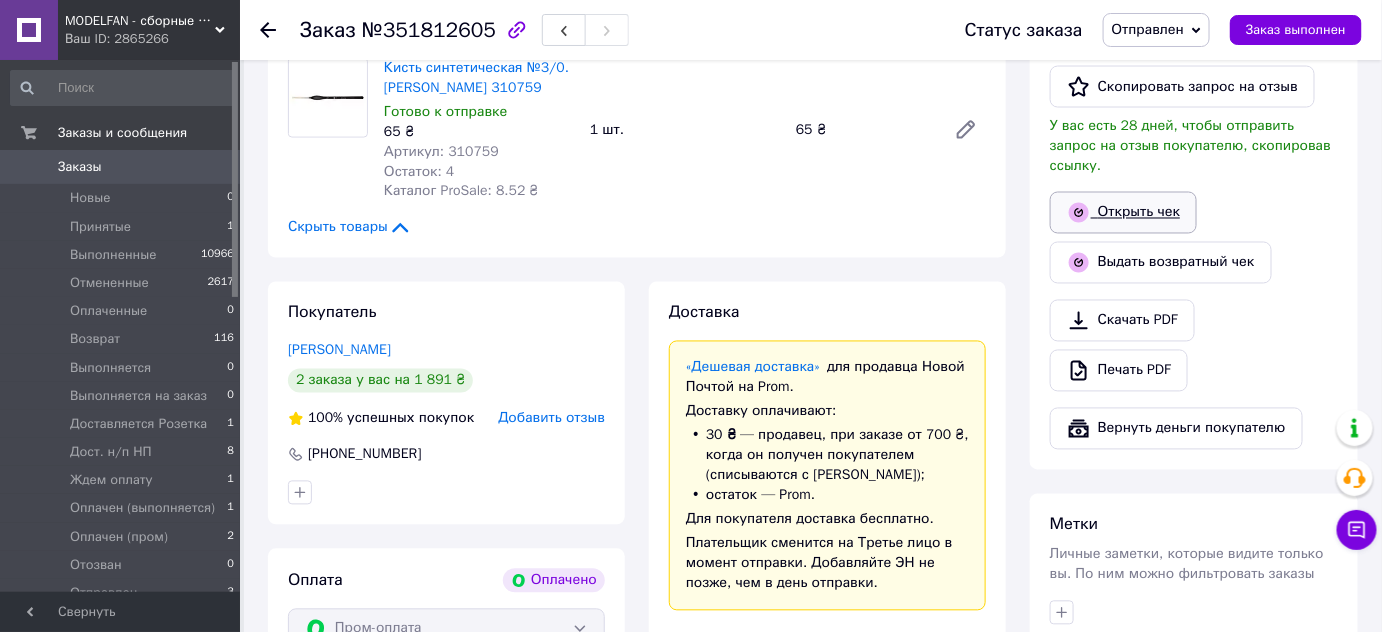 scroll, scrollTop: 909, scrollLeft: 0, axis: vertical 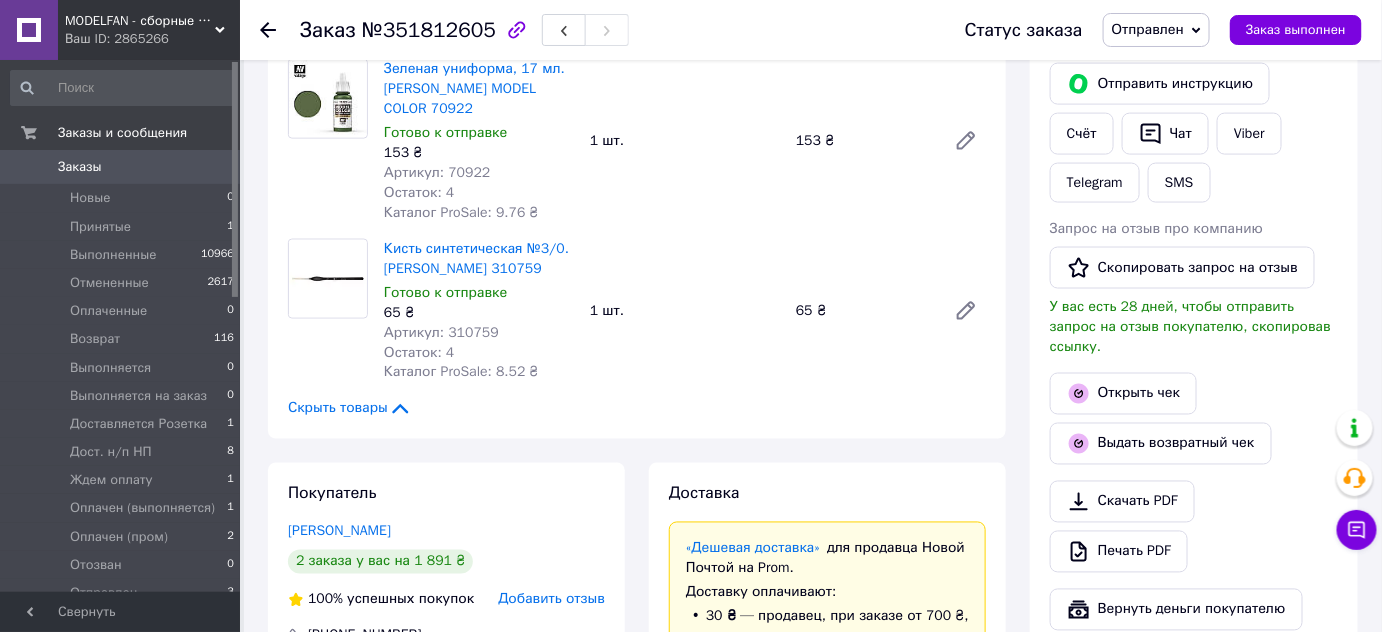click on "Заказы" at bounding box center [121, 167] 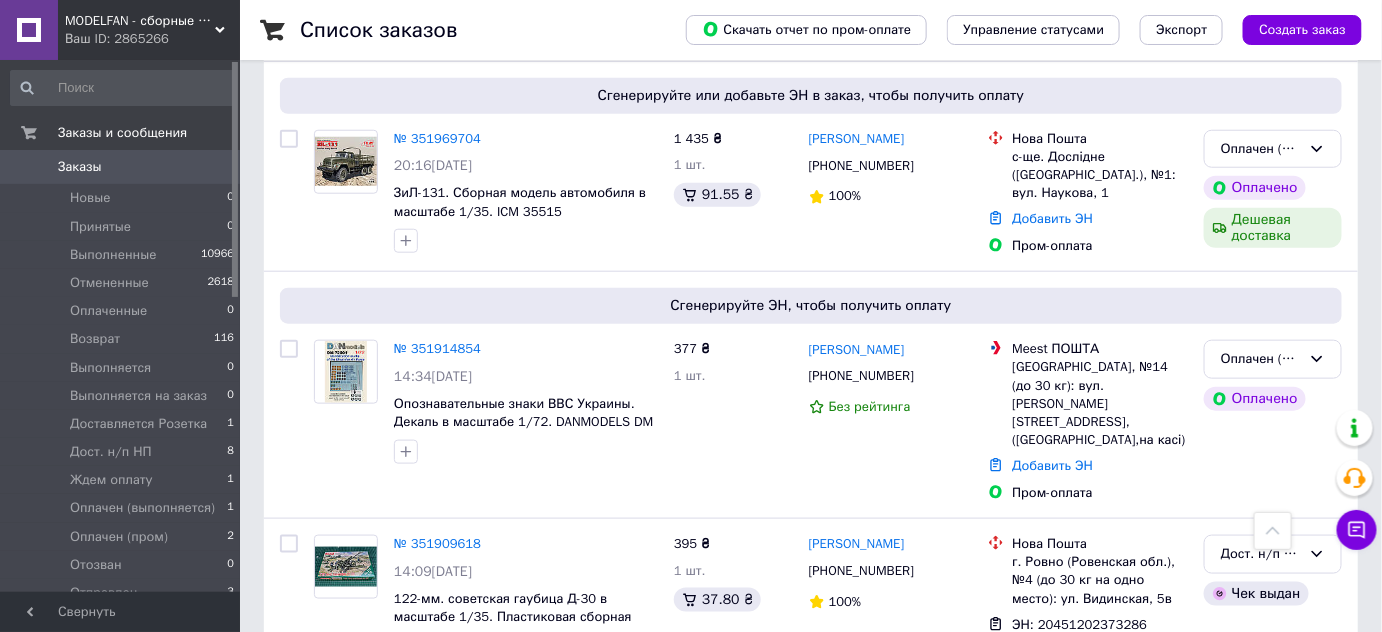scroll, scrollTop: 614, scrollLeft: 0, axis: vertical 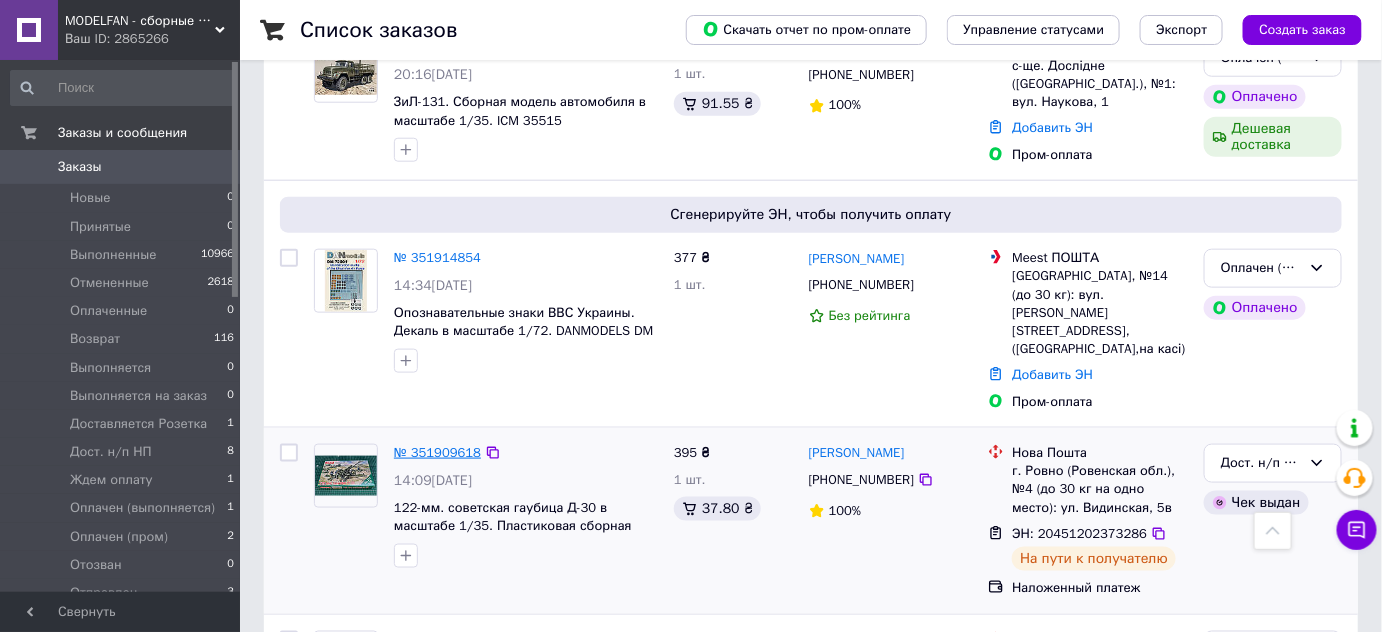 click on "№ 351909618" at bounding box center [437, 452] 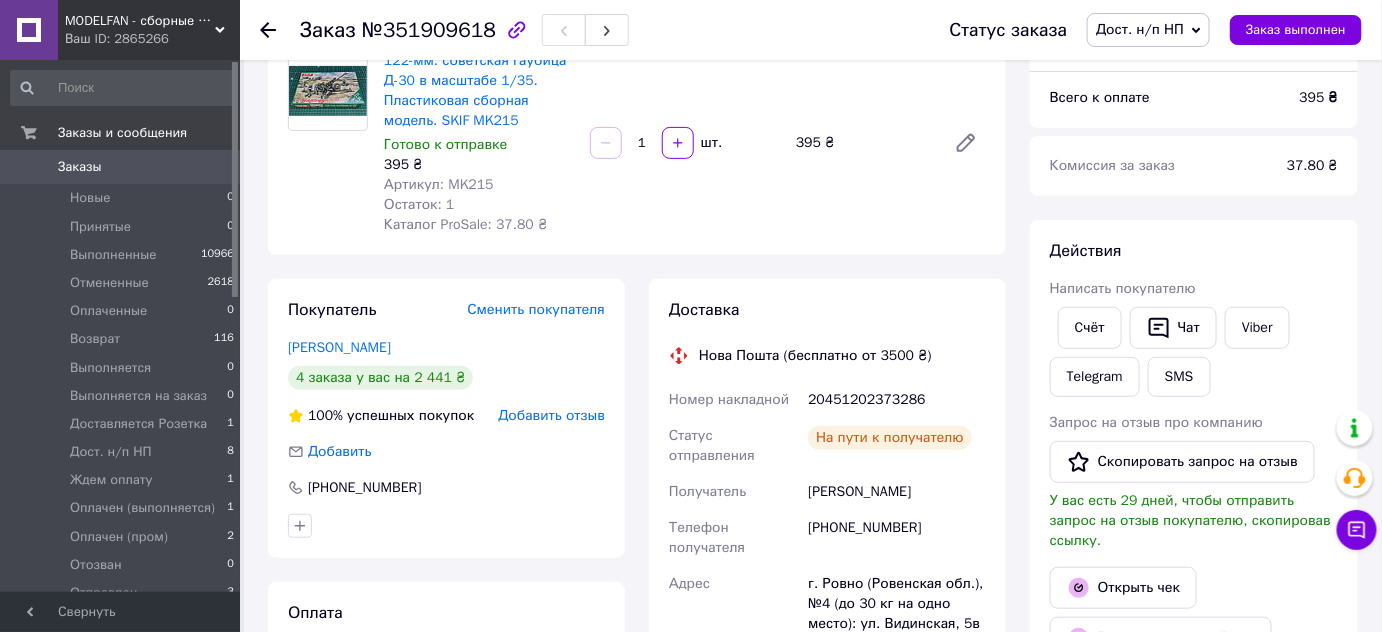 scroll, scrollTop: 181, scrollLeft: 0, axis: vertical 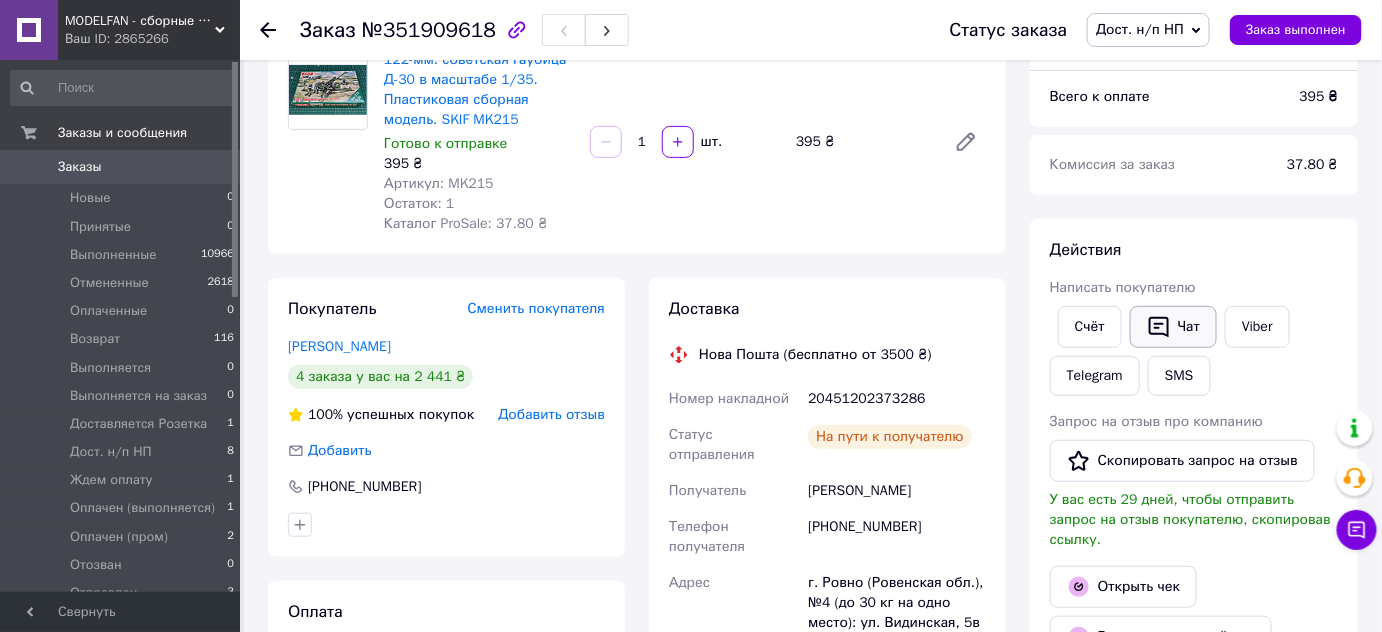 click on "Чат" at bounding box center (1173, 327) 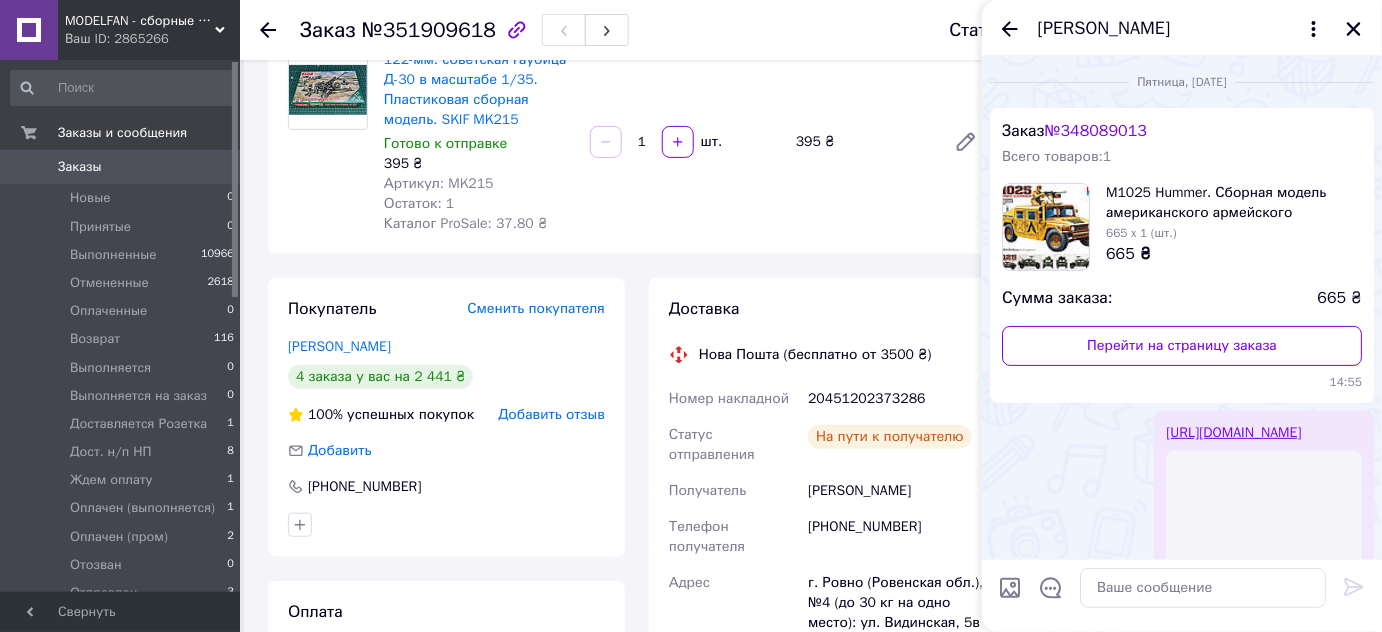 scroll, scrollTop: 2797, scrollLeft: 0, axis: vertical 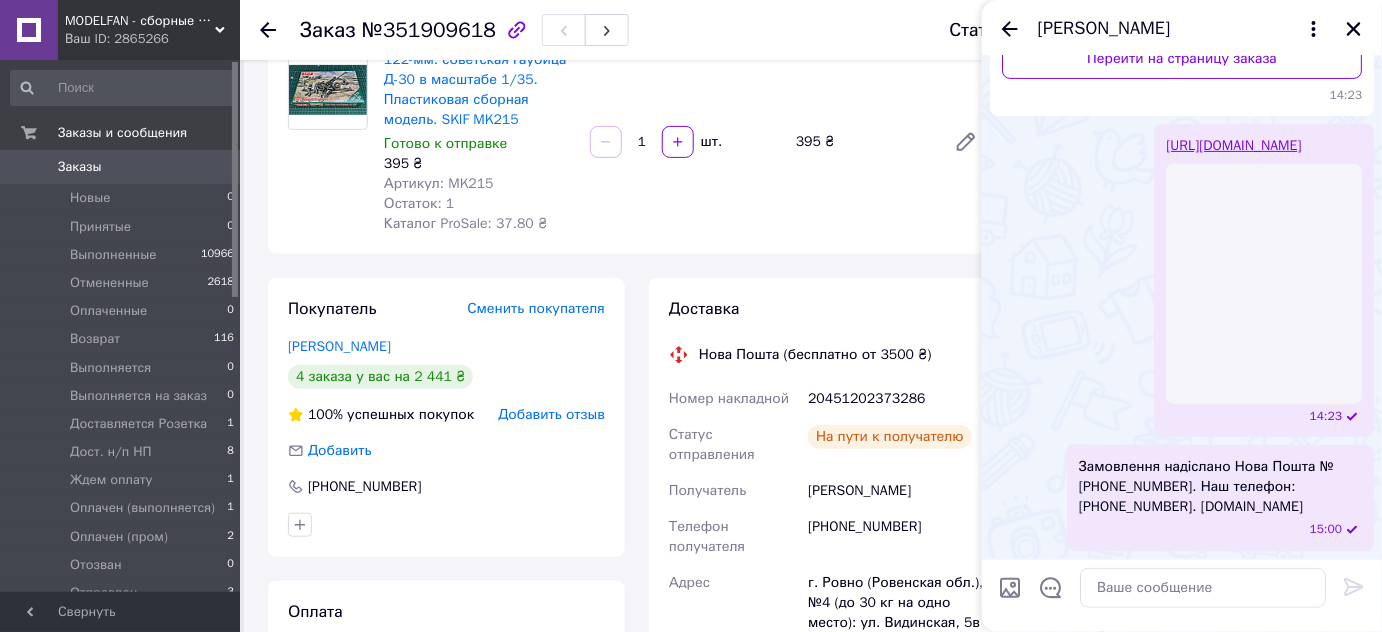 drag, startPoint x: 1241, startPoint y: 511, endPoint x: 1078, endPoint y: 465, distance: 169.36647 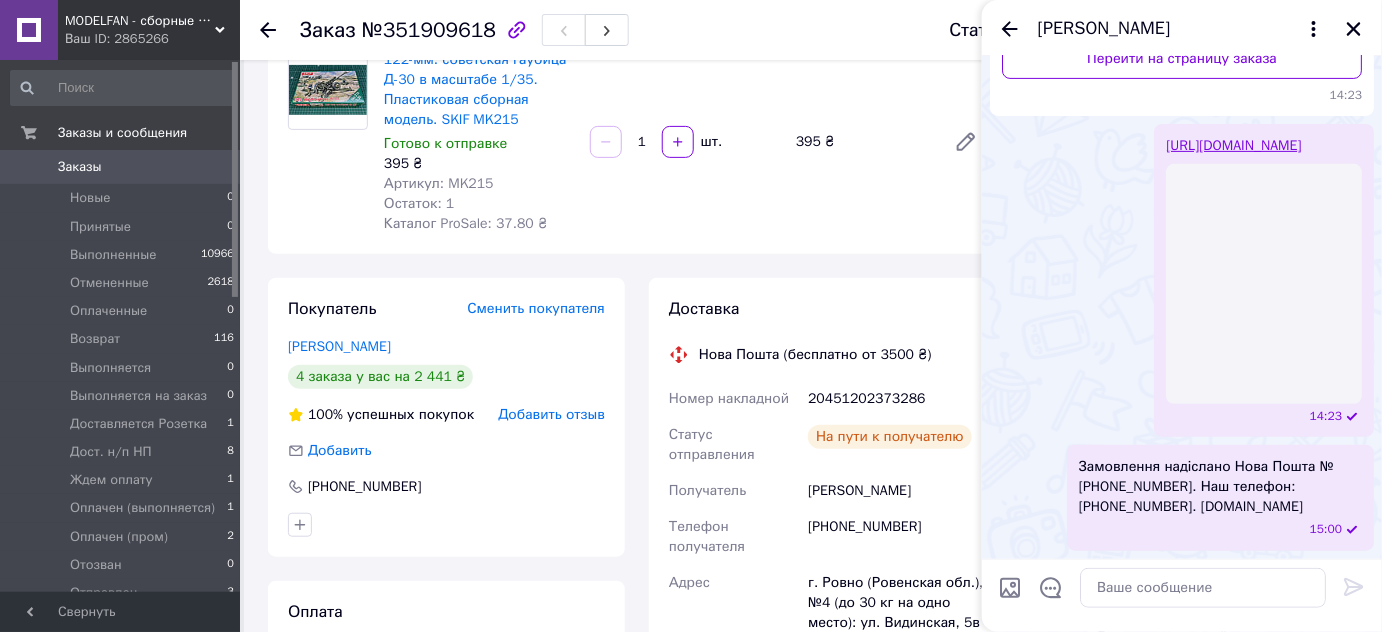 copy on "Замовлення надіслано Нова Пошта №[PHONE_NUMBER]. Наш телефон:[PHONE_NUMBER]. [DOMAIN_NAME]" 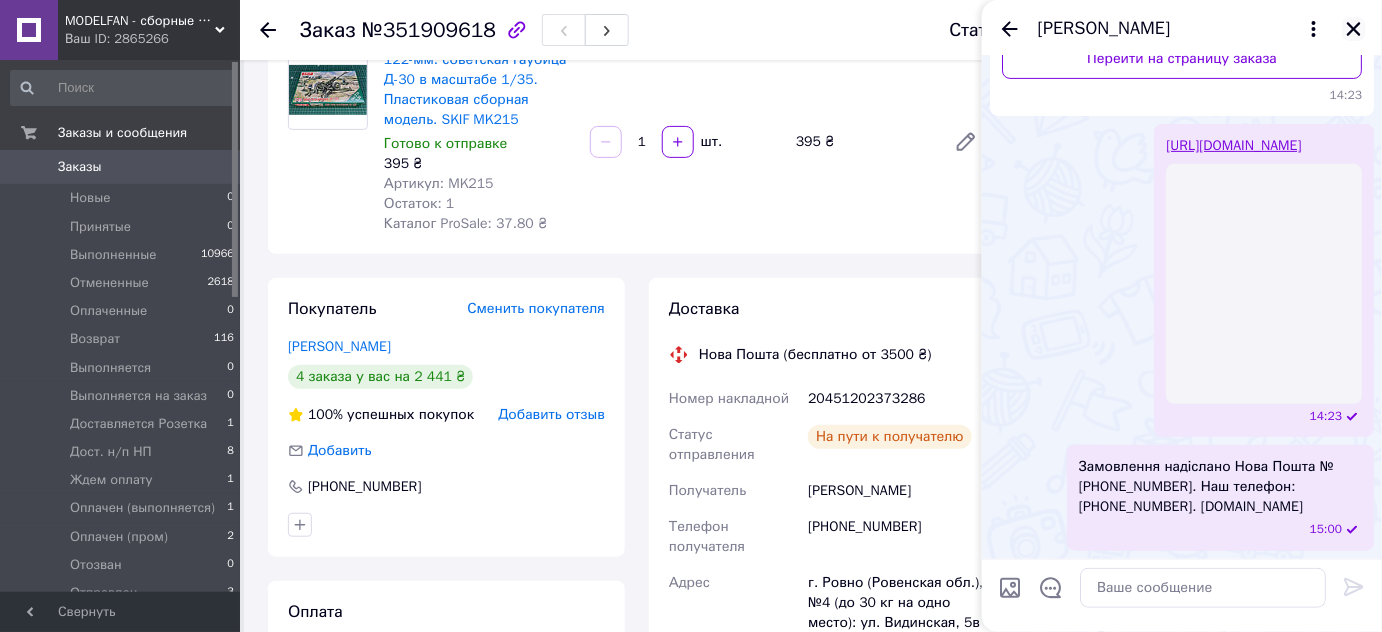 click 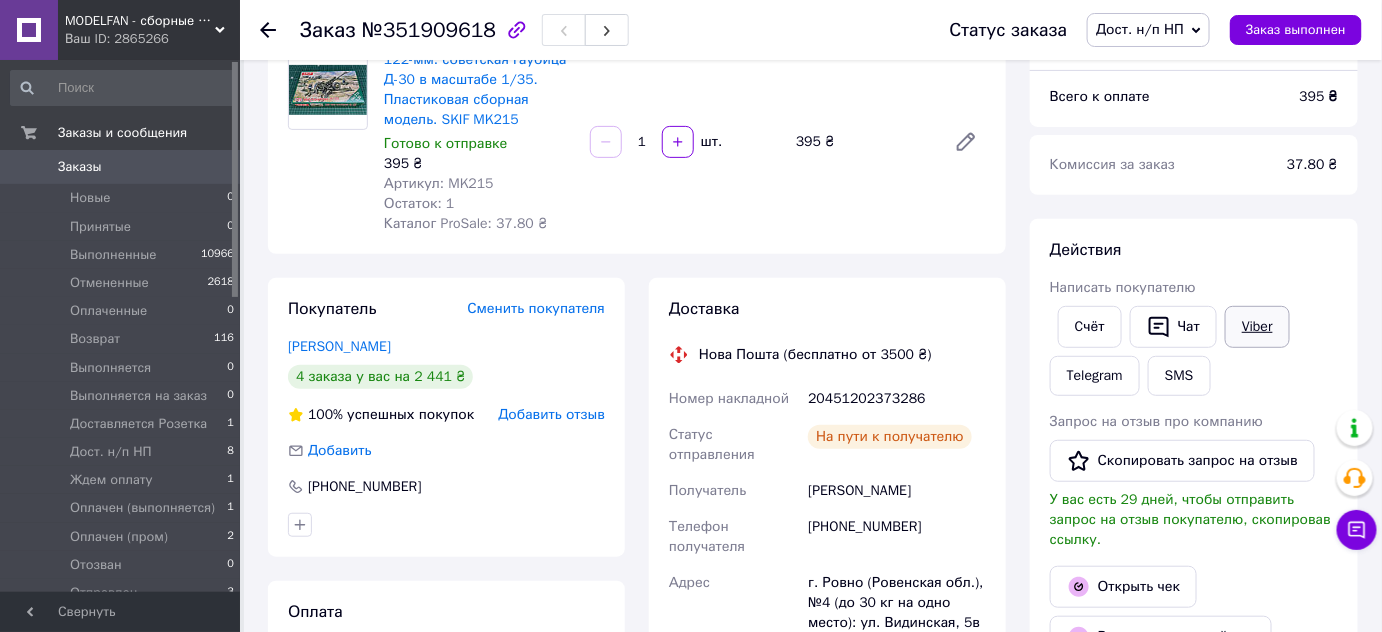 click on "Viber" at bounding box center (1257, 327) 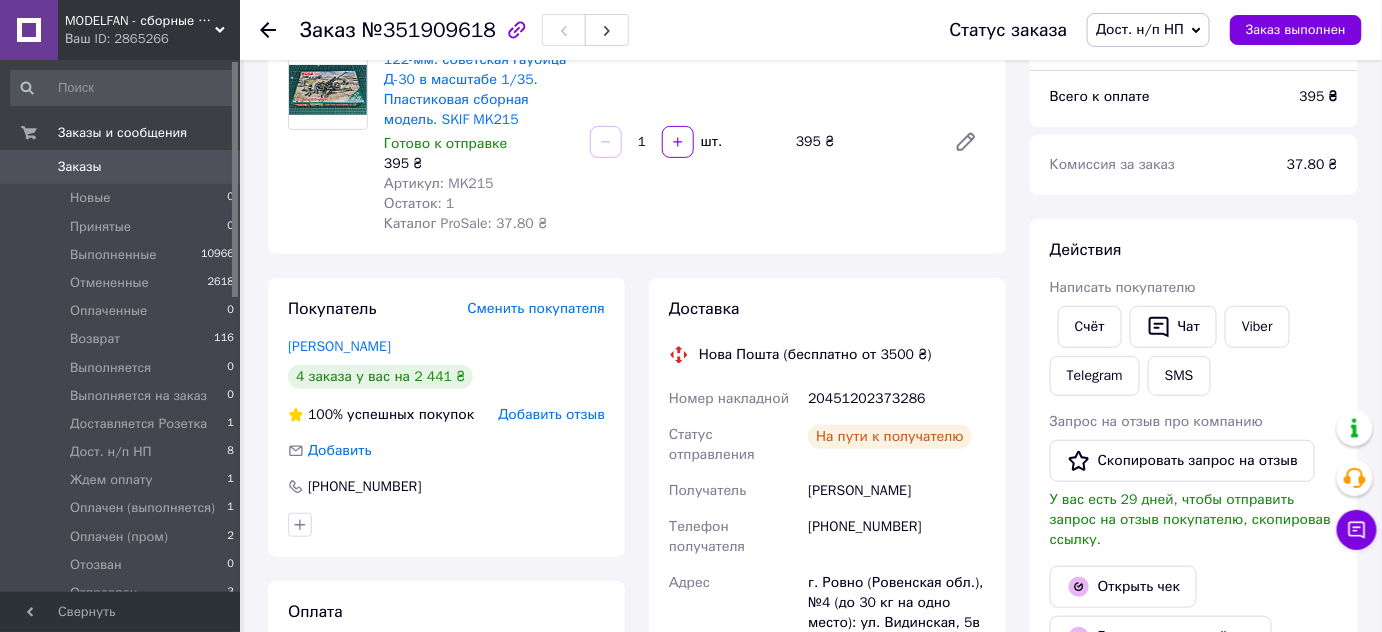 click on "Действия" at bounding box center [1194, 250] 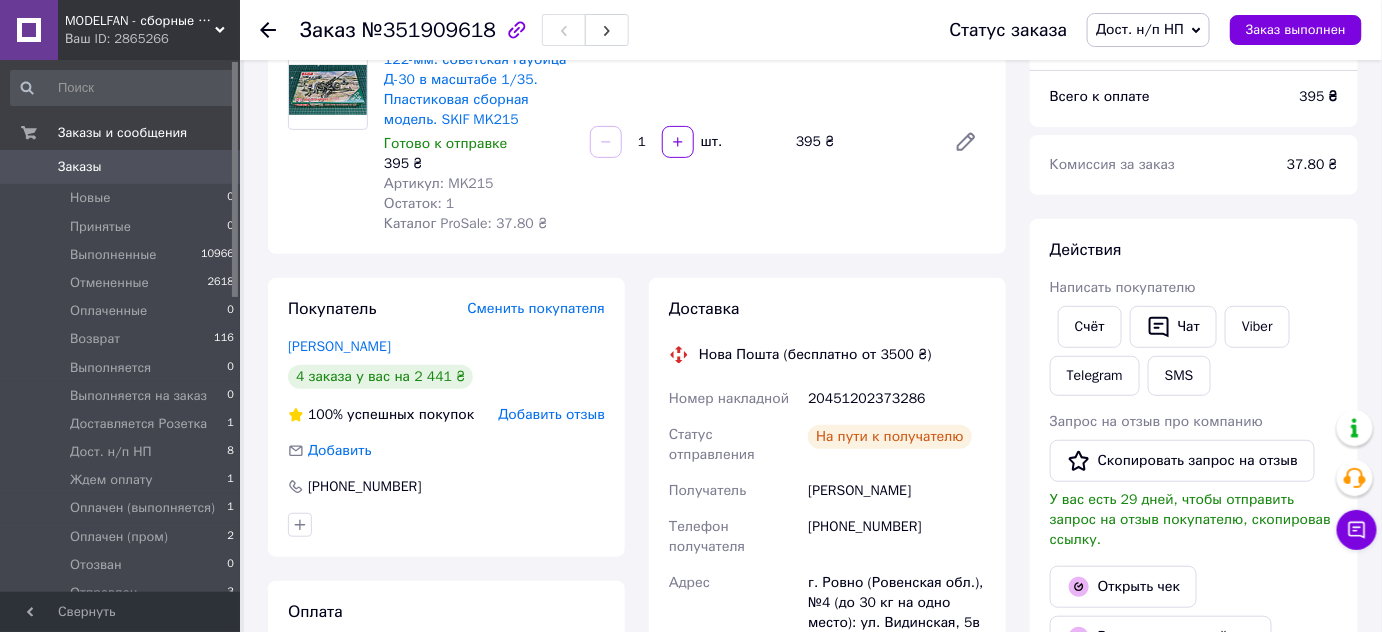 click on "Заказы" at bounding box center (80, 167) 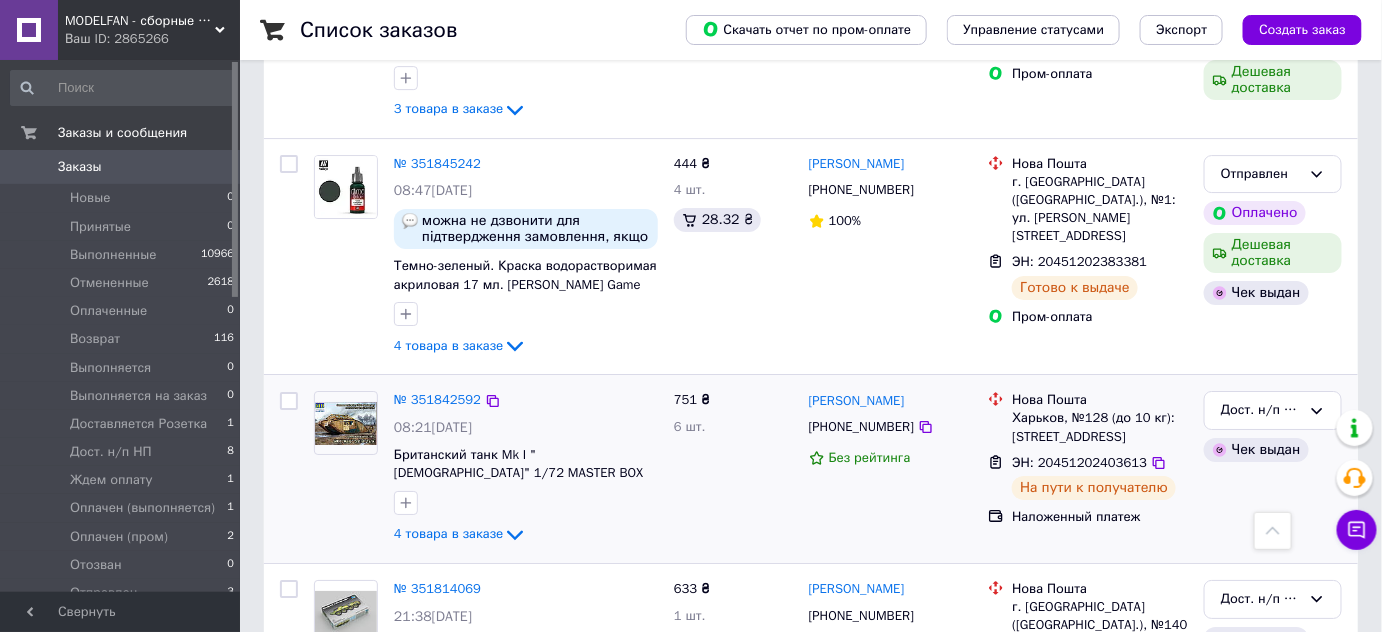 scroll, scrollTop: 2272, scrollLeft: 0, axis: vertical 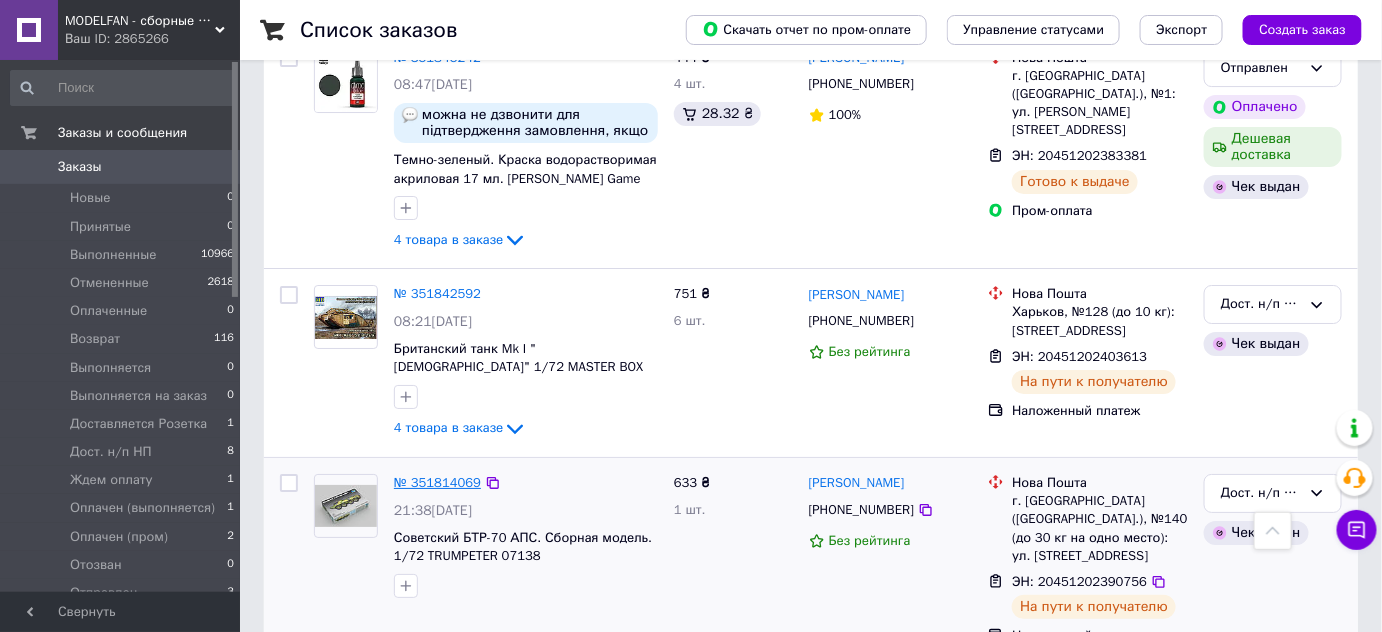 click on "№ 351814069" at bounding box center (437, 482) 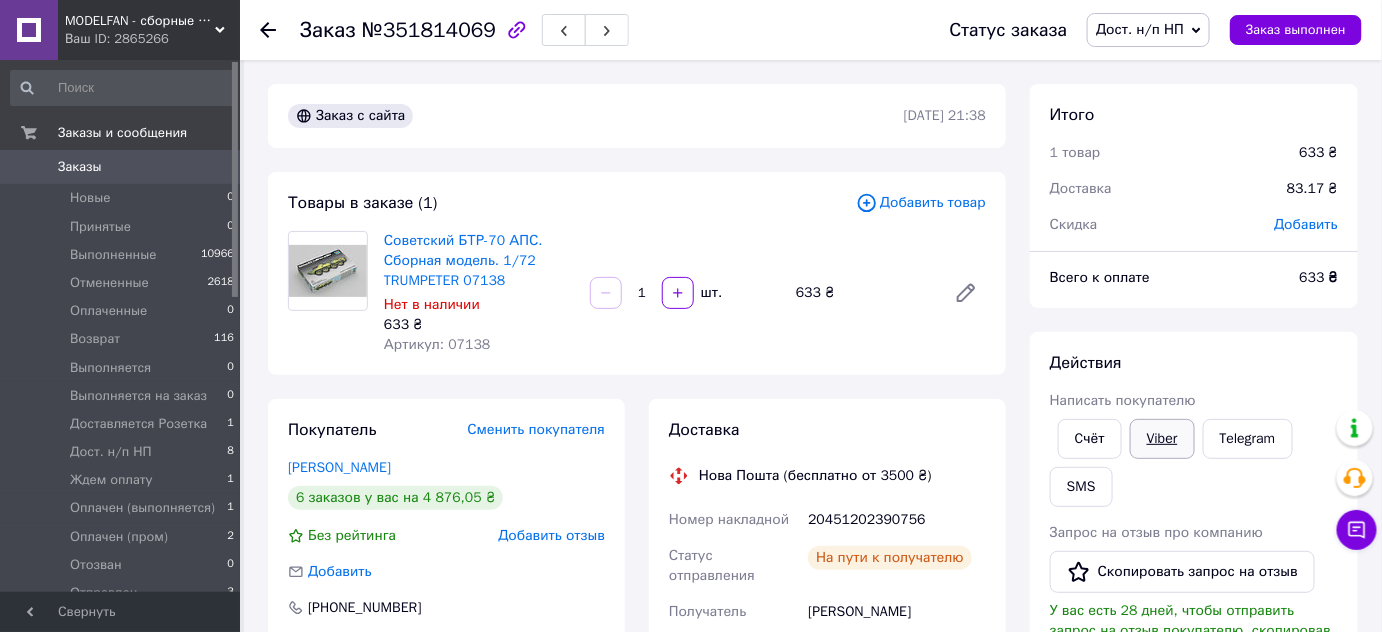 click on "Viber" at bounding box center (1162, 439) 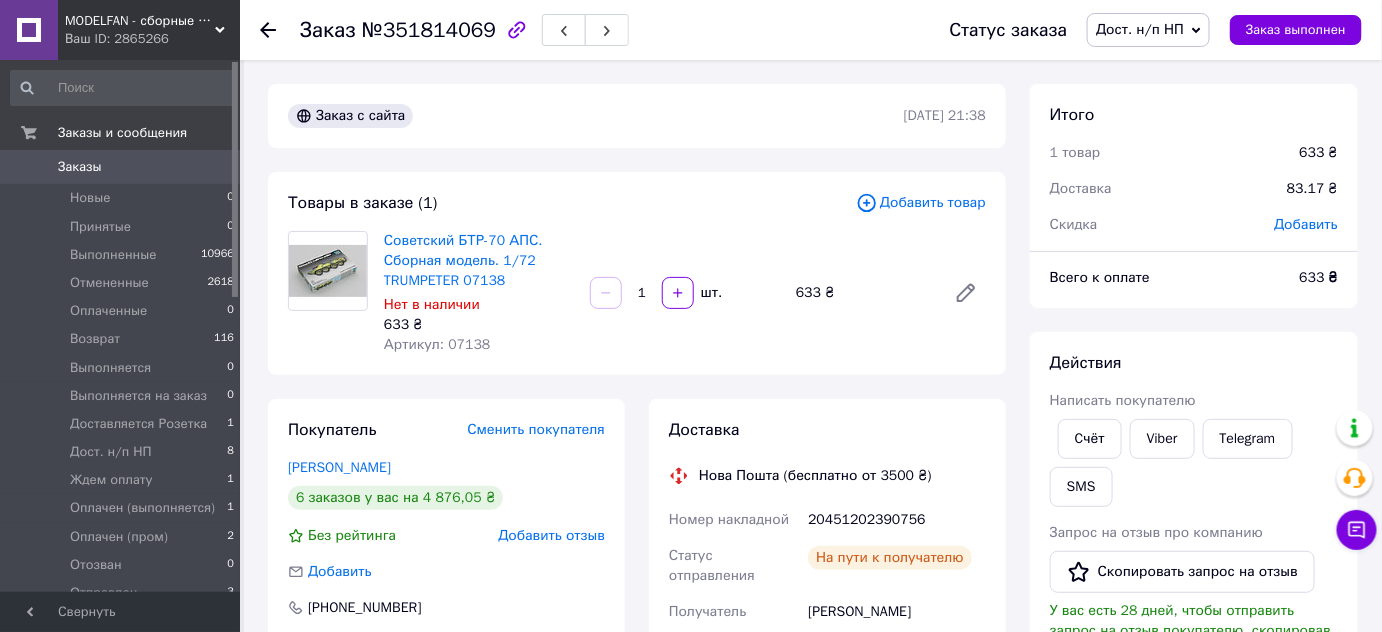 click on "Действия" at bounding box center (1194, 363) 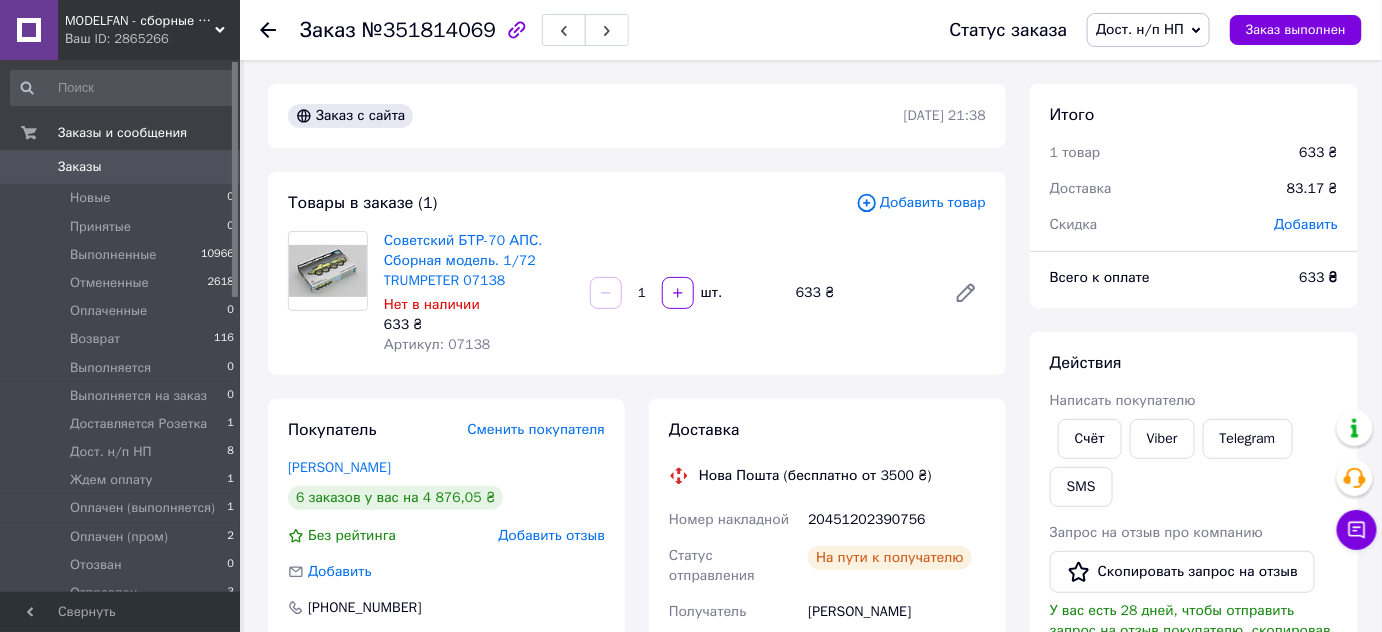 scroll, scrollTop: 90, scrollLeft: 0, axis: vertical 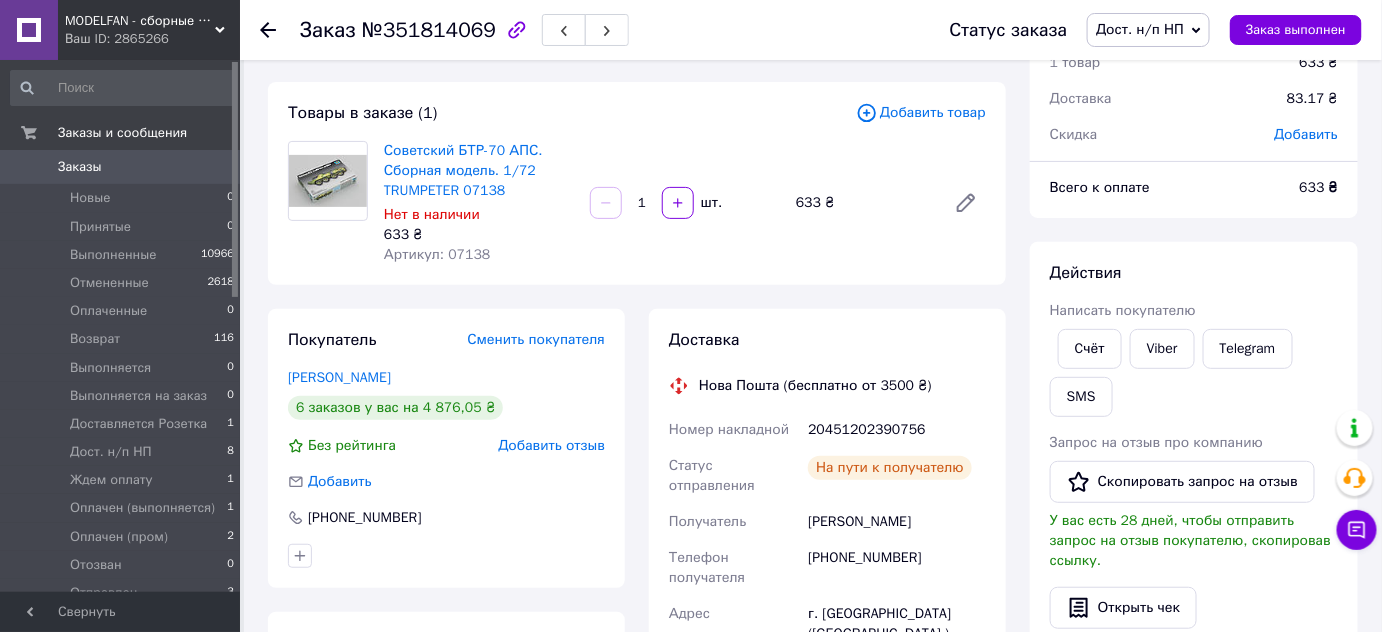 click on "20451202390756" at bounding box center [897, 430] 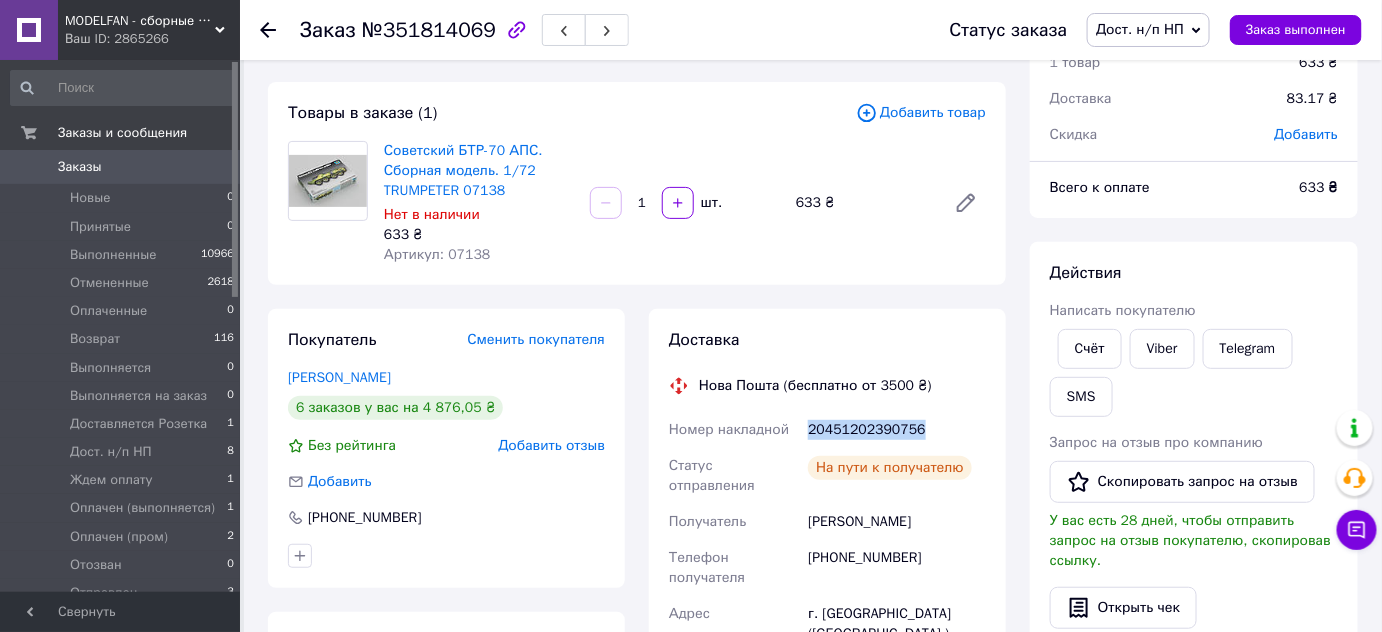 click on "20451202390756" at bounding box center [897, 430] 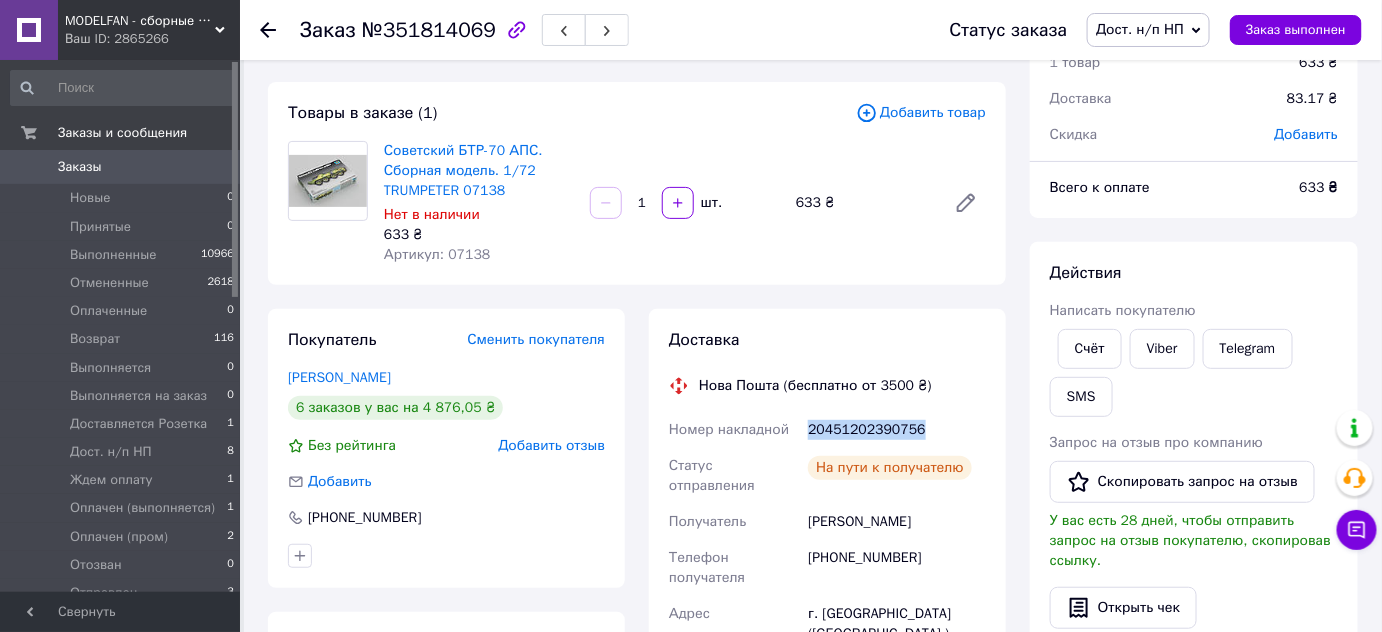 copy on "20451202390756" 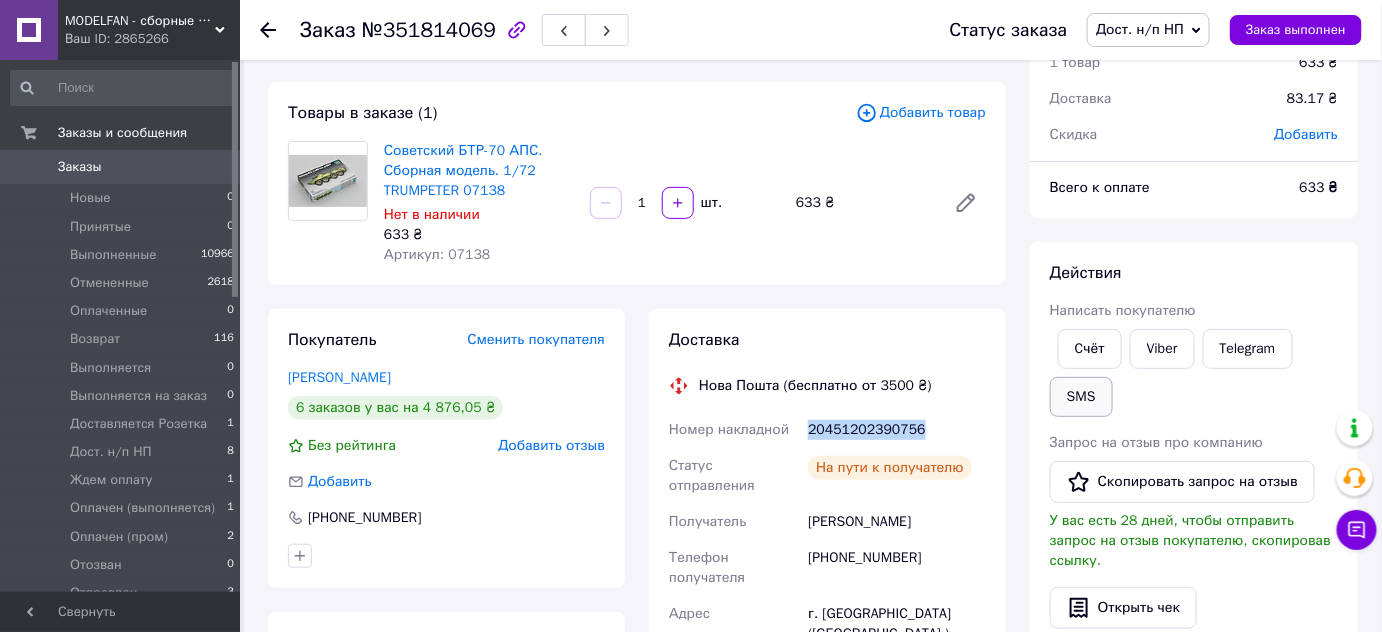 click on "SMS" at bounding box center [1081, 397] 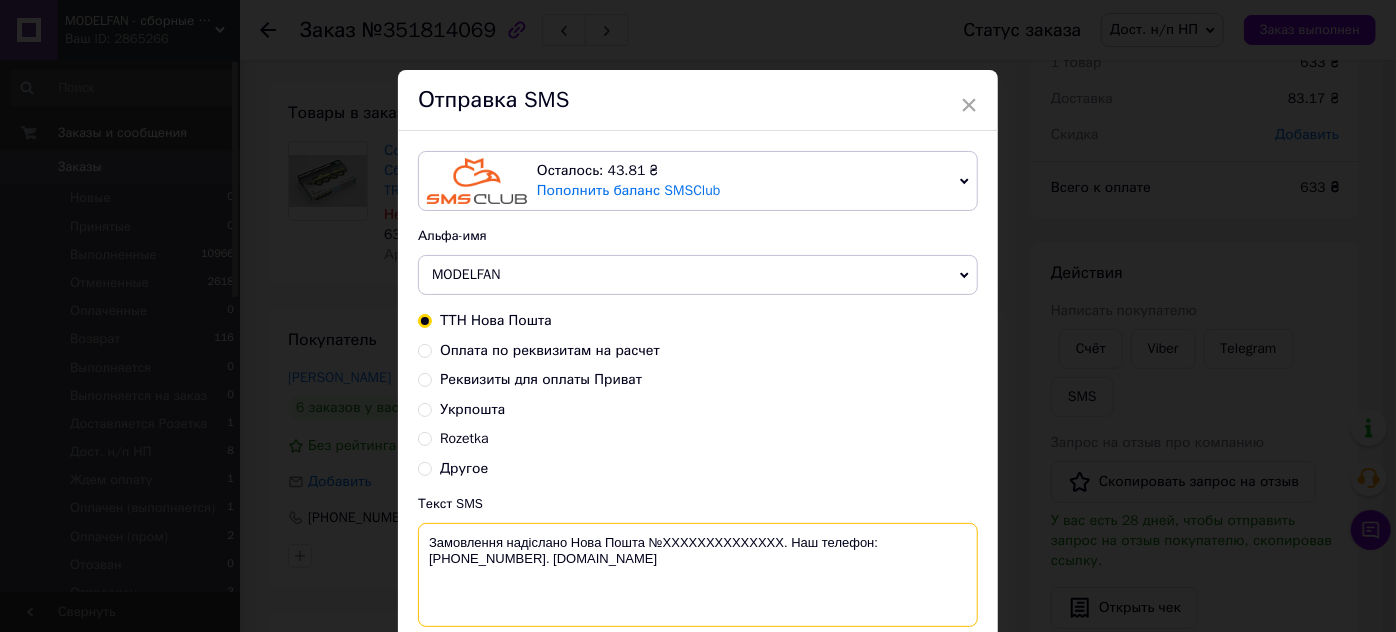 click on "Замовлення надіслано Нова Пошта №XXXXXXXXXXXXXX. Наш телефон:[PHONE_NUMBER]. [DOMAIN_NAME]" at bounding box center (698, 575) 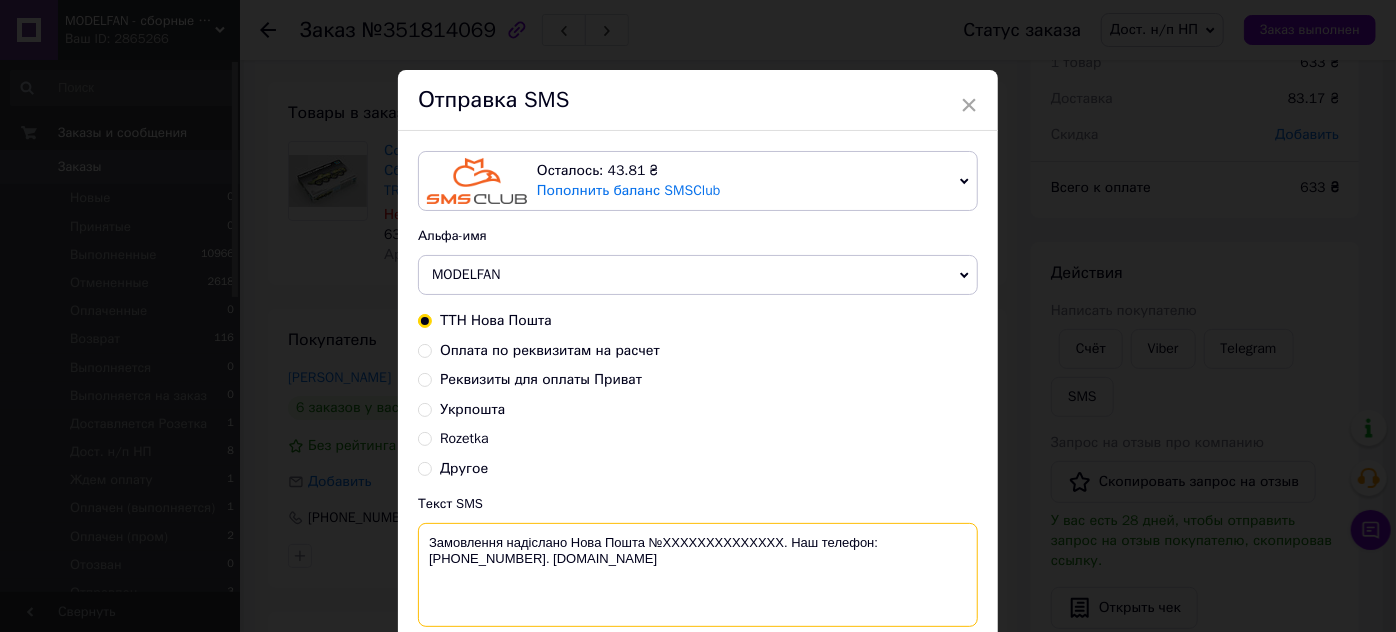 paste on "20451202390756" 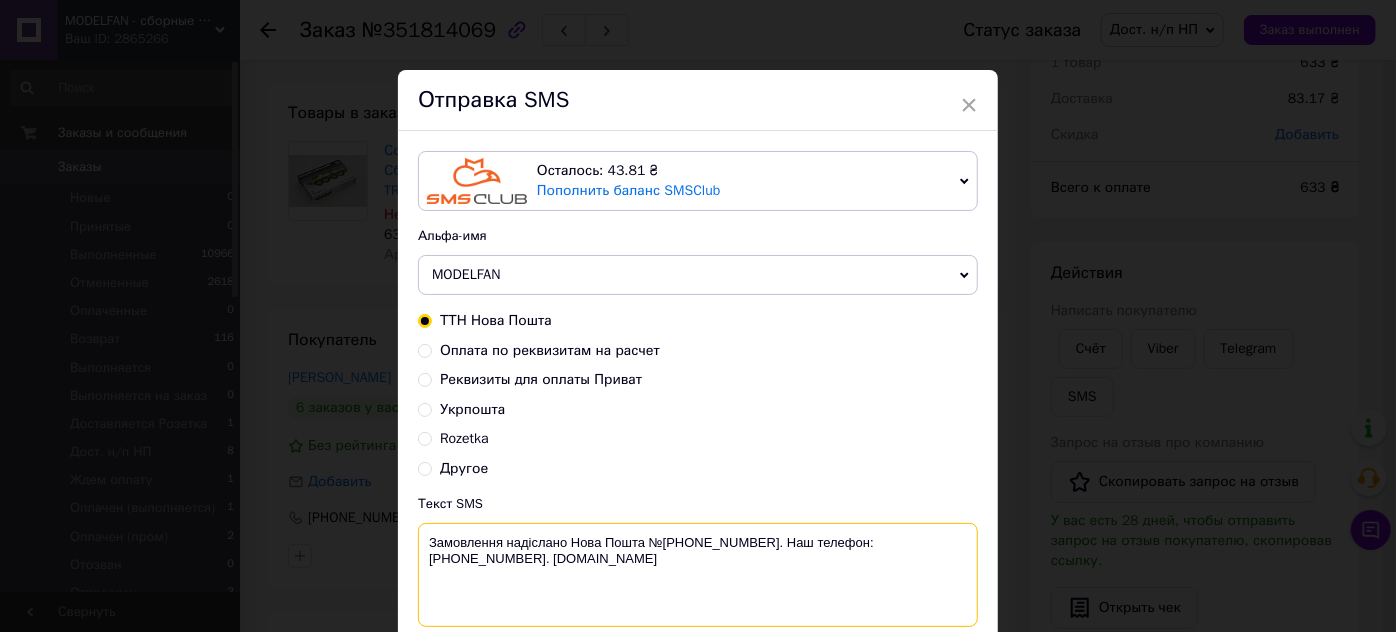 click on "Замовлення надіслано Нова Пошта №[PHONE_NUMBER]. Наш телефон:[PHONE_NUMBER]. [DOMAIN_NAME]" at bounding box center [698, 575] 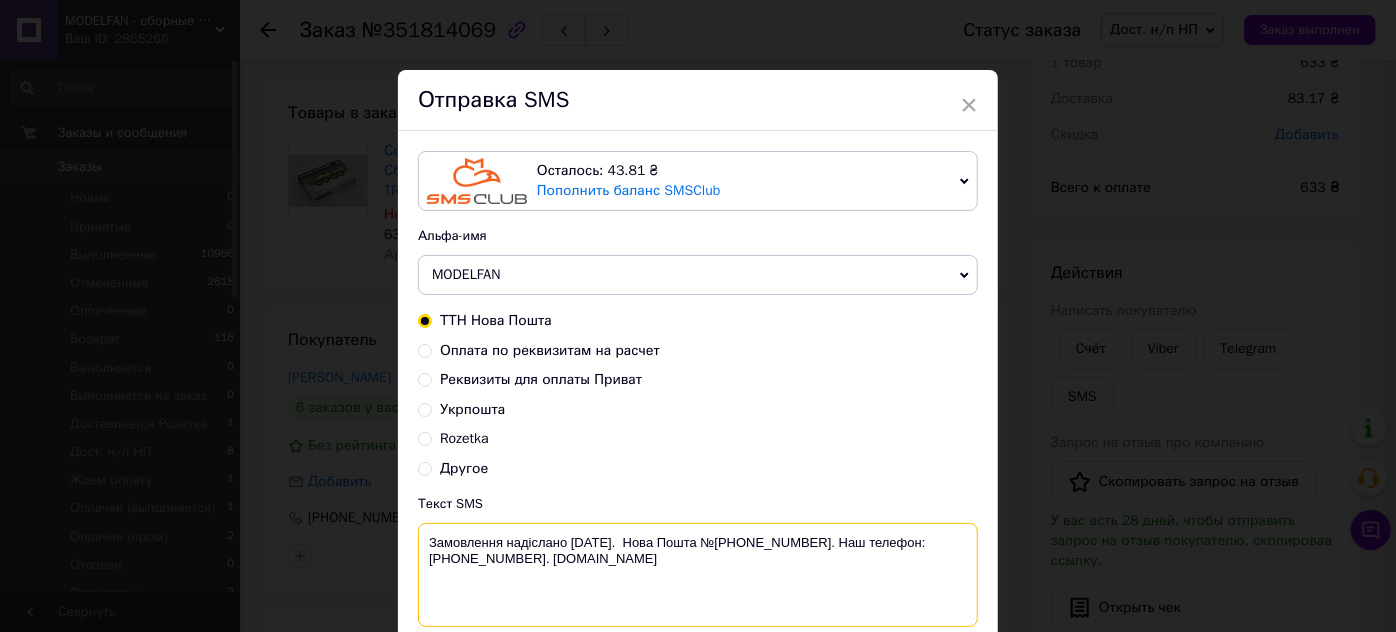 drag, startPoint x: 597, startPoint y: 551, endPoint x: 411, endPoint y: 543, distance: 186.17197 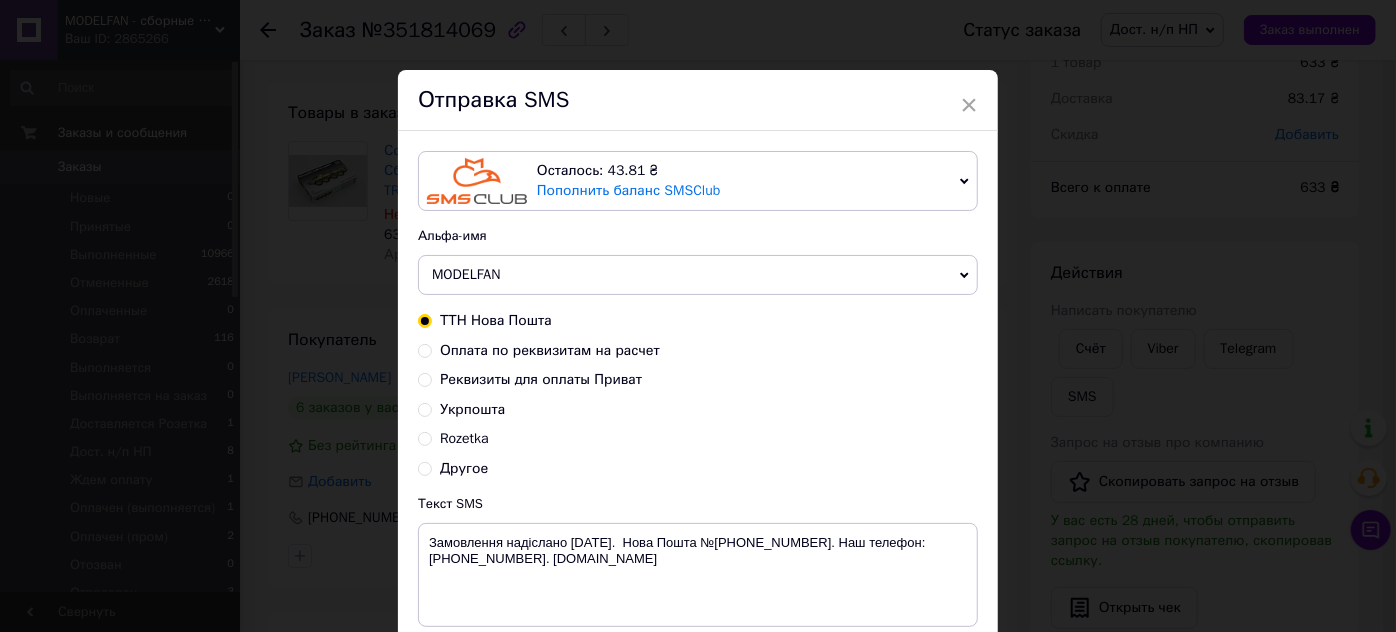 click on "× Отправка SMS Осталось: 43.81 ₴ Пополнить баланс SMSClub Подключить LetsAds Альфа-имя  MODELFAN VashZakaz VashZakaz Shop Zakaz Обновить список альфа-имен ТТН  Нова Пошта Оплата по реквизитам на расчет Реквизиты для оплаты Приват Укрпошта Rozetka Другое Текст SMS Замовлення надіслано [DATE].  Нова Пошта №[PHONE_NUMBER]. Наш телефон:[PHONE_NUMBER]. [DOMAIN_NAME] Использовано: 104 символа Отменить   Отправить" at bounding box center (698, 316) 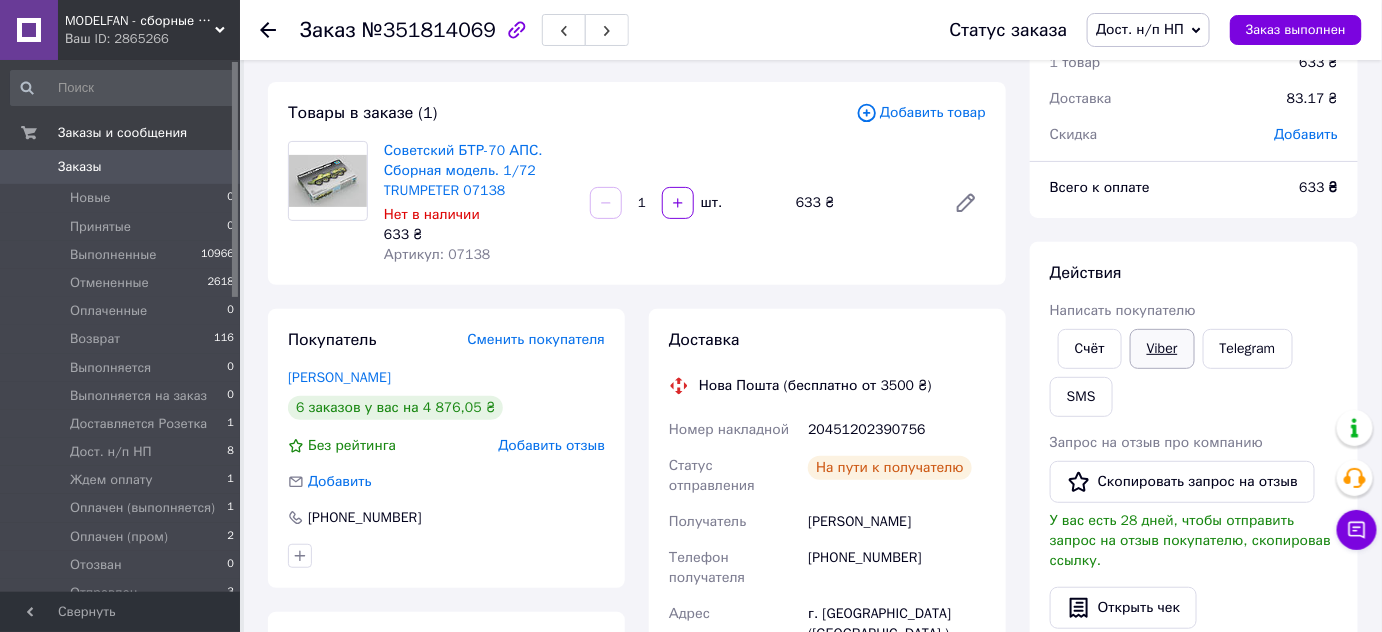 click on "Viber" at bounding box center (1162, 349) 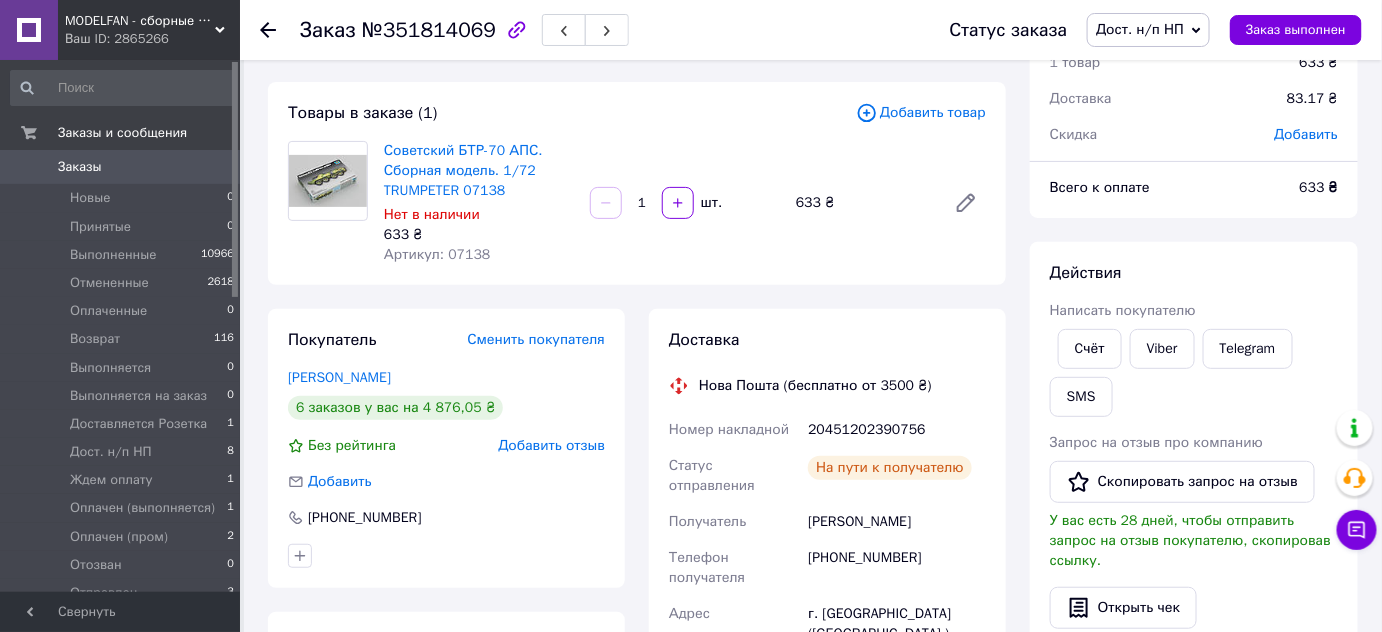 click on "Cчёт Viber Telegram SMS" at bounding box center [1194, 373] 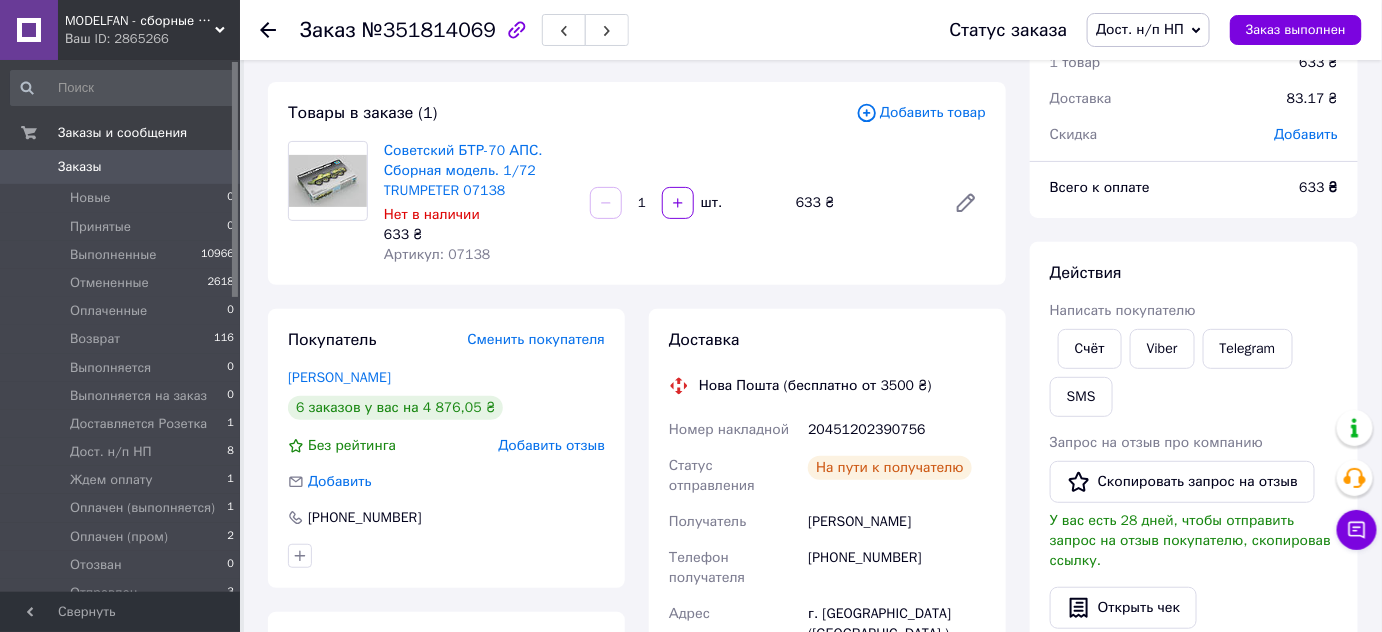 click on "Заказы" at bounding box center [80, 167] 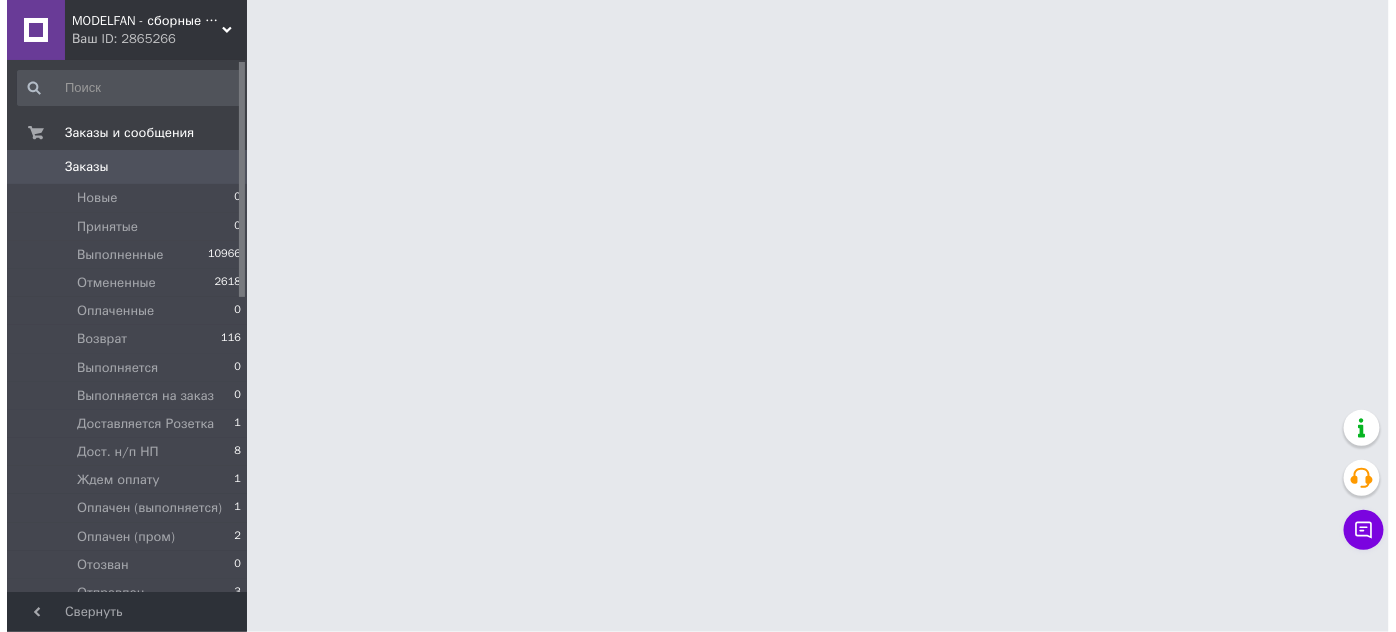 scroll, scrollTop: 0, scrollLeft: 0, axis: both 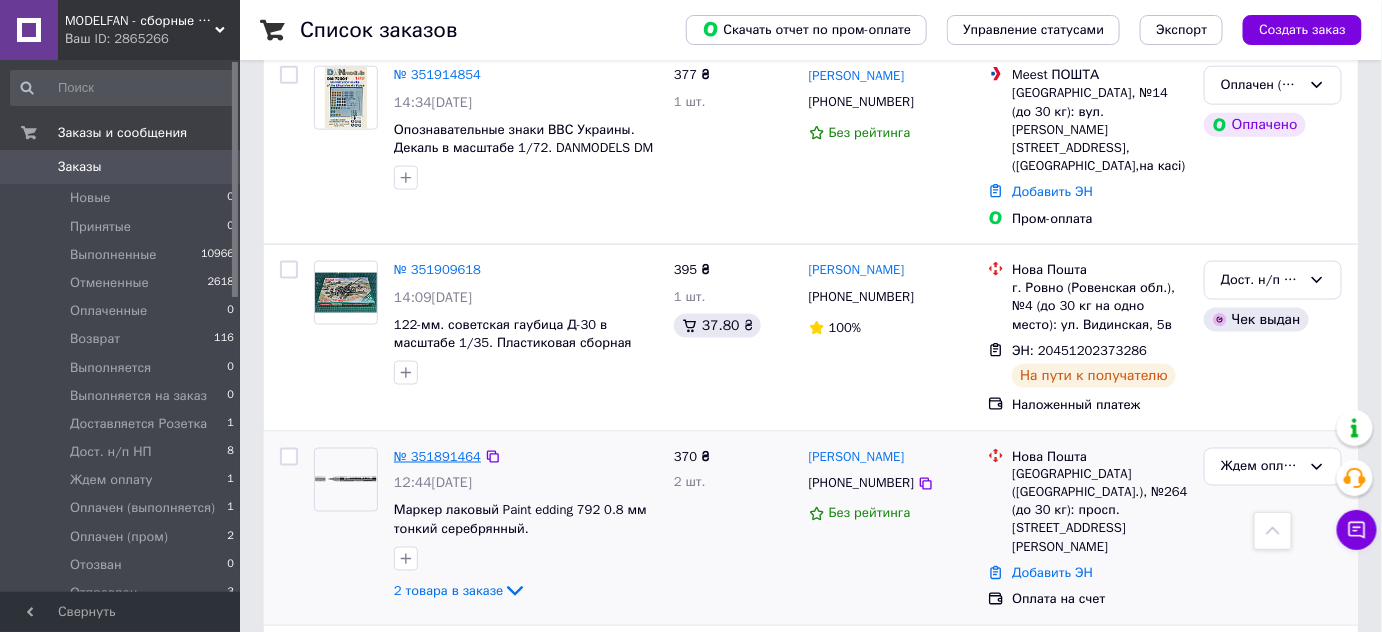 click on "№ 351891464" at bounding box center [437, 456] 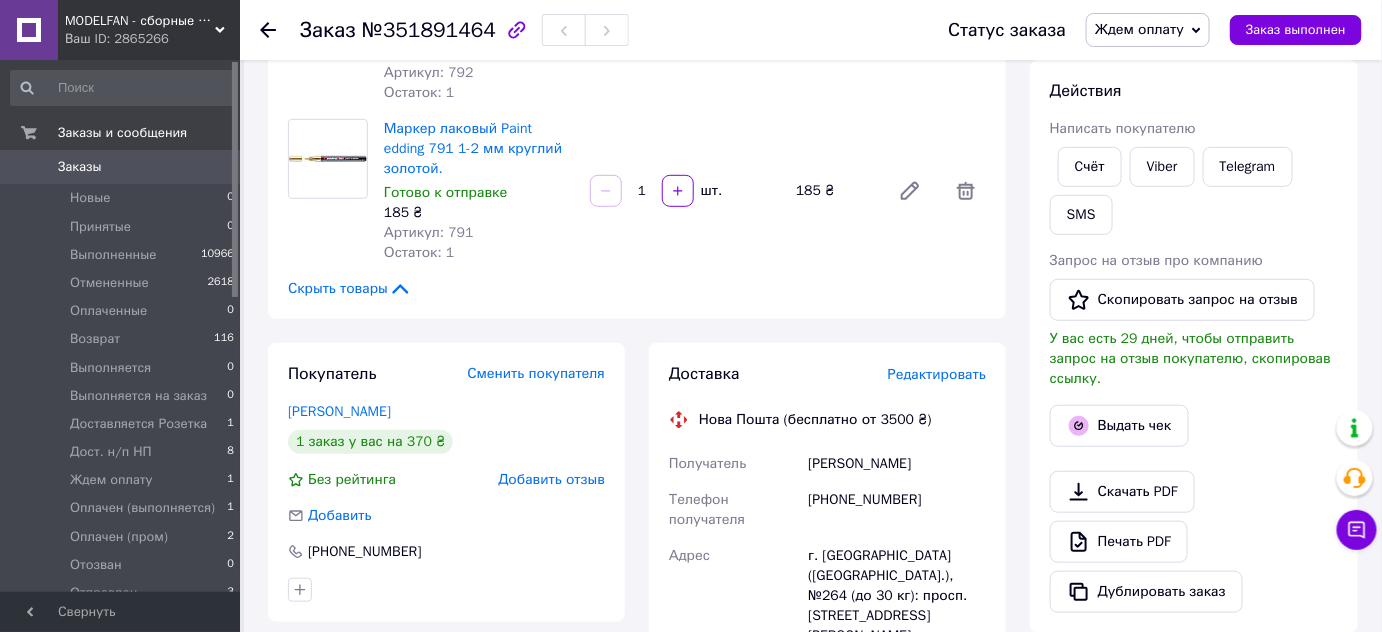 scroll, scrollTop: 90, scrollLeft: 0, axis: vertical 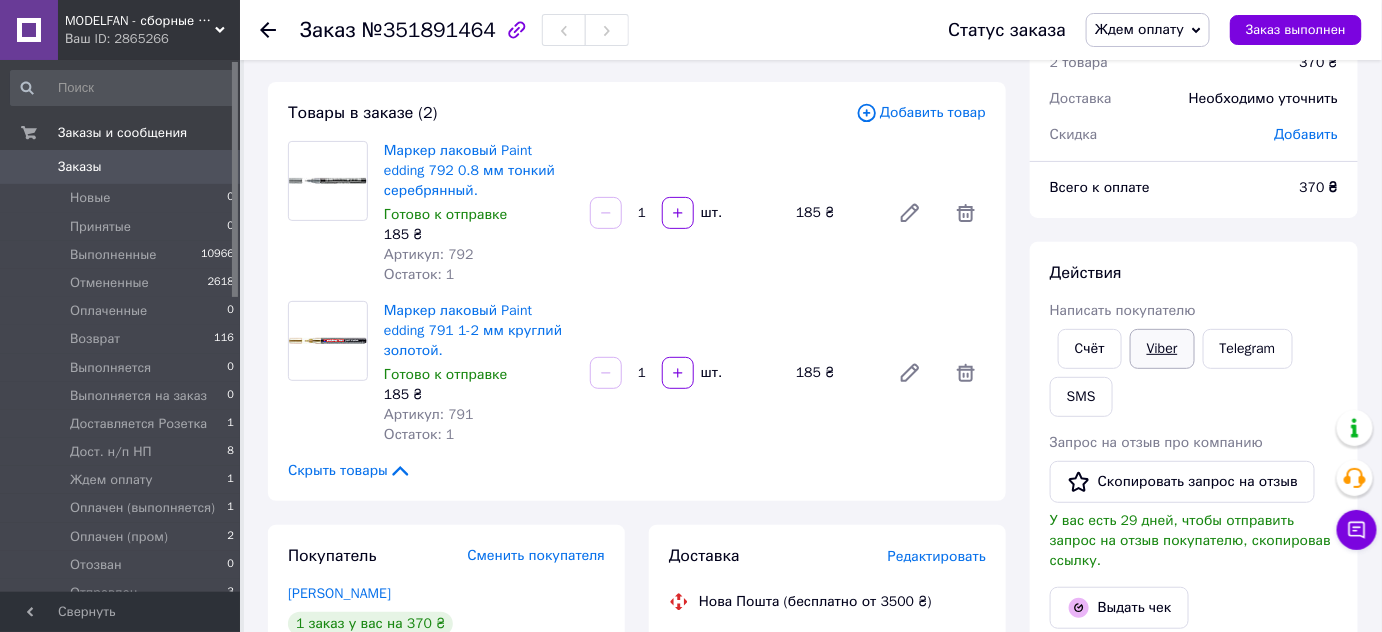 click on "Viber" at bounding box center [1162, 349] 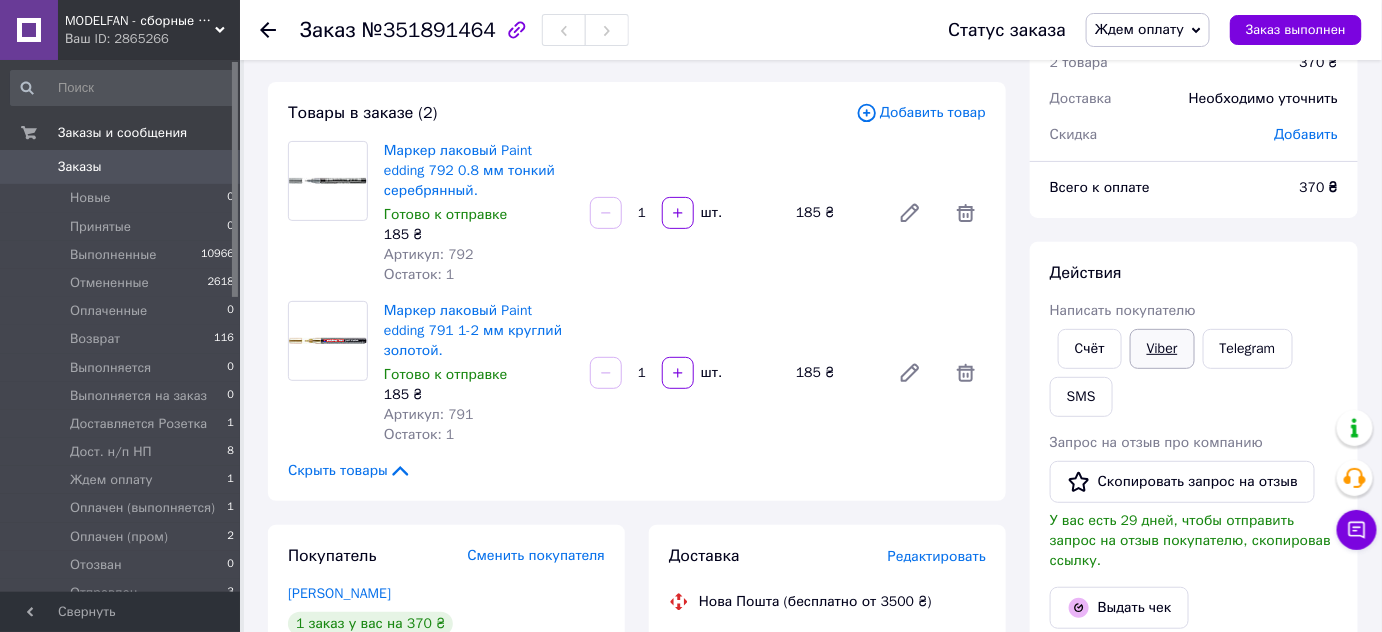 click on "Viber" at bounding box center [1162, 349] 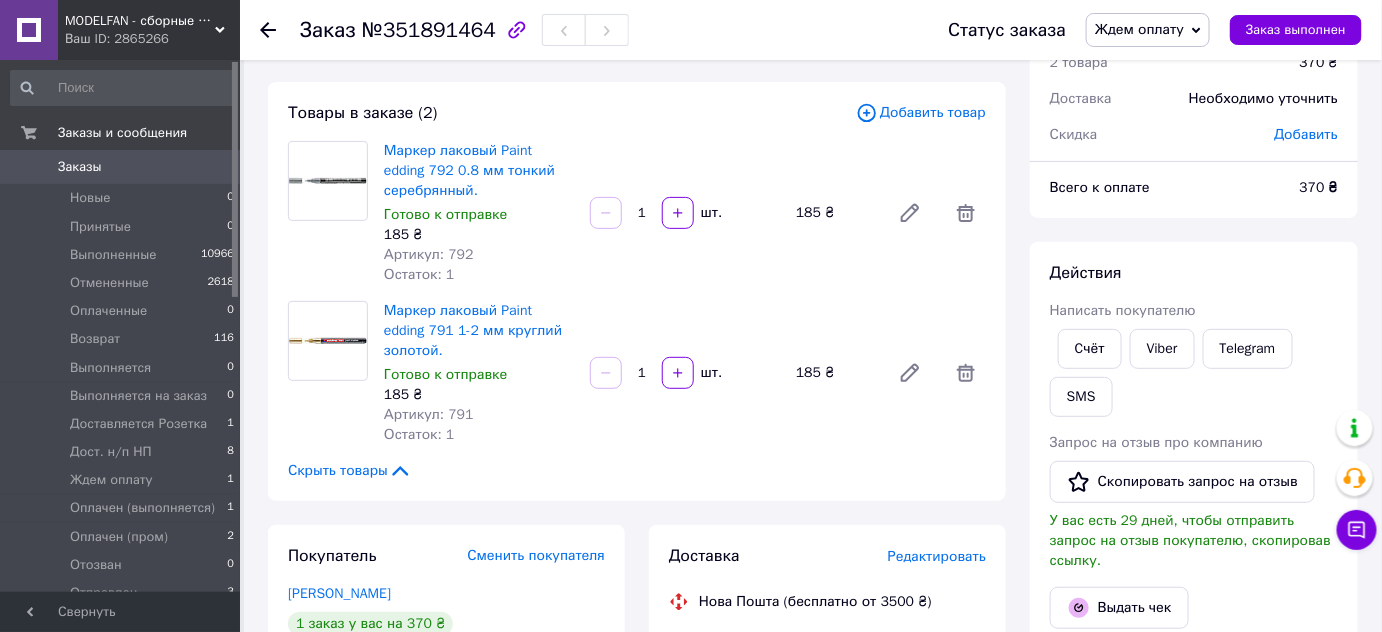 click on "Действия" at bounding box center [1194, 273] 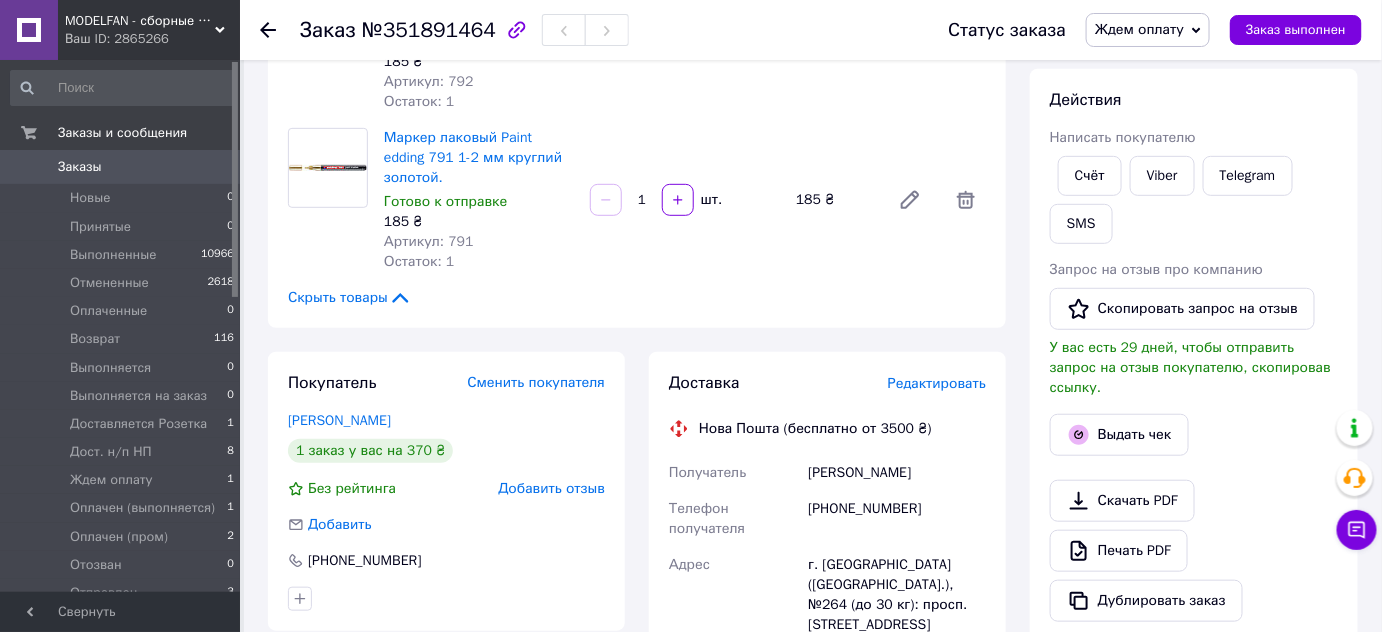 scroll, scrollTop: 272, scrollLeft: 0, axis: vertical 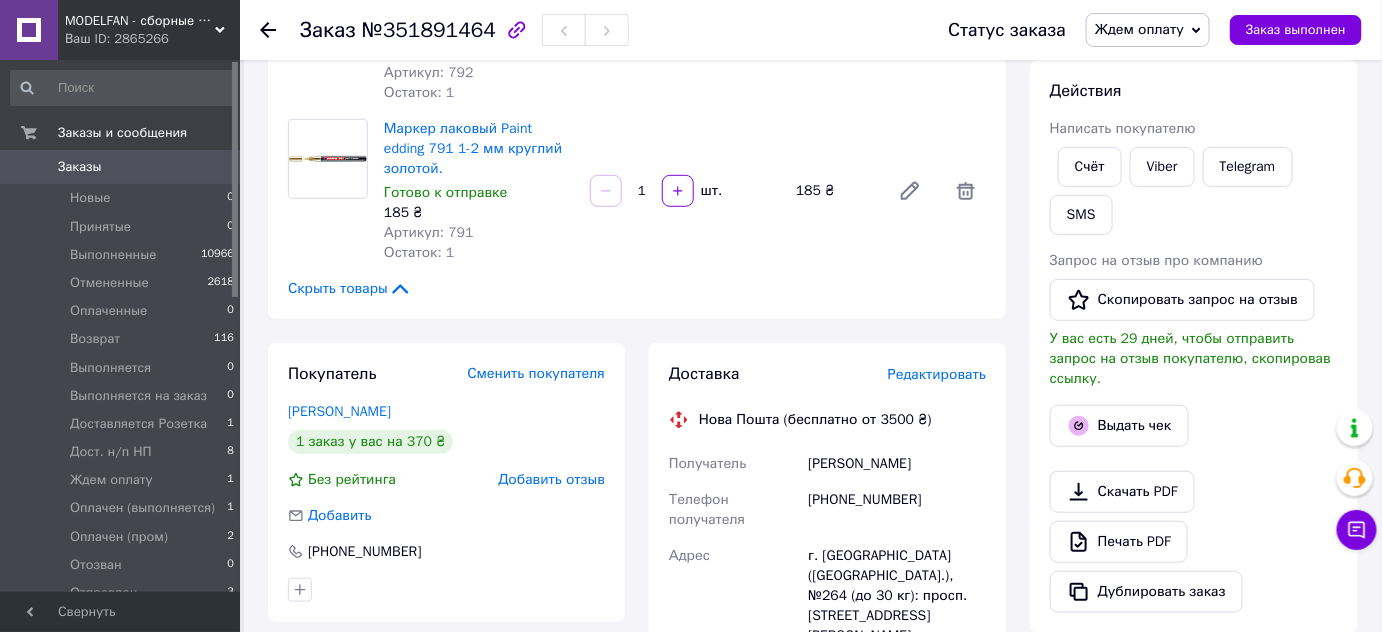 click on "[PHONE_NUMBER]" at bounding box center [897, 510] 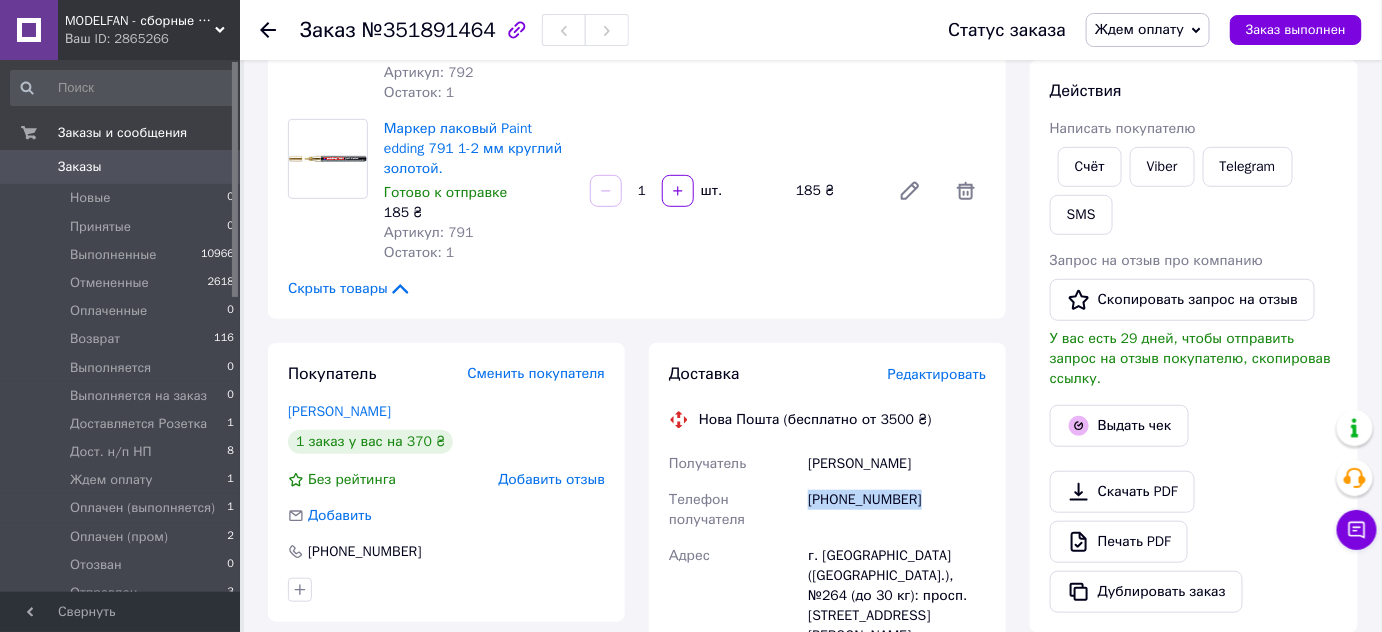 click on "[PHONE_NUMBER]" at bounding box center [897, 510] 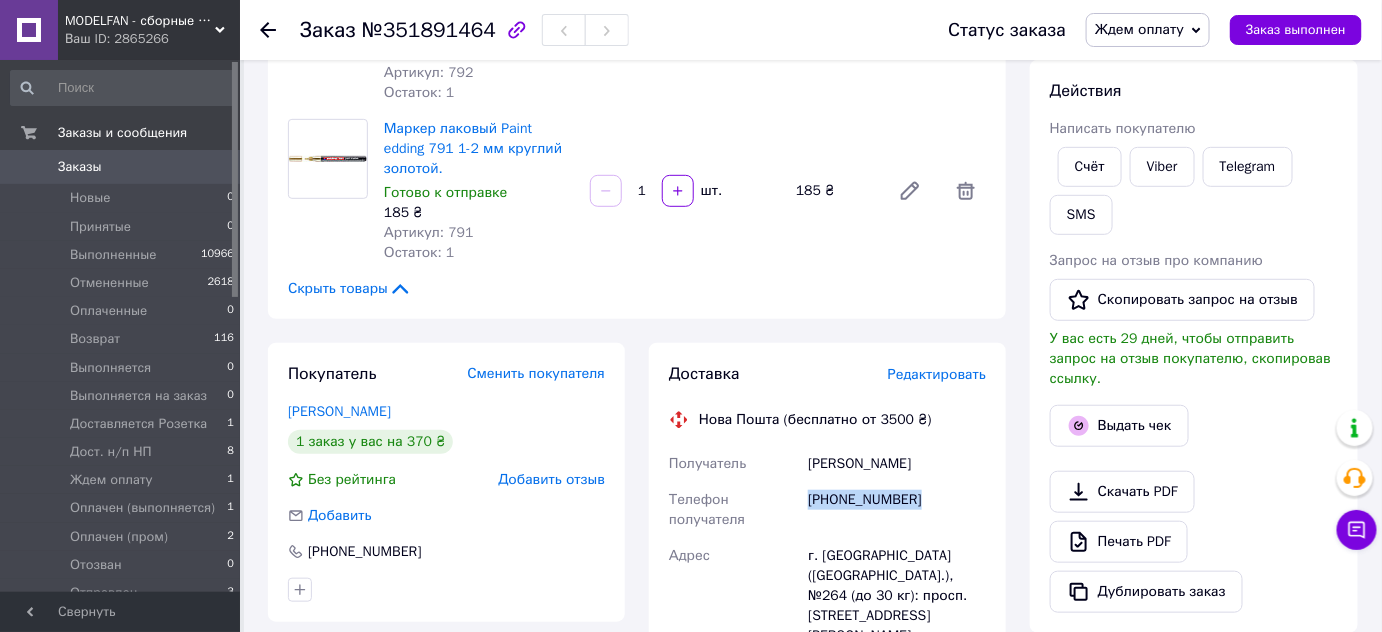 copy on "[PHONE_NUMBER]" 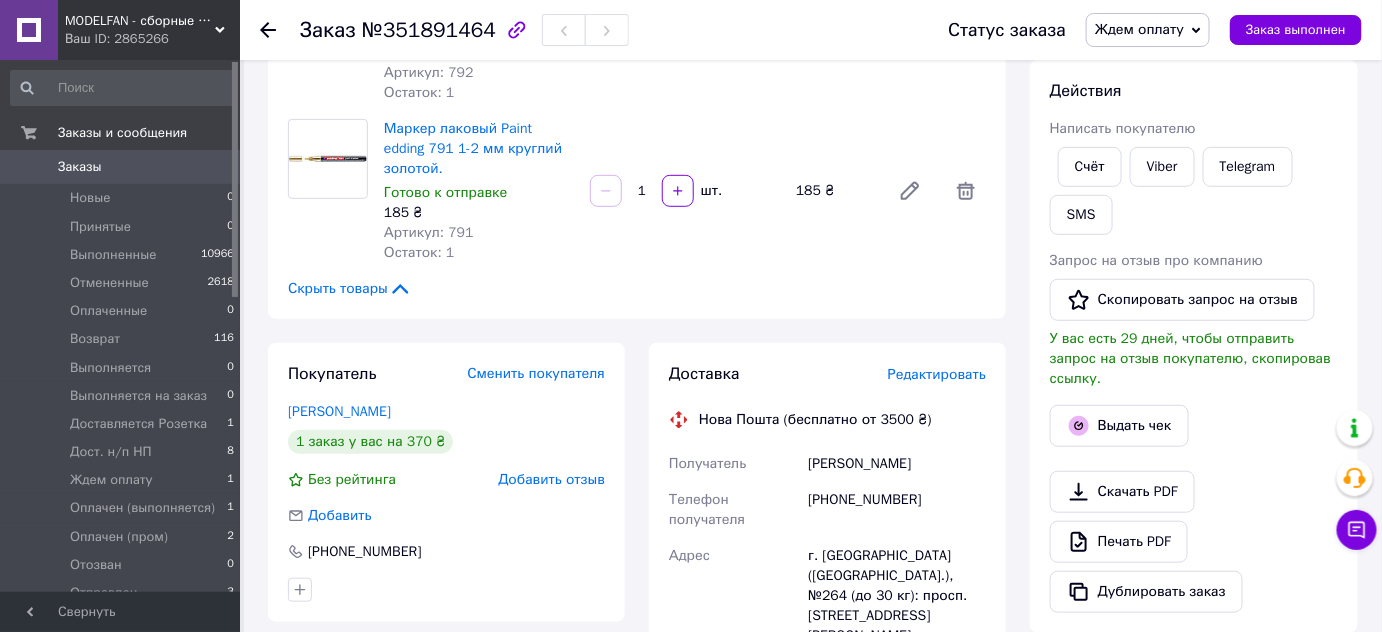 click on "Маркер лаковый Paint edding 791 1-2 мм круглий золотой. Готово к отправке 185 ₴ Артикул: 791 Остаток: 1 1   шт. 185 ₴" at bounding box center (685, 191) 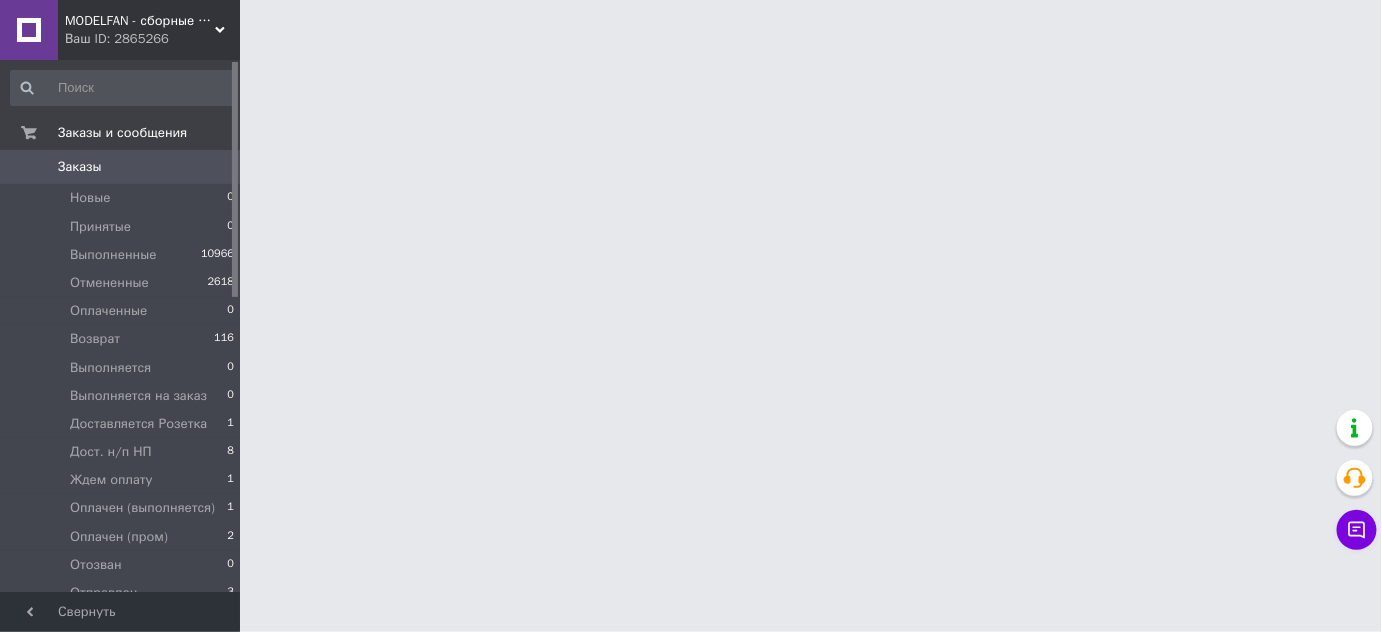 scroll, scrollTop: 0, scrollLeft: 0, axis: both 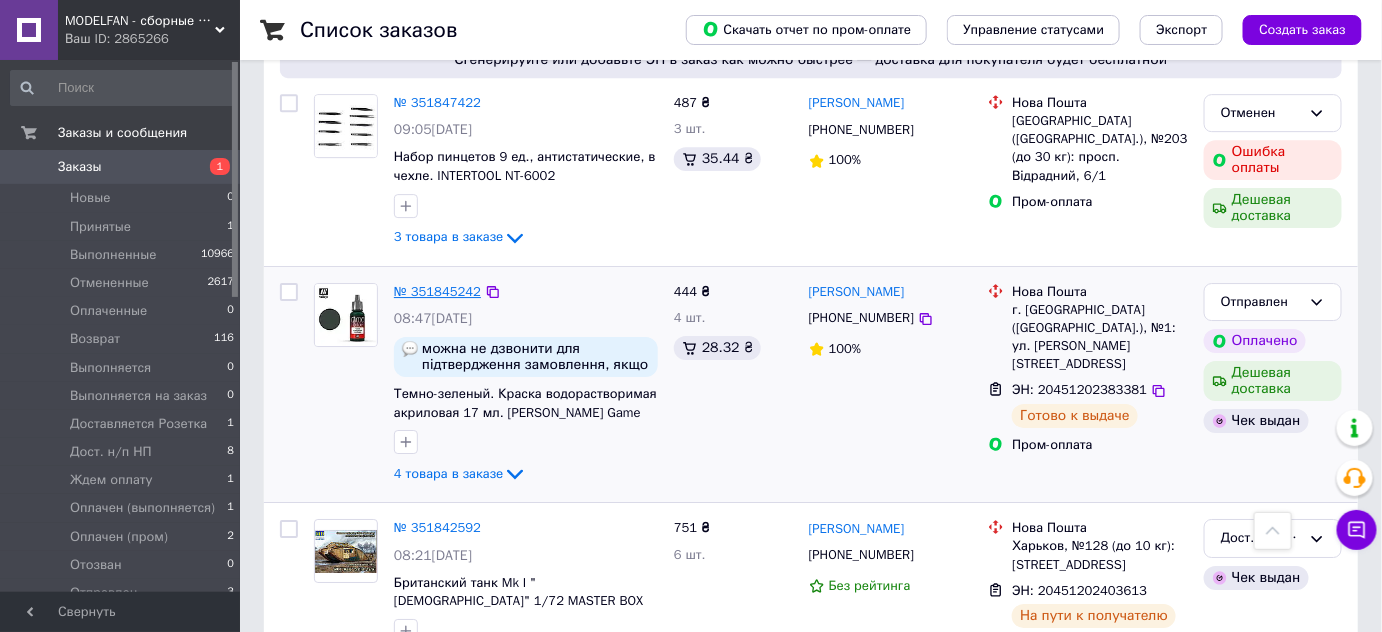 click on "№ 351845242" at bounding box center (437, 291) 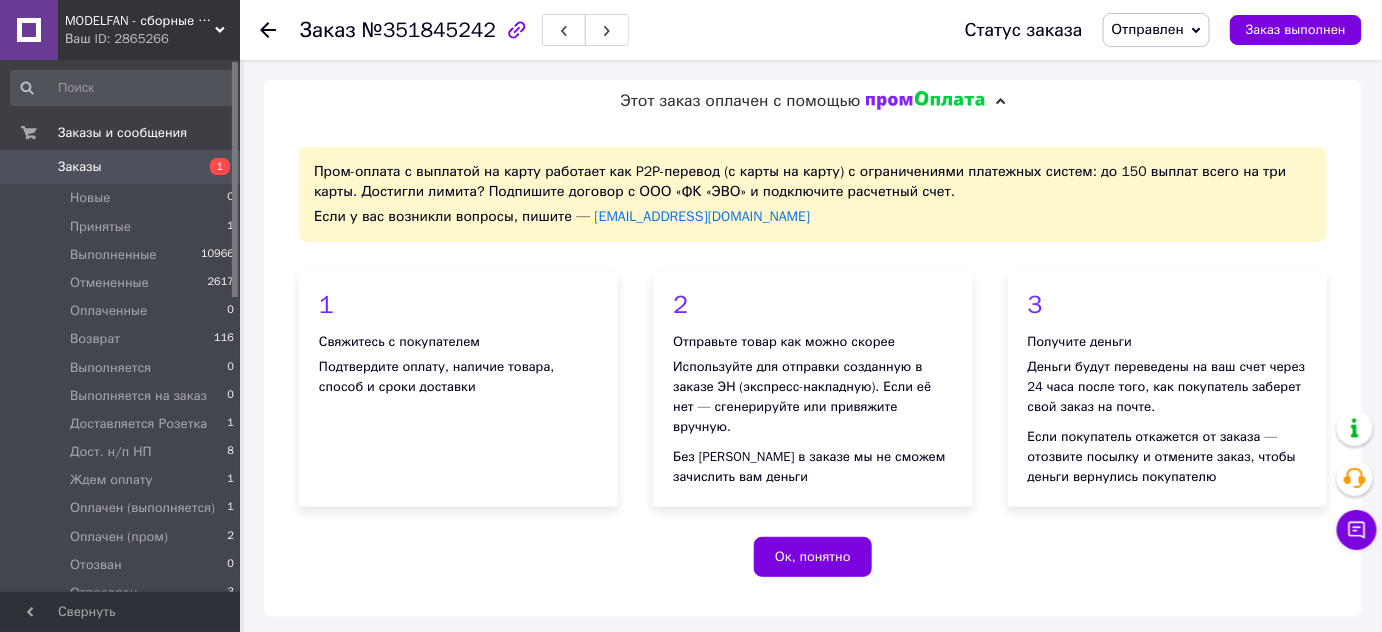 scroll, scrollTop: 77, scrollLeft: 0, axis: vertical 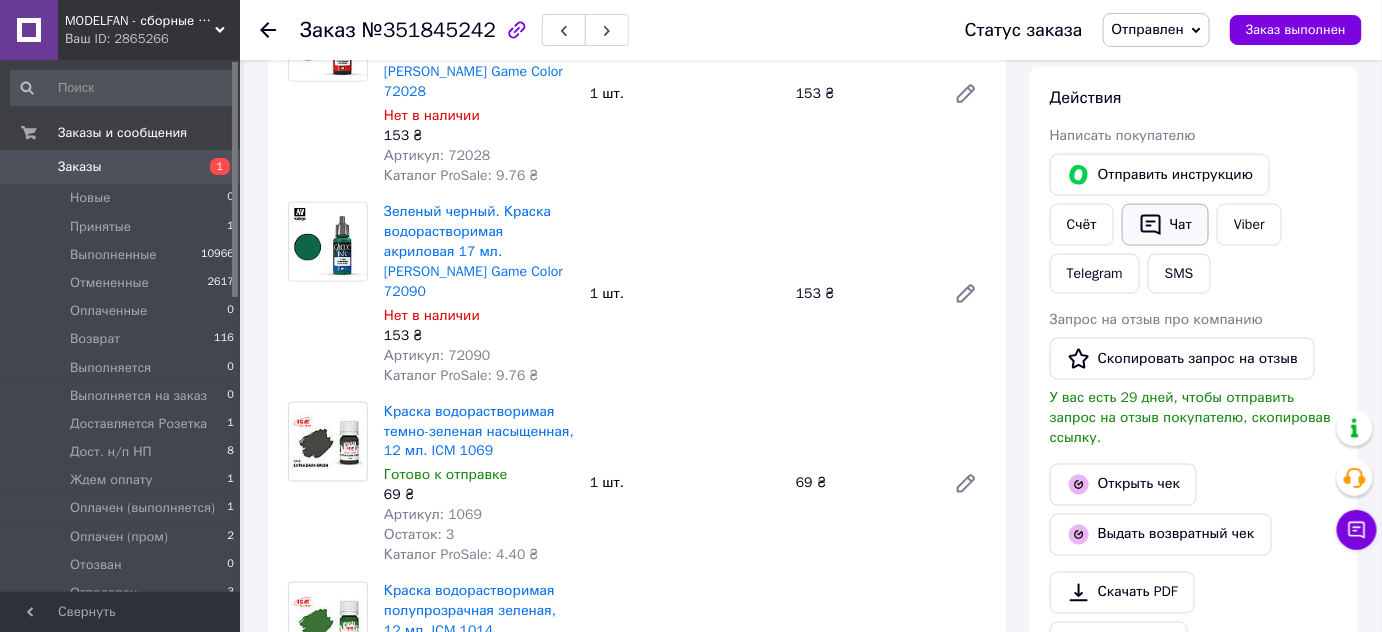 click 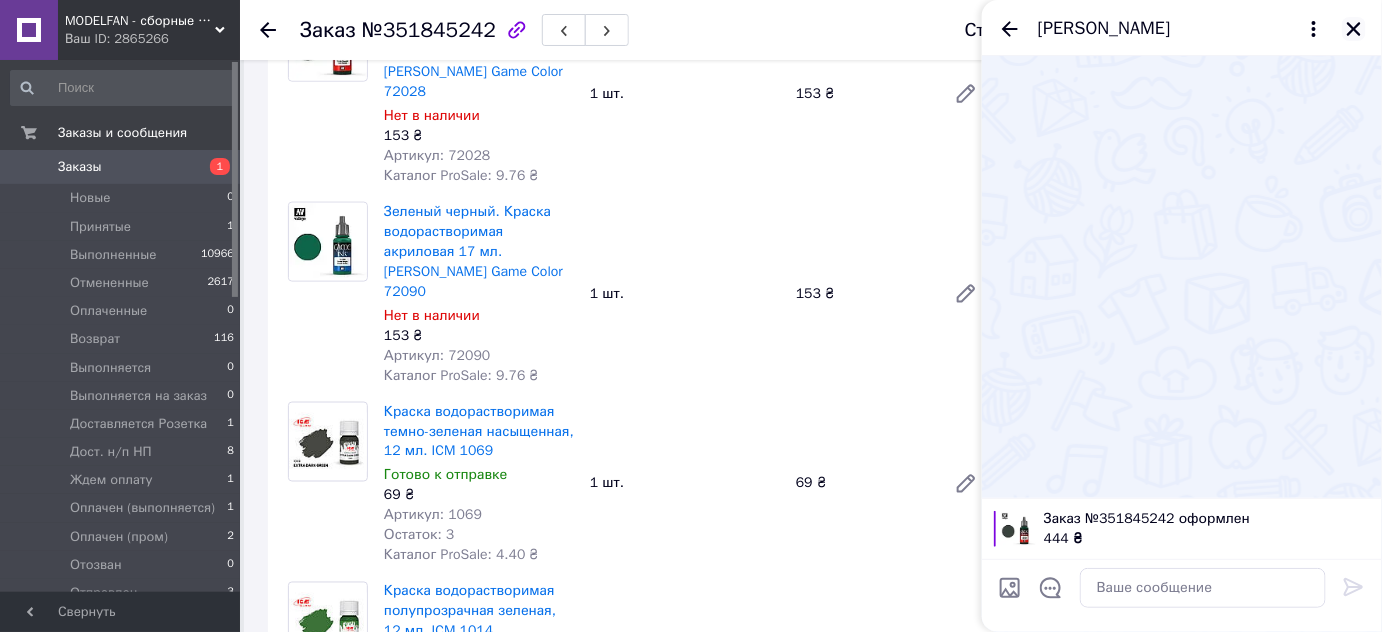 click 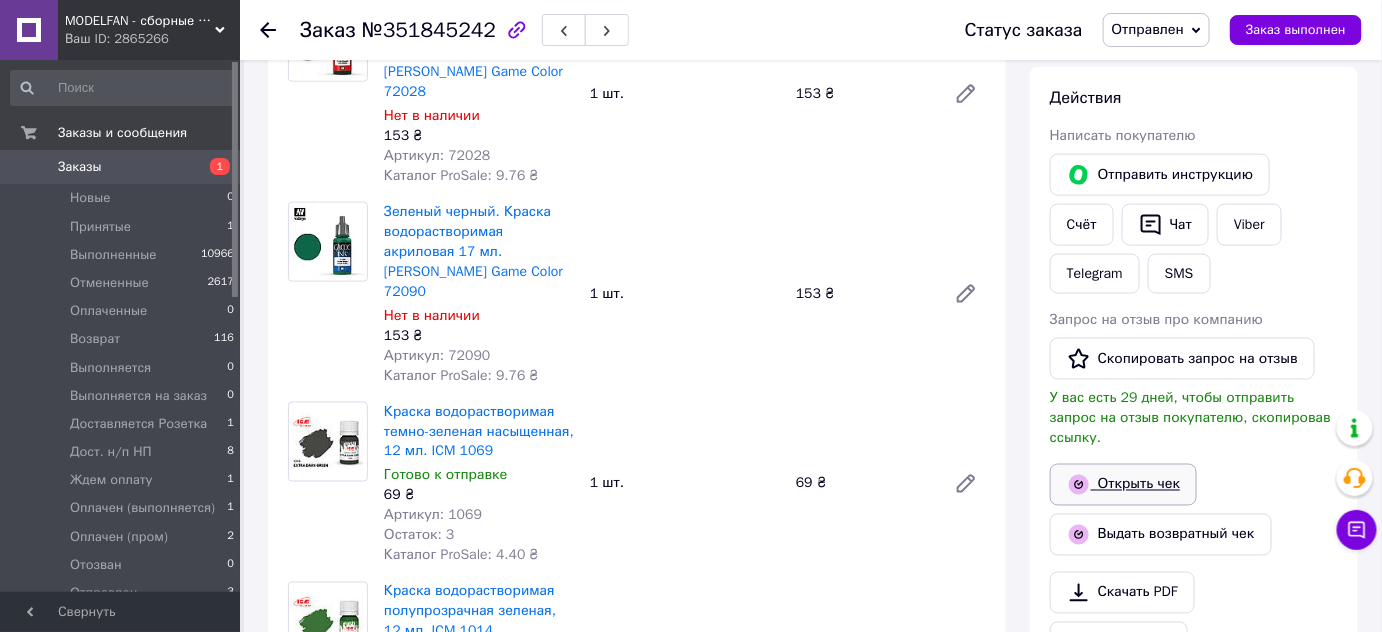 click on "Открыть чек" at bounding box center (1123, 485) 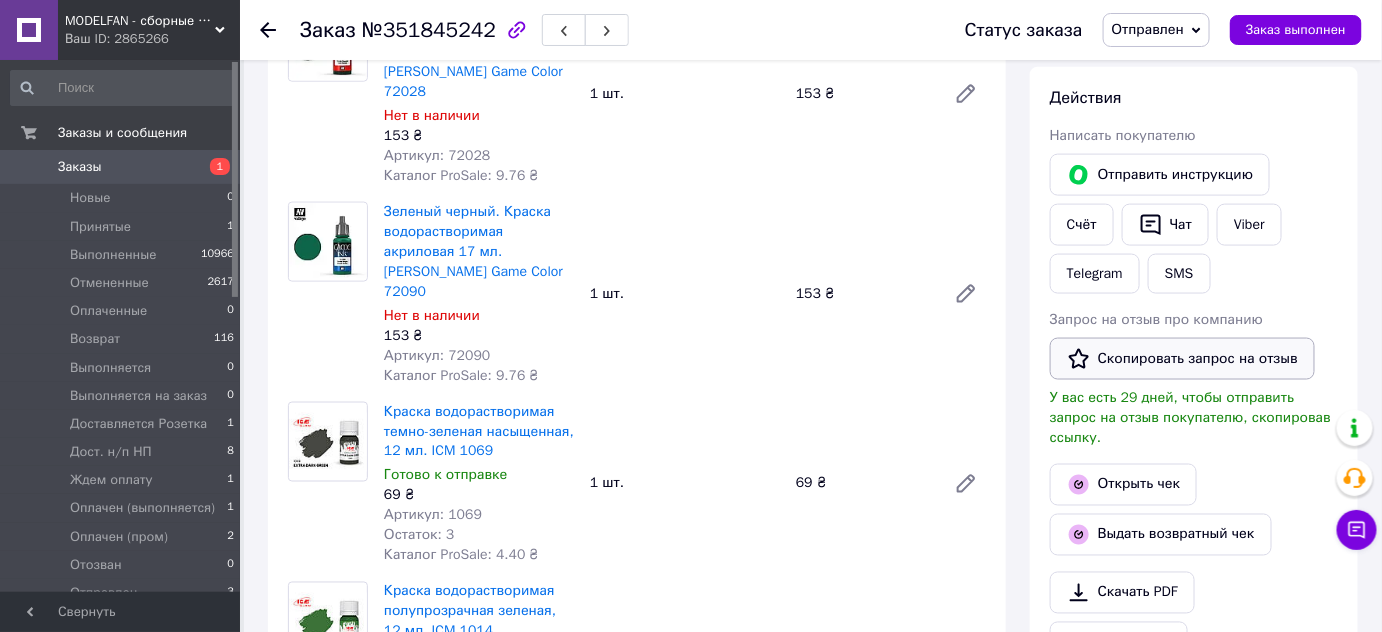 click on "Чат" at bounding box center [1165, 225] 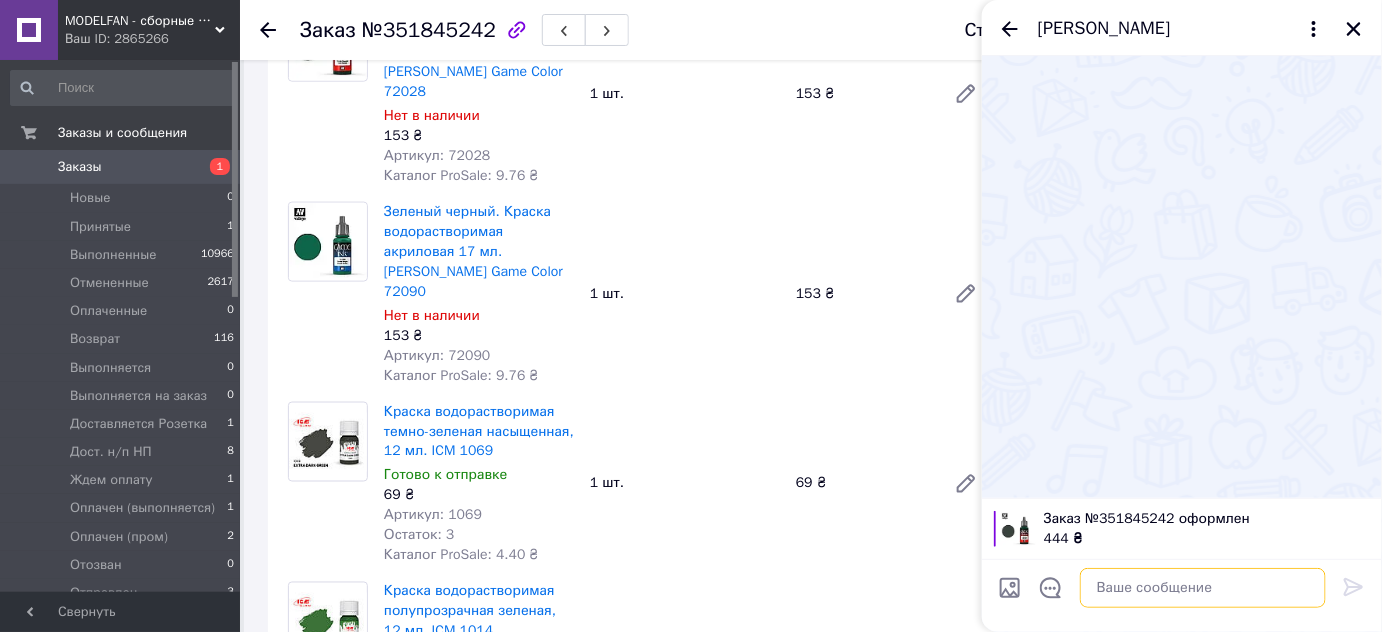 click at bounding box center [1203, 588] 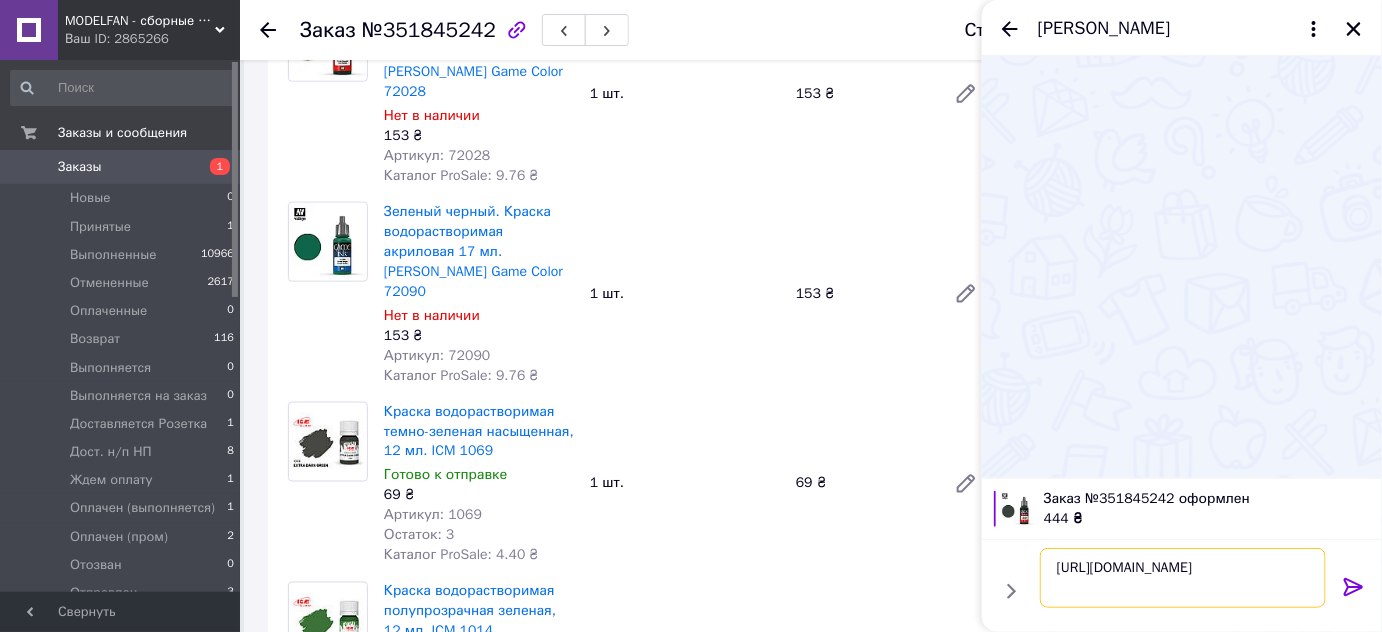 type 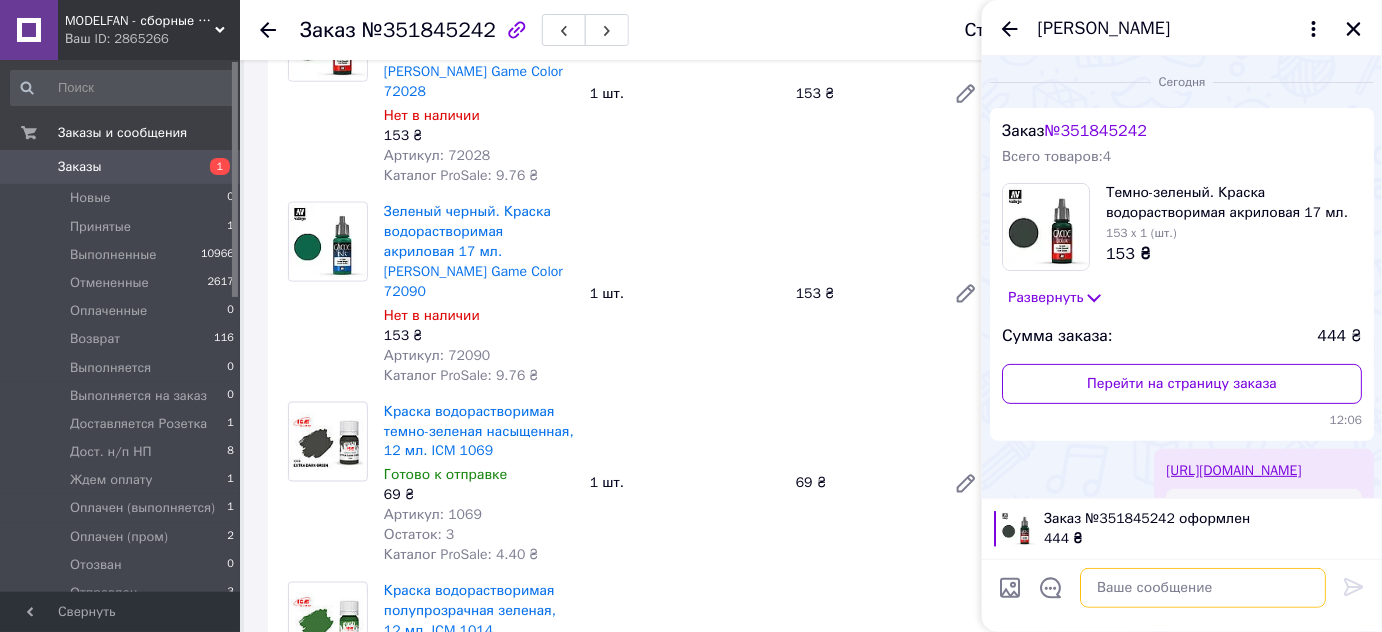 scroll, scrollTop: 279, scrollLeft: 0, axis: vertical 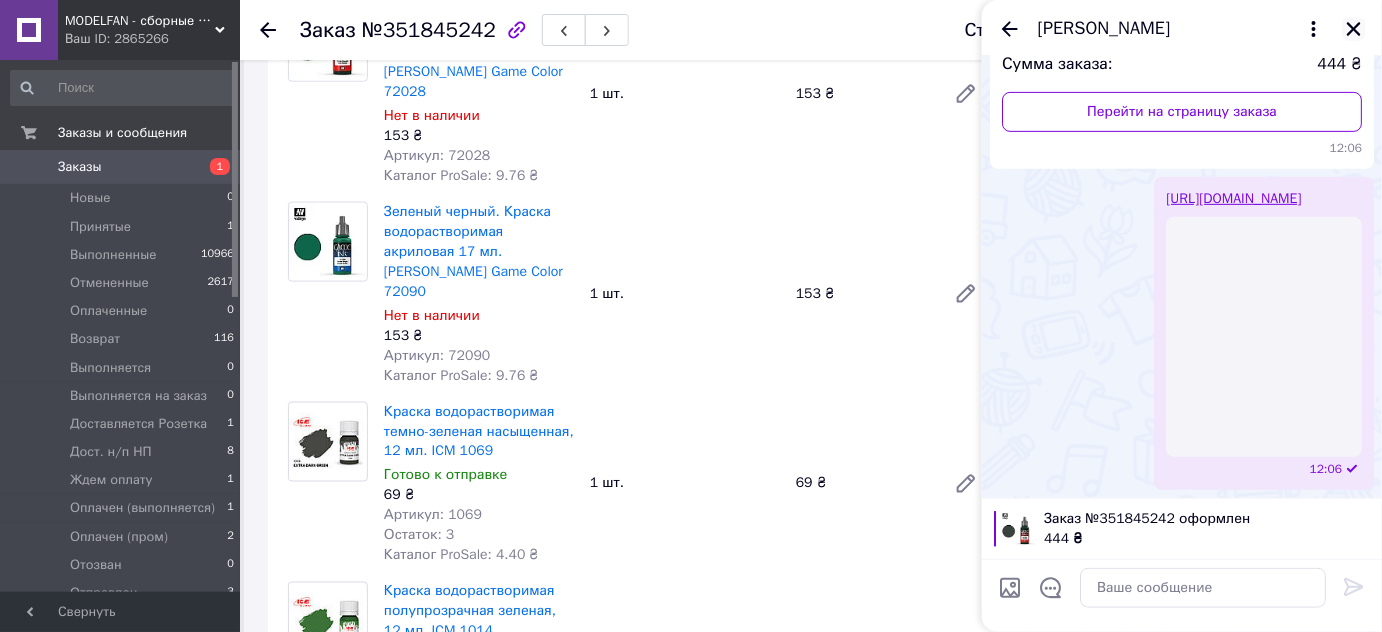 click 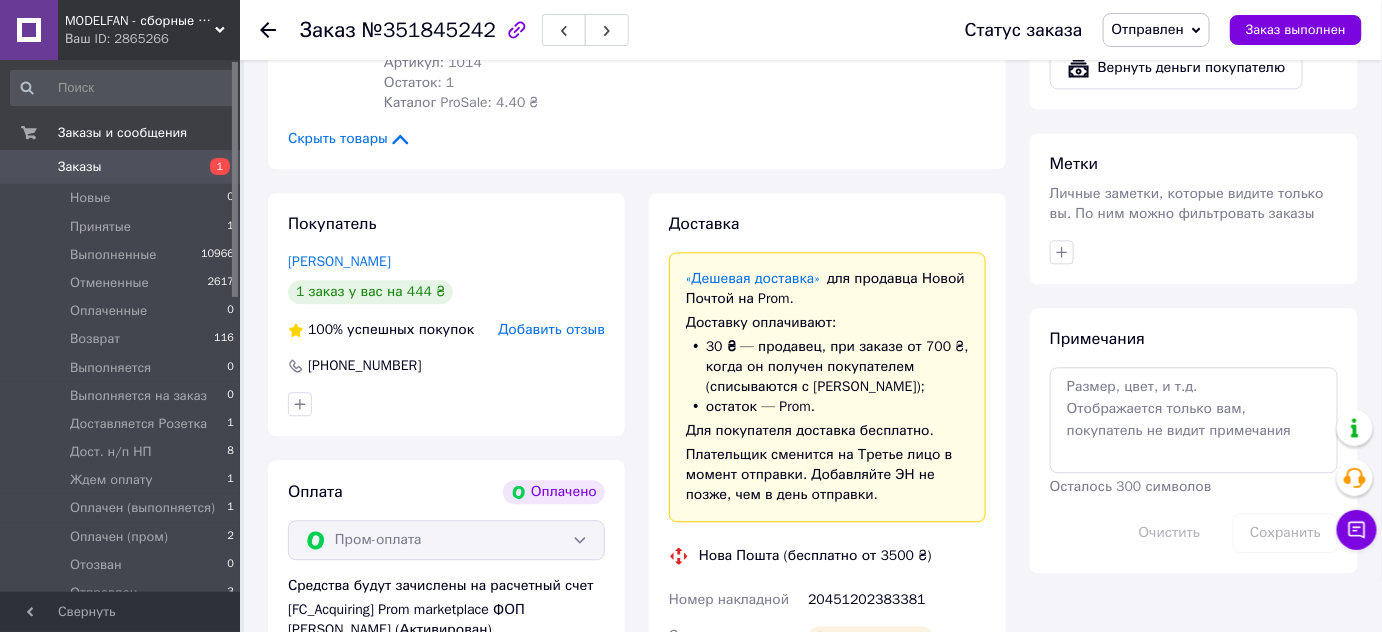 scroll, scrollTop: 1454, scrollLeft: 0, axis: vertical 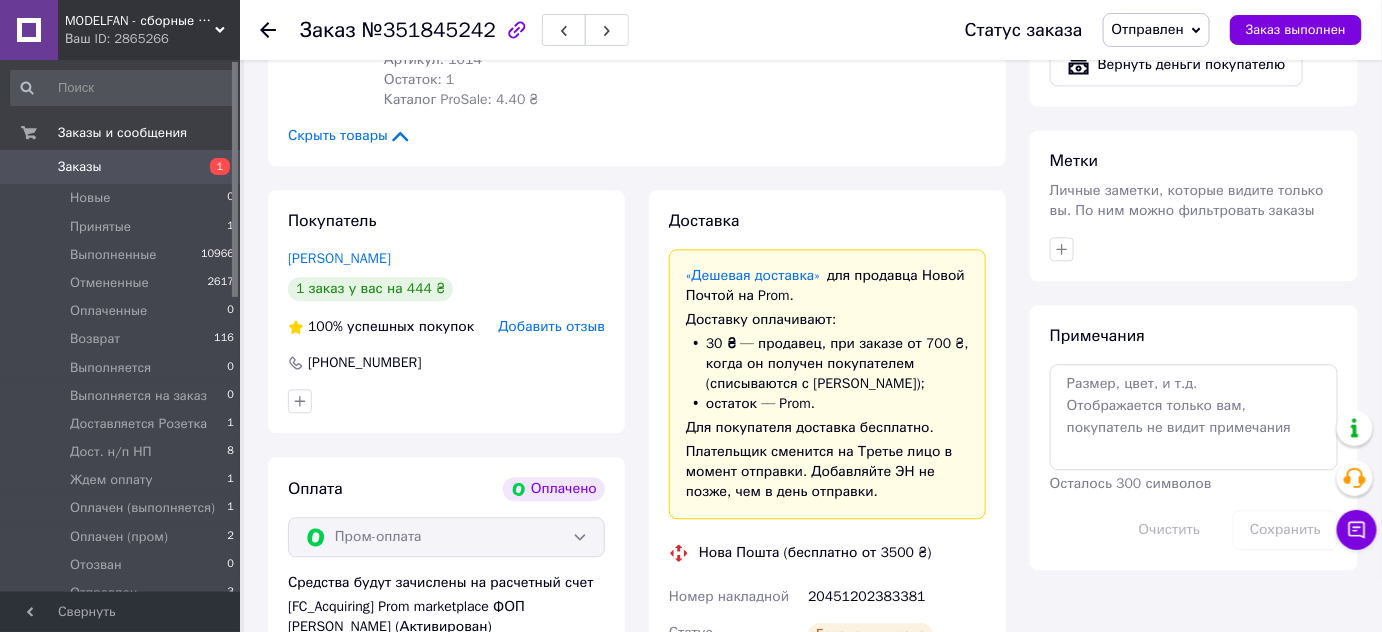 click on "20451202383381" at bounding box center (897, 597) 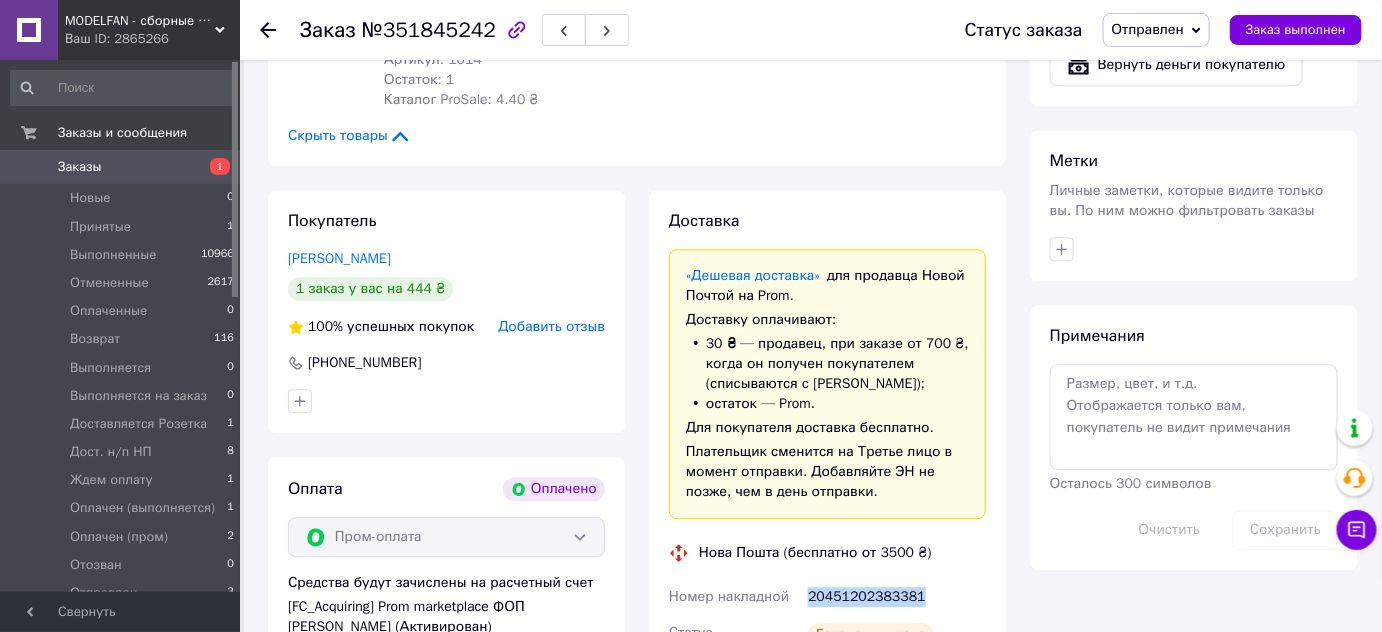 click on "20451202383381" at bounding box center (897, 597) 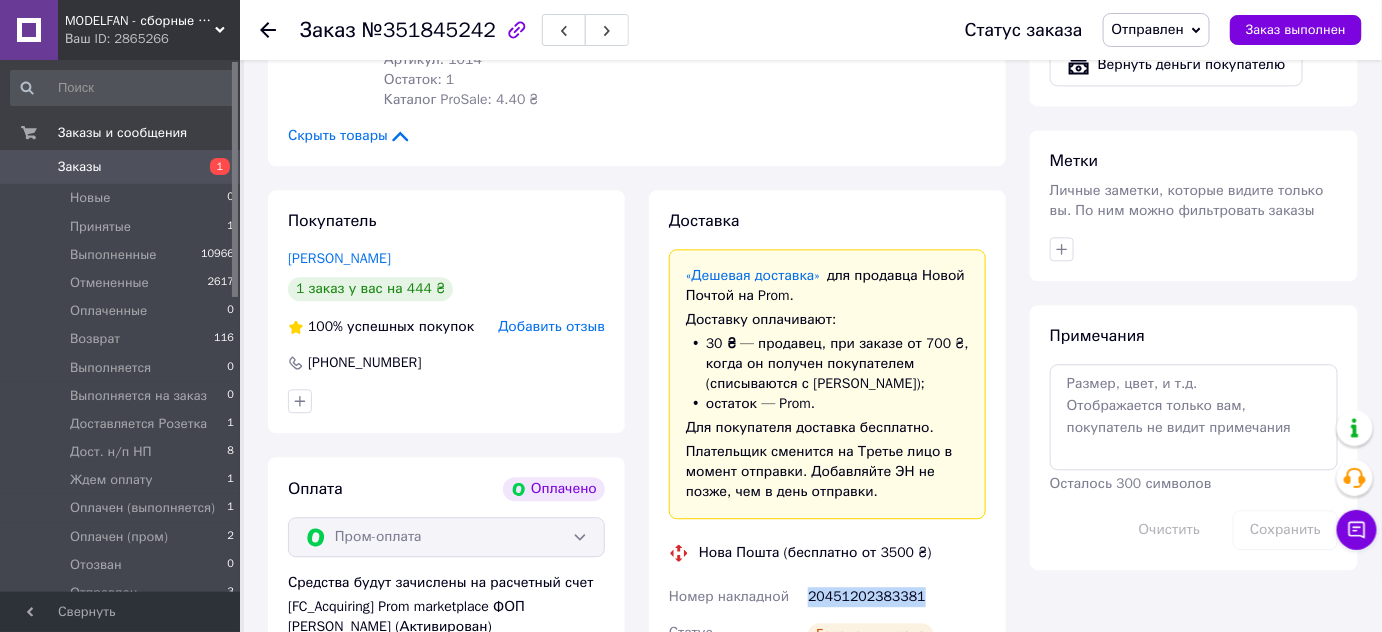 copy on "20451202383381" 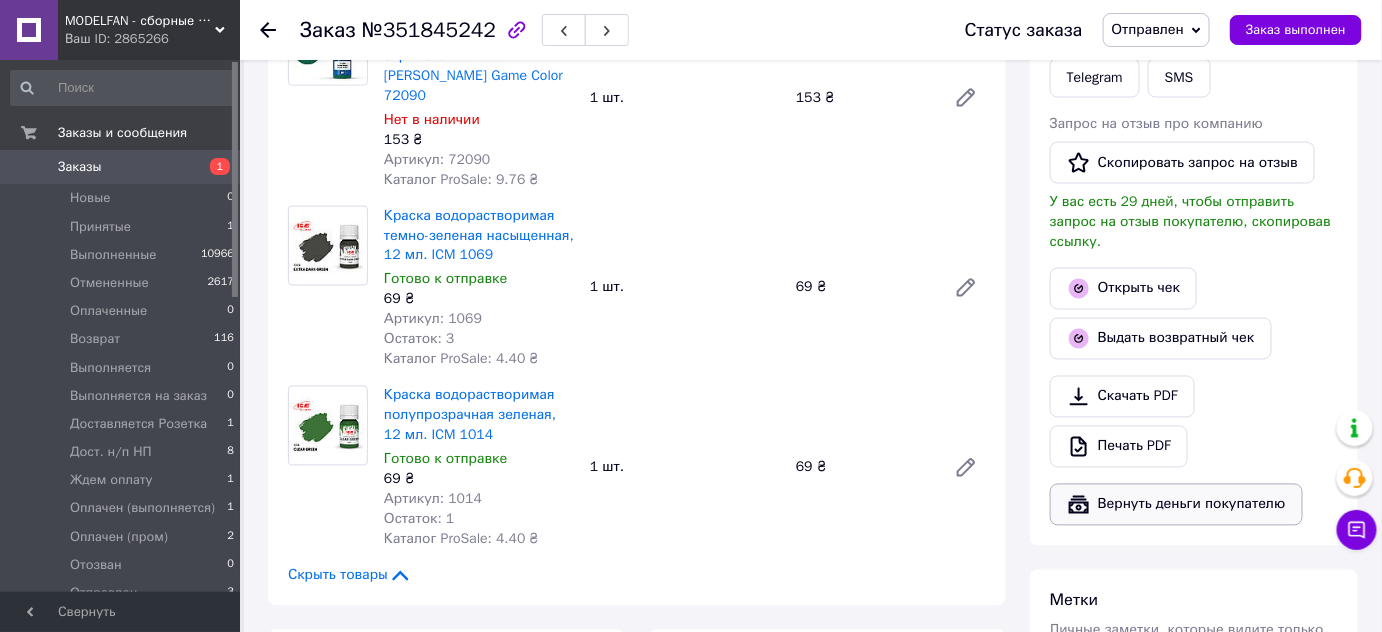scroll, scrollTop: 1000, scrollLeft: 0, axis: vertical 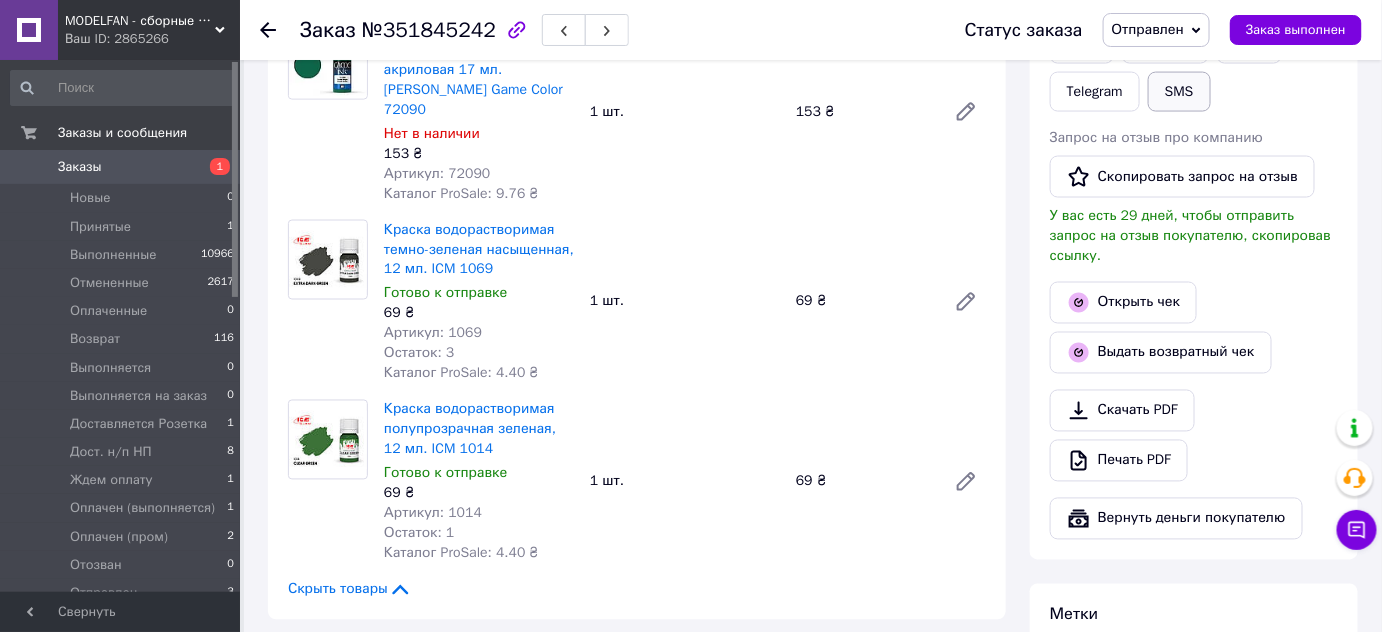click on "SMS" at bounding box center (1179, 92) 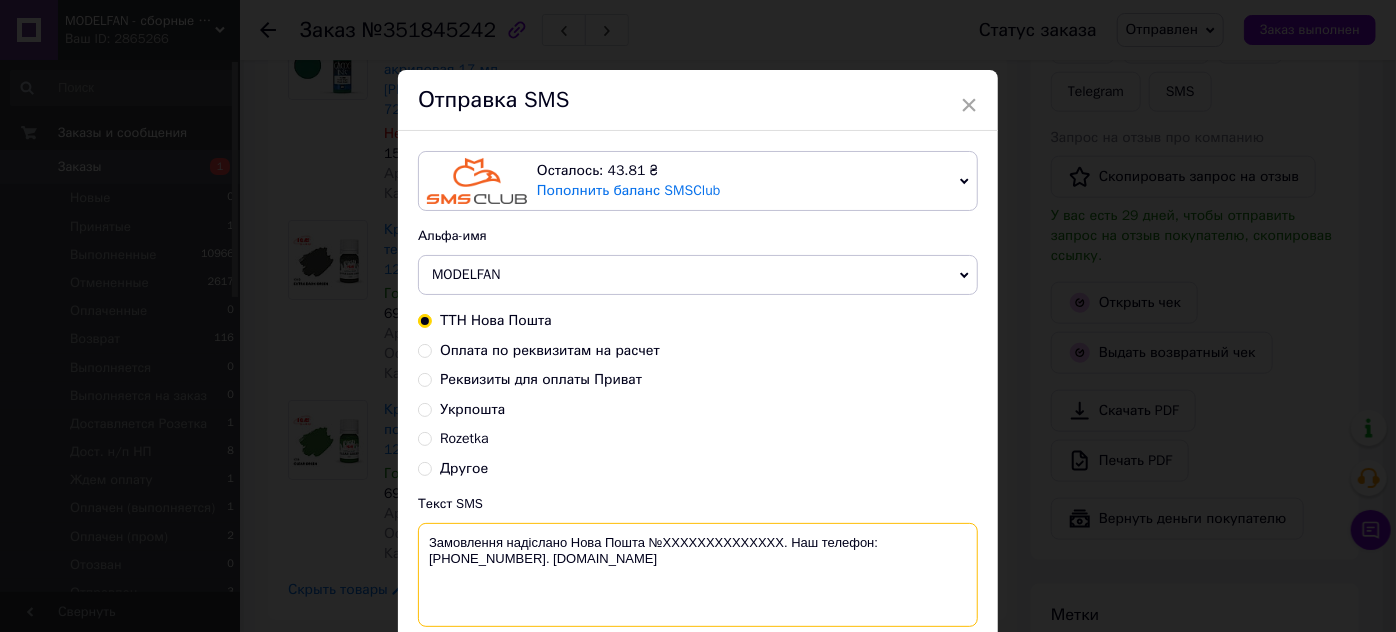 click on "Замовлення надіслано Нова Пошта №XXXXXXXXXXXXXX. Наш телефон:[PHONE_NUMBER]. [DOMAIN_NAME]" at bounding box center [698, 575] 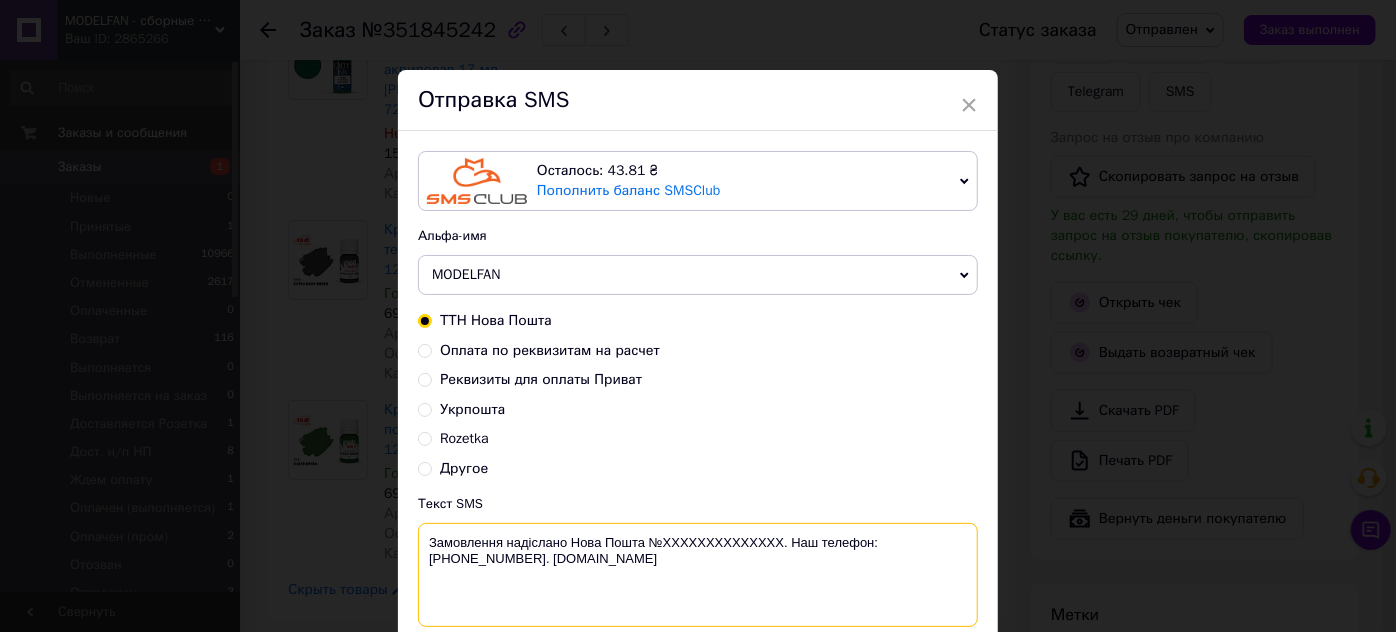 paste on "20451202383381" 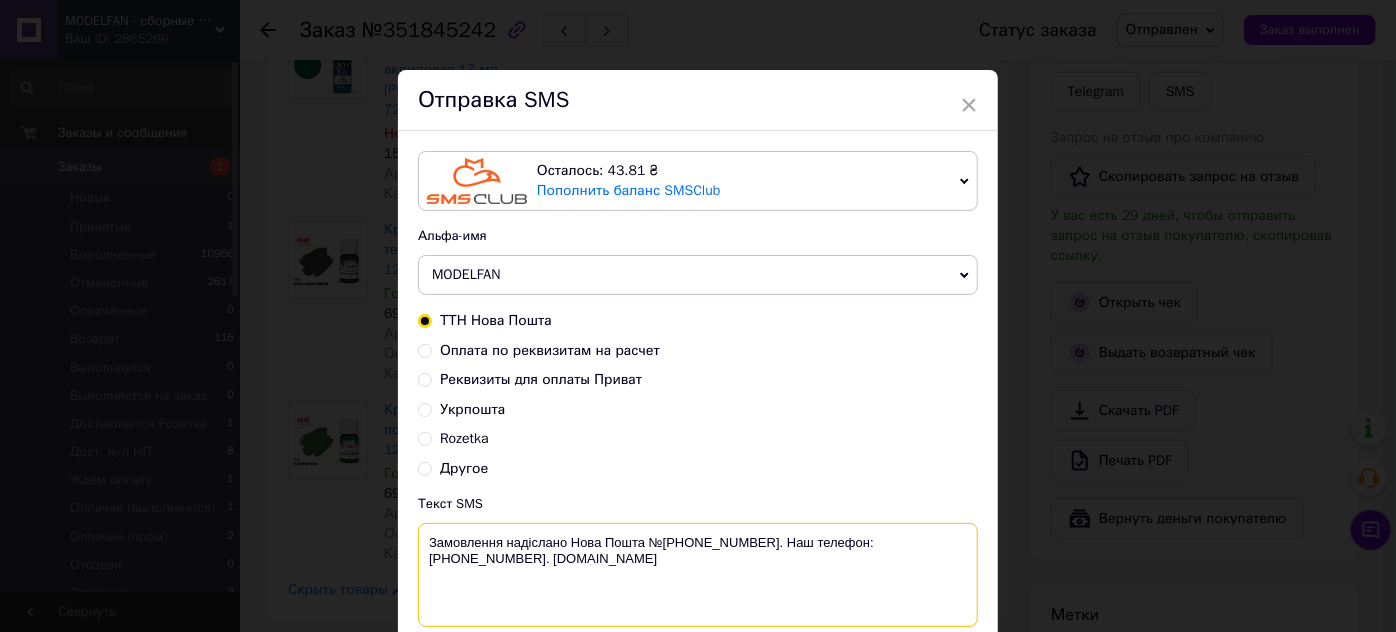 click on "Замовлення надіслано Нова Пошта №20451202383381. Наш телефон:068-711-82-75. Modelfan.com.ua" at bounding box center (698, 575) 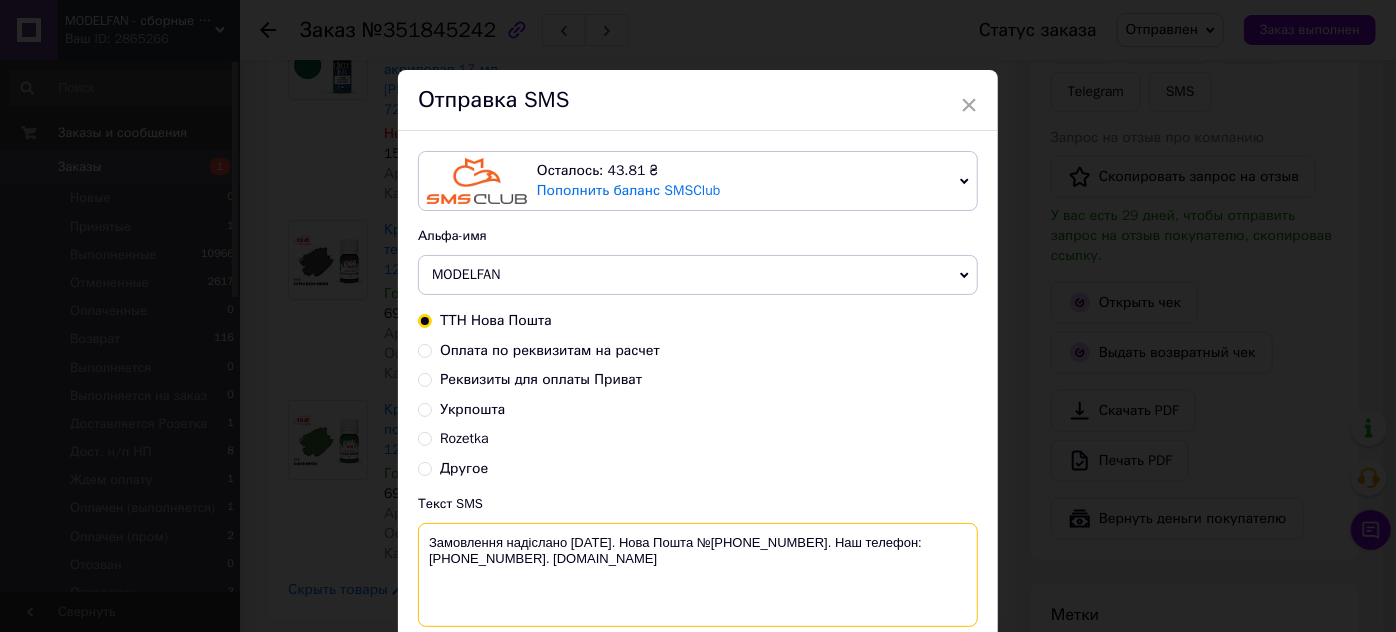 click on "Замовлення надіслано 09.07.2025. Нова Пошта №20451202383381. Наш телефон:068-711-82-75. Modelfan.com.ua" at bounding box center [698, 575] 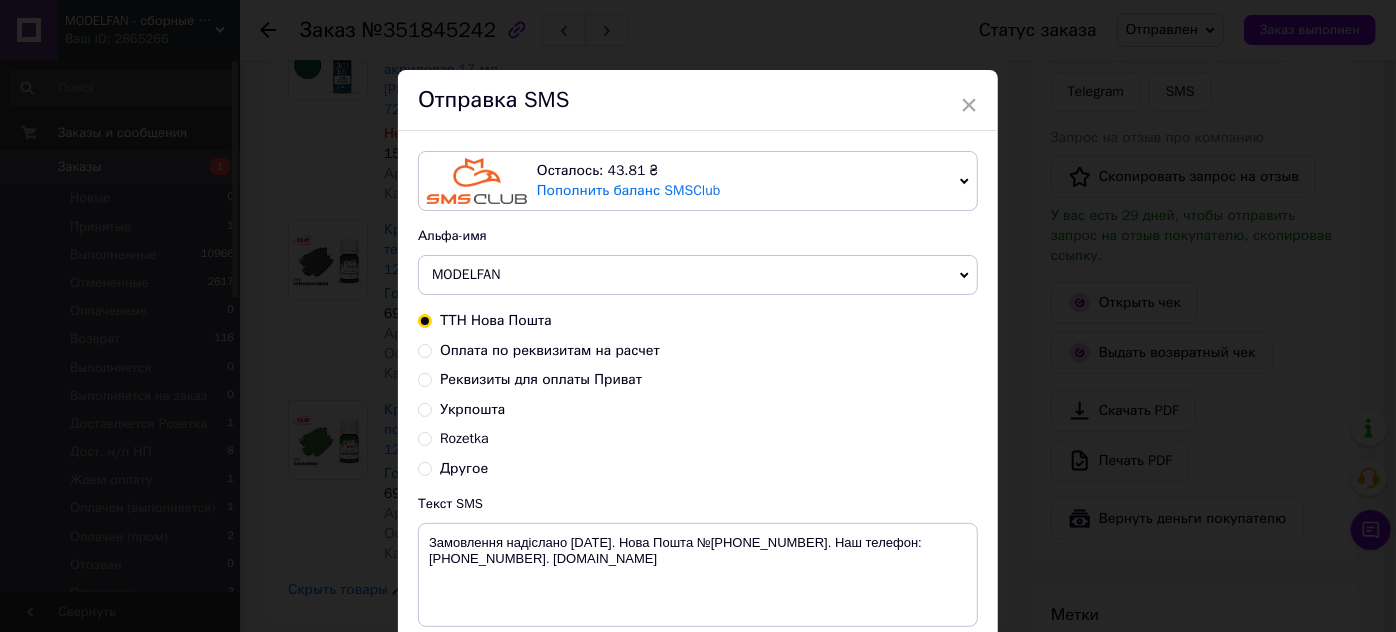 click on "× Отправка SMS Осталось: 43.81 ₴ Пополнить баланс SMSClub Подключить LetsAds Альфа-имя  MODELFAN VashZakaz VashZakaz Shop Zakaz Обновить список альфа-имен ТТН  Нова Пошта Оплата по реквизитам на расчет Реквизиты для оплаты Приват Укрпошта Rozetka Другое Текст SMS Замовлення надіслано 09.07.2025. Нова Пошта №20451202383381. Наш телефон:068-711-82-75. Modelfan.com.ua Использовано: 103 символа Отменить   Отправить" at bounding box center (698, 316) 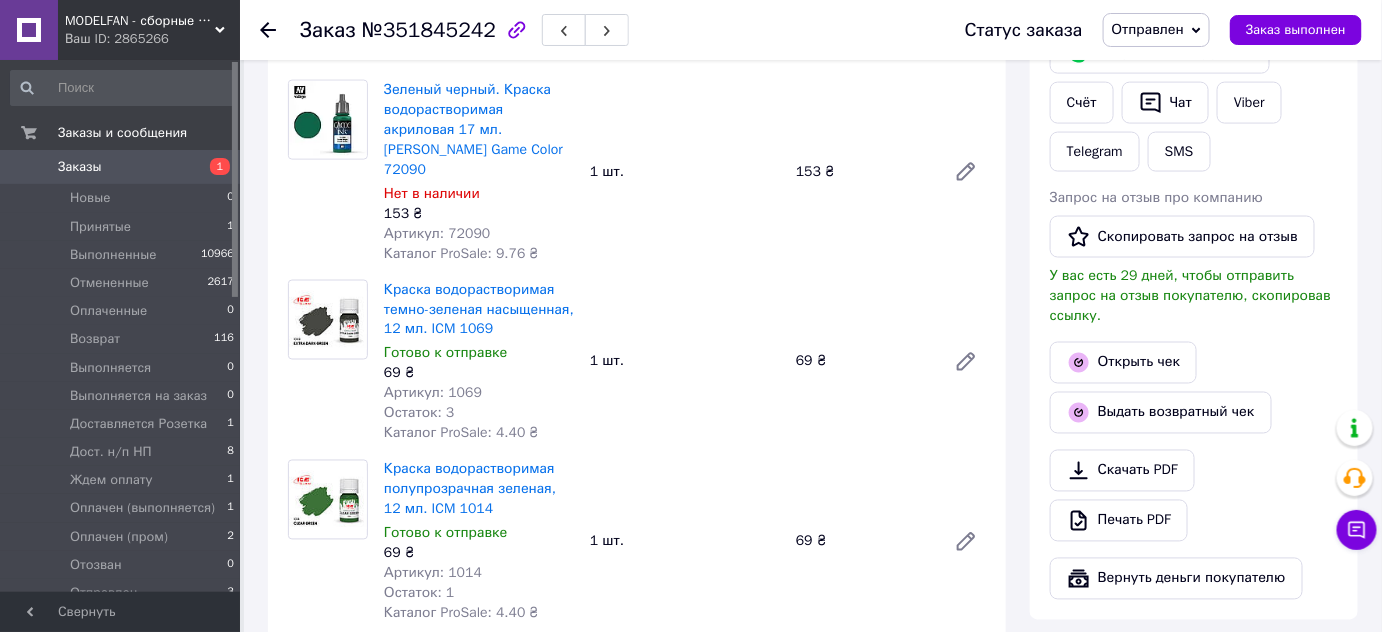scroll, scrollTop: 909, scrollLeft: 0, axis: vertical 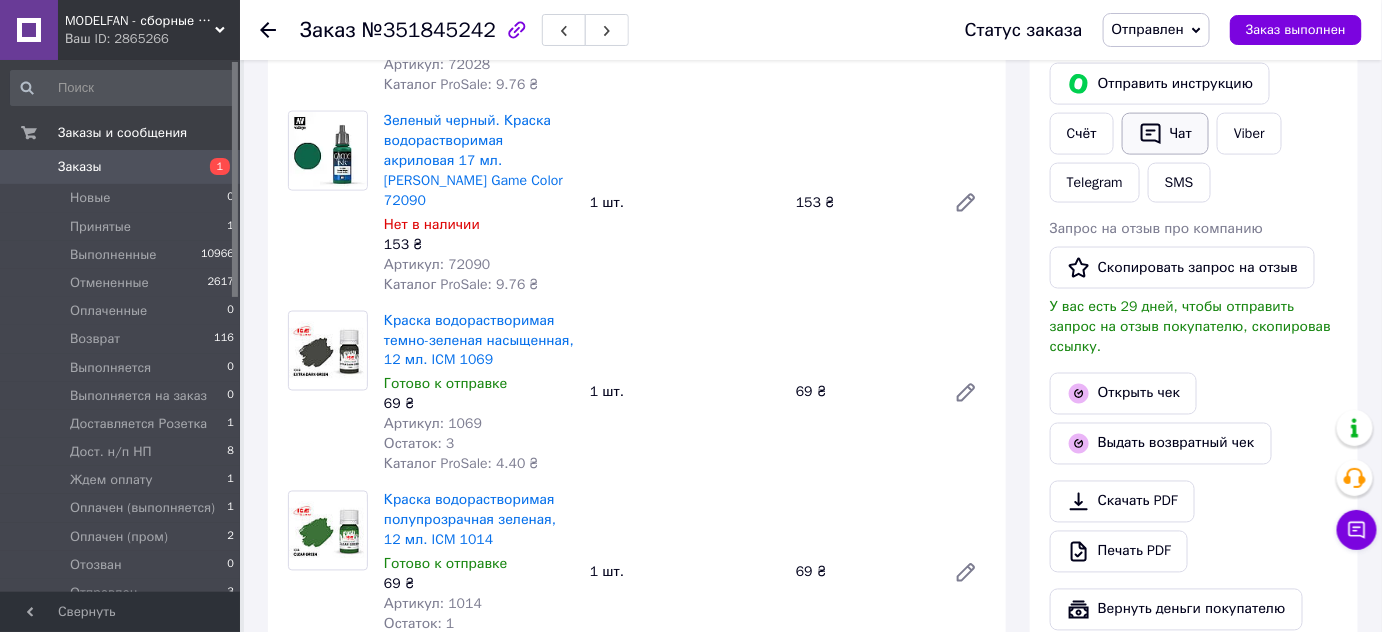 click on "Чат" at bounding box center [1165, 134] 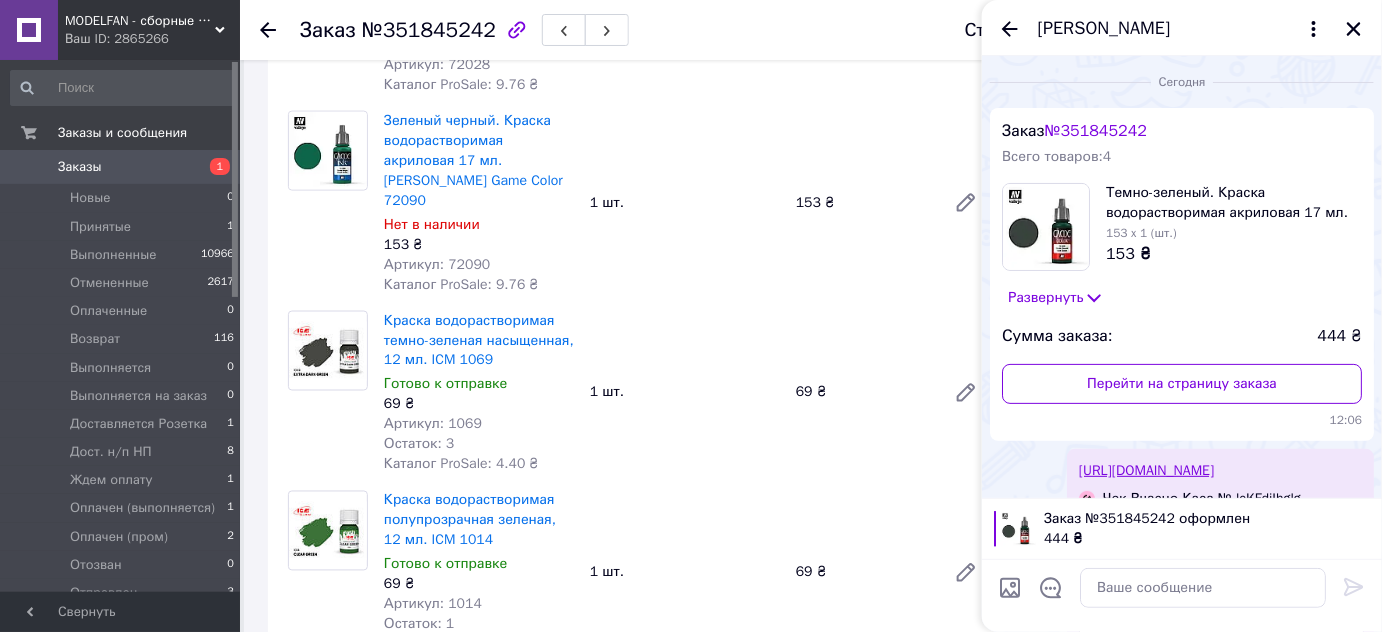 scroll, scrollTop: 279, scrollLeft: 0, axis: vertical 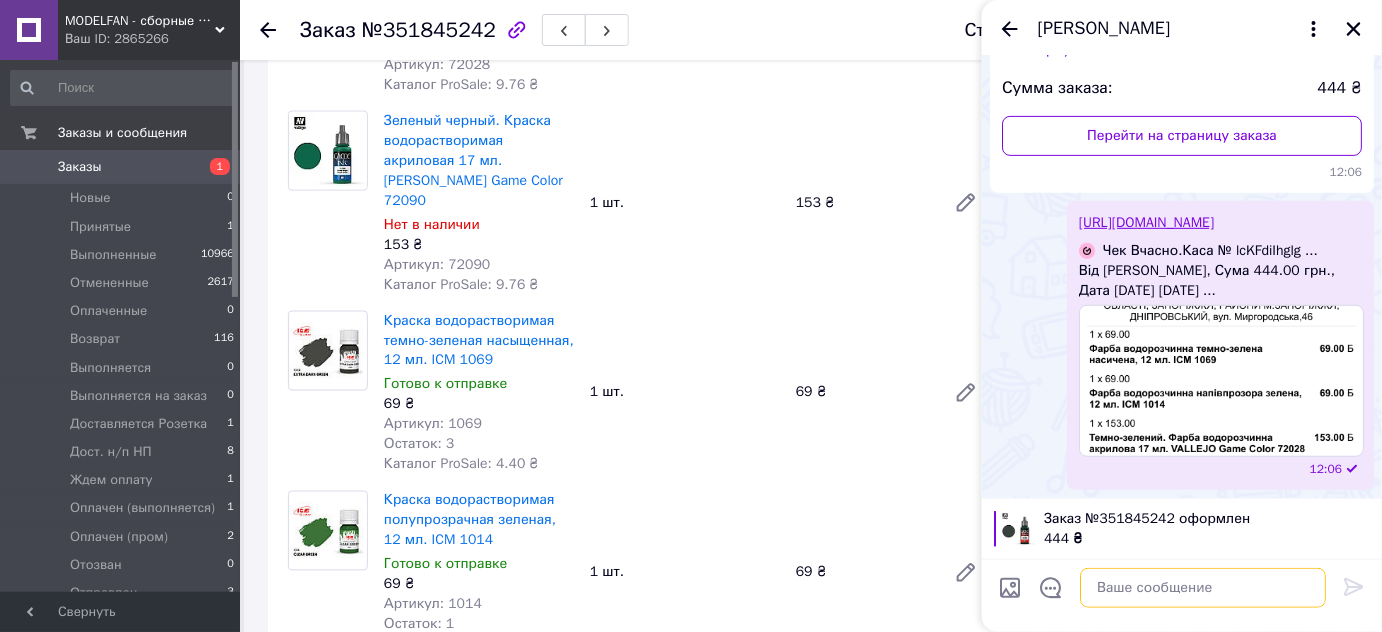 click at bounding box center [1203, 588] 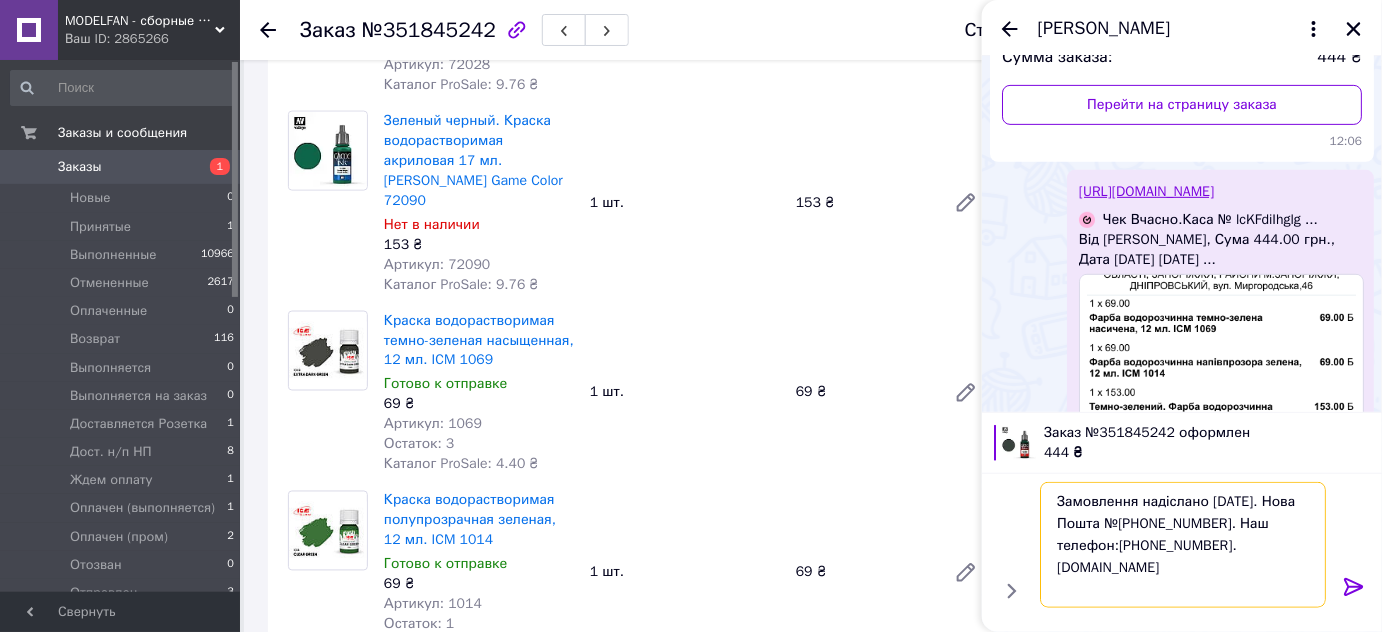 type 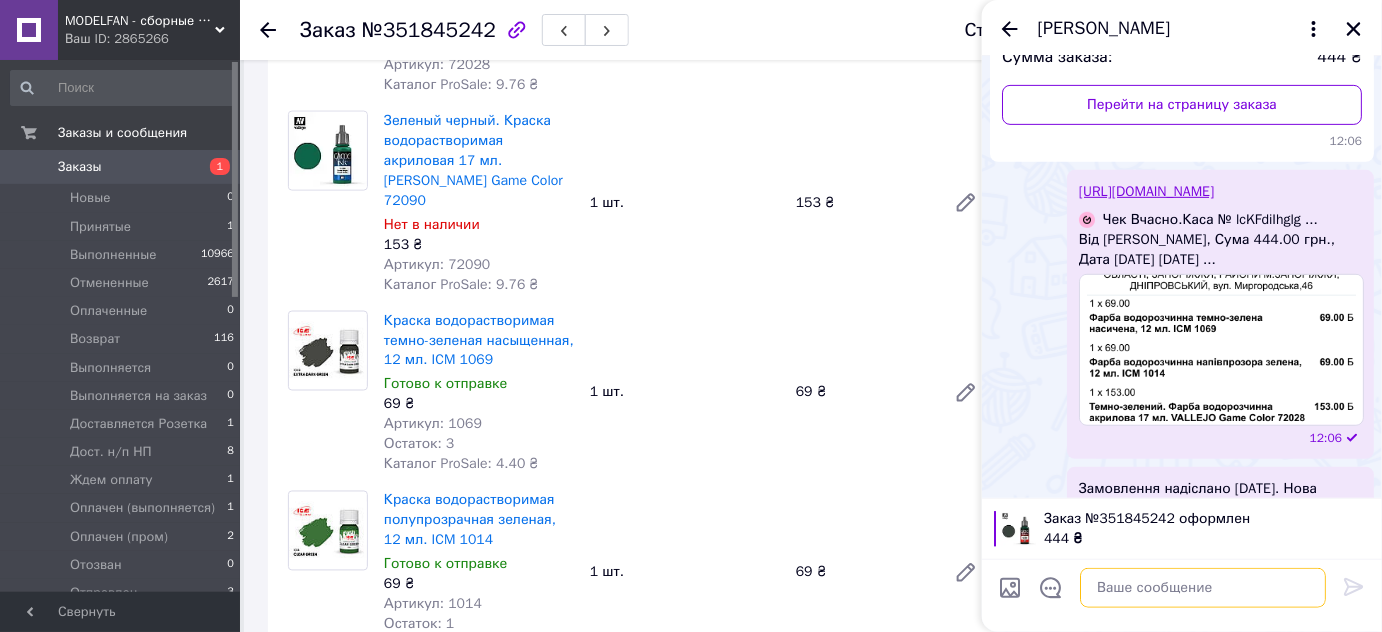 scroll, scrollTop: 400, scrollLeft: 0, axis: vertical 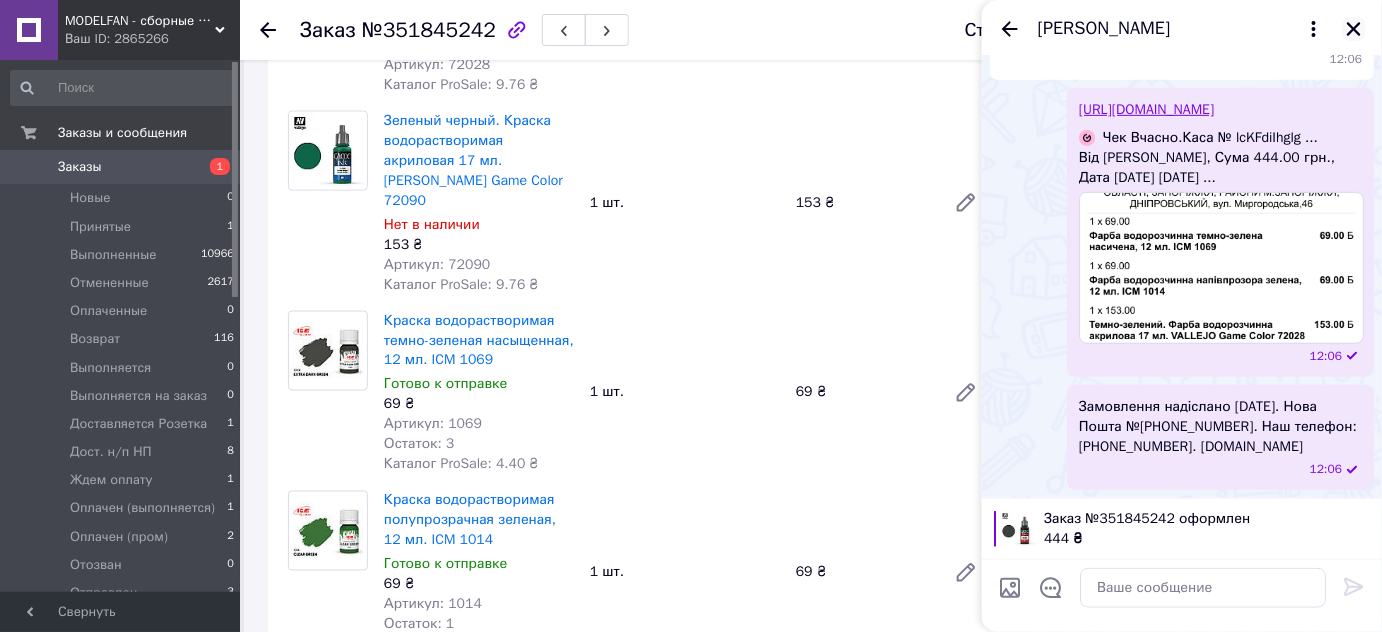 click 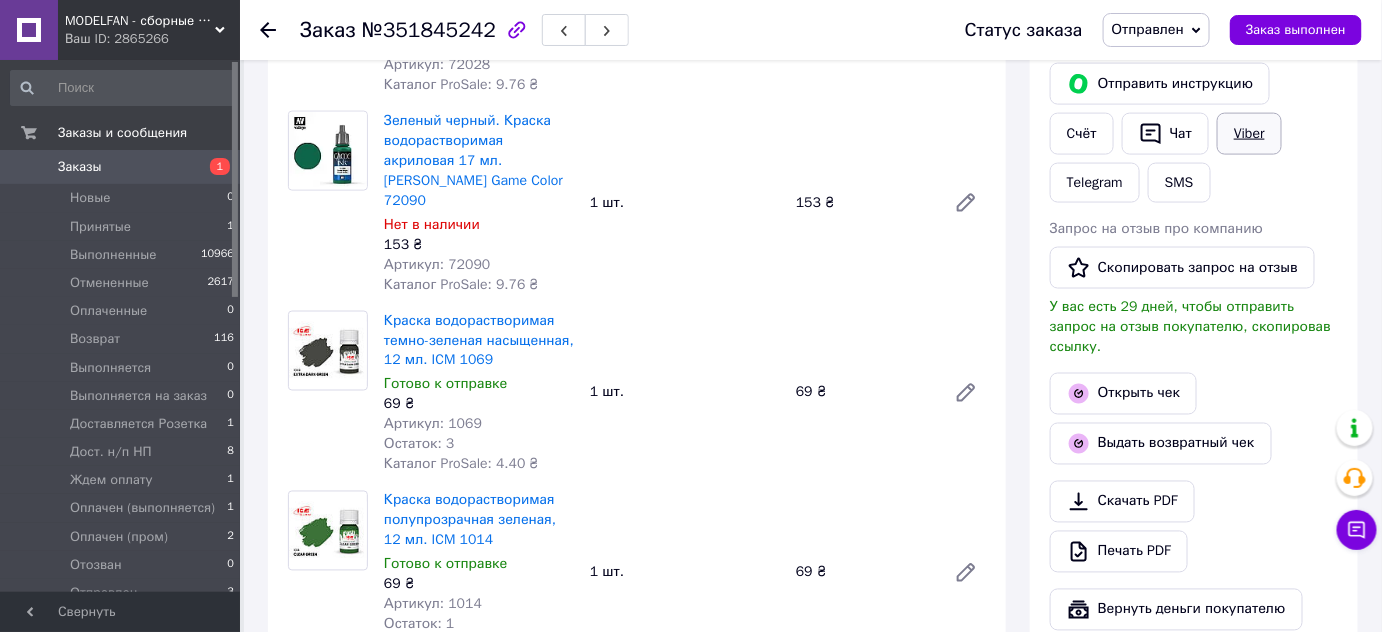 click on "Viber" at bounding box center [1249, 134] 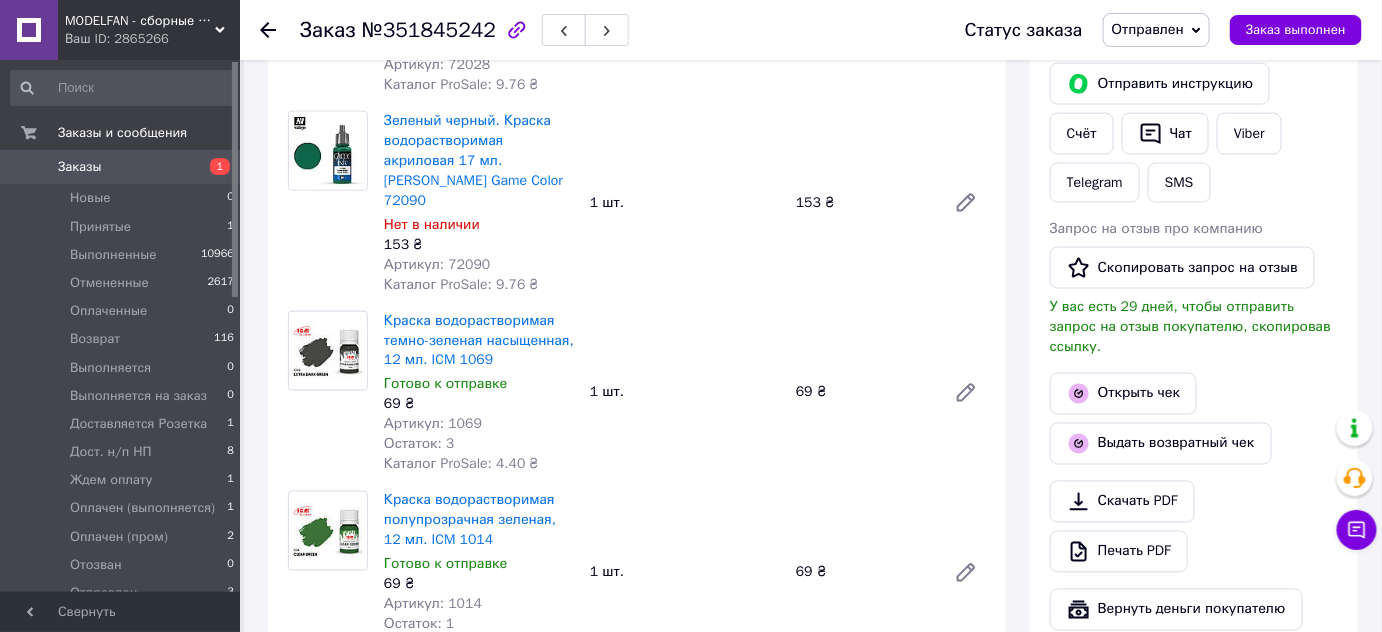 click on "Отправить инструкцию Cчёт   Чат Viber Telegram SMS" at bounding box center (1194, 133) 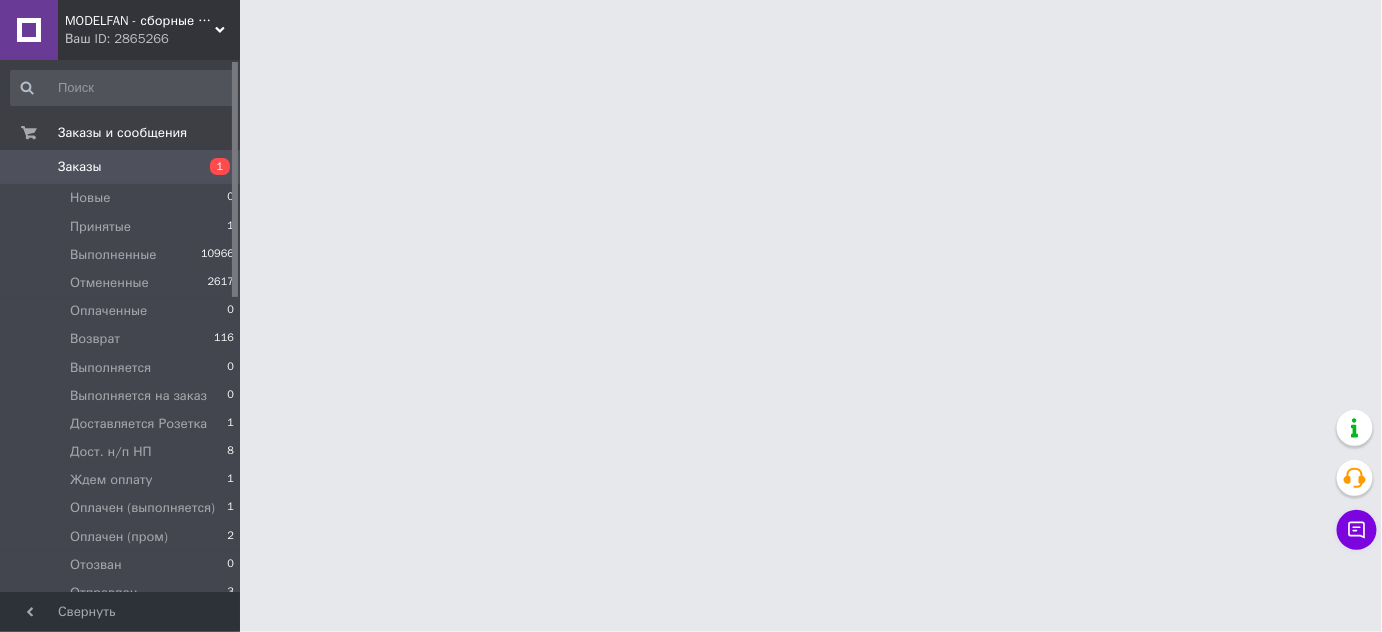 scroll, scrollTop: 0, scrollLeft: 0, axis: both 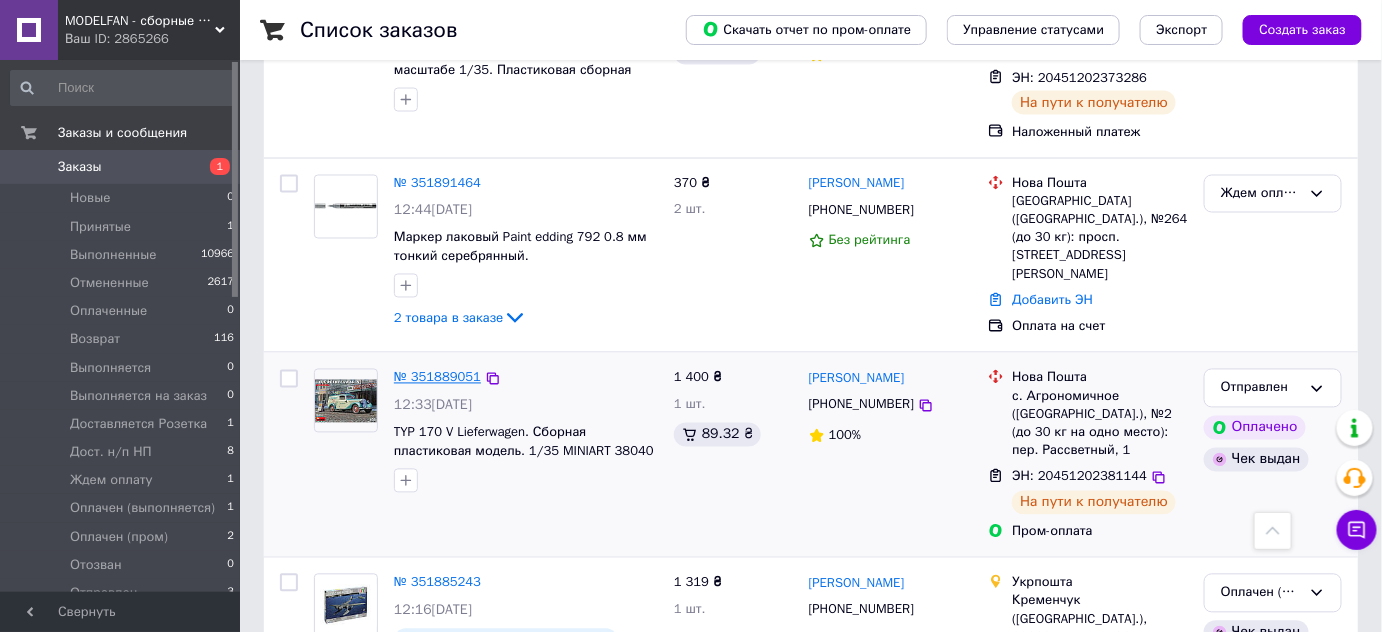 click on "№ 351889051" at bounding box center [437, 377] 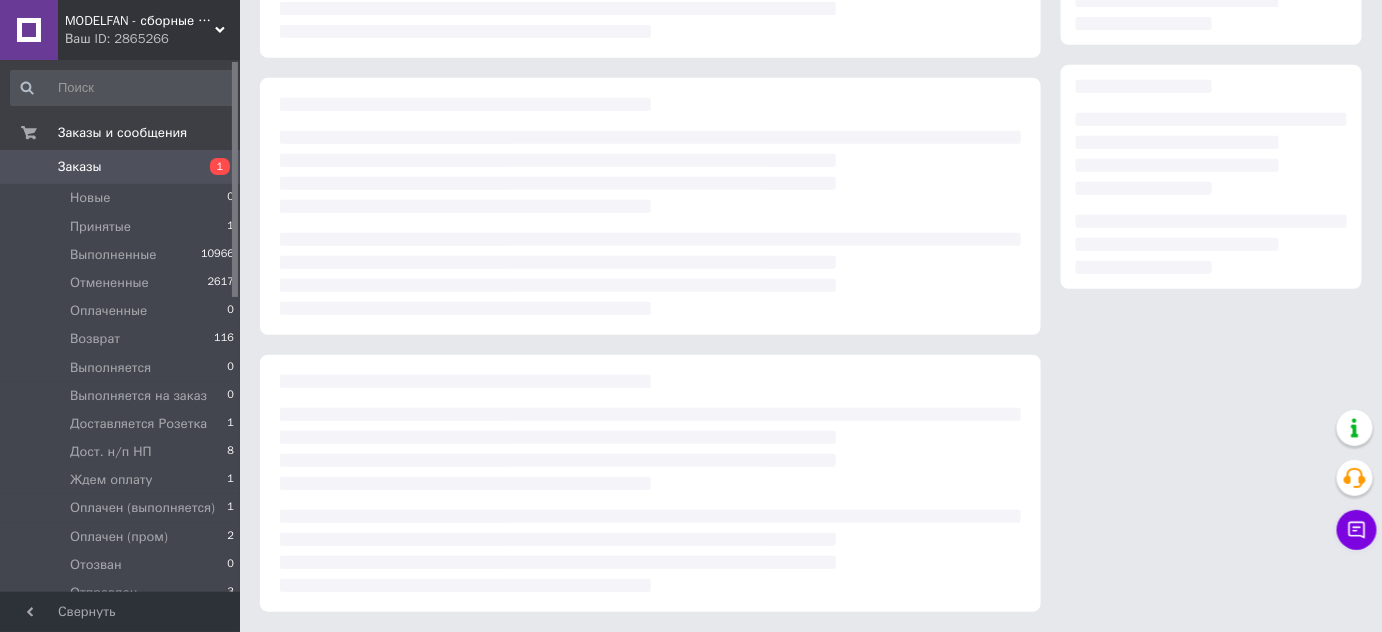 scroll, scrollTop: 0, scrollLeft: 0, axis: both 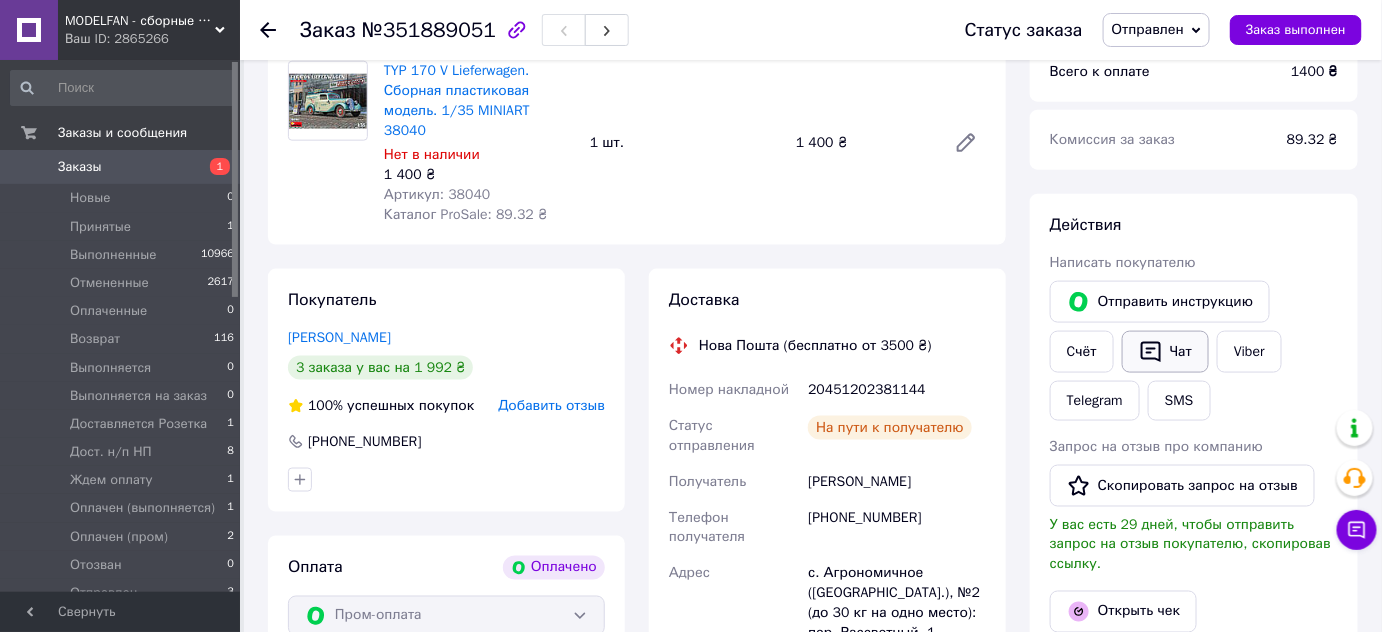 click on "Чат" at bounding box center [1165, 352] 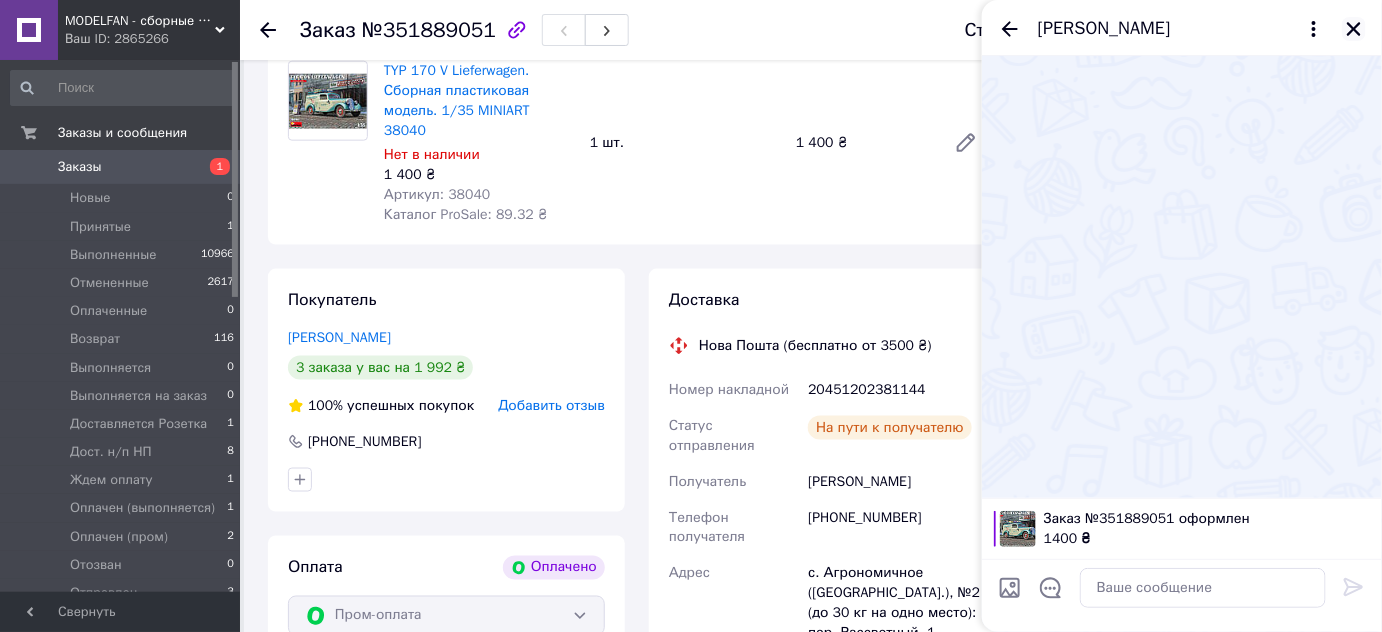 click 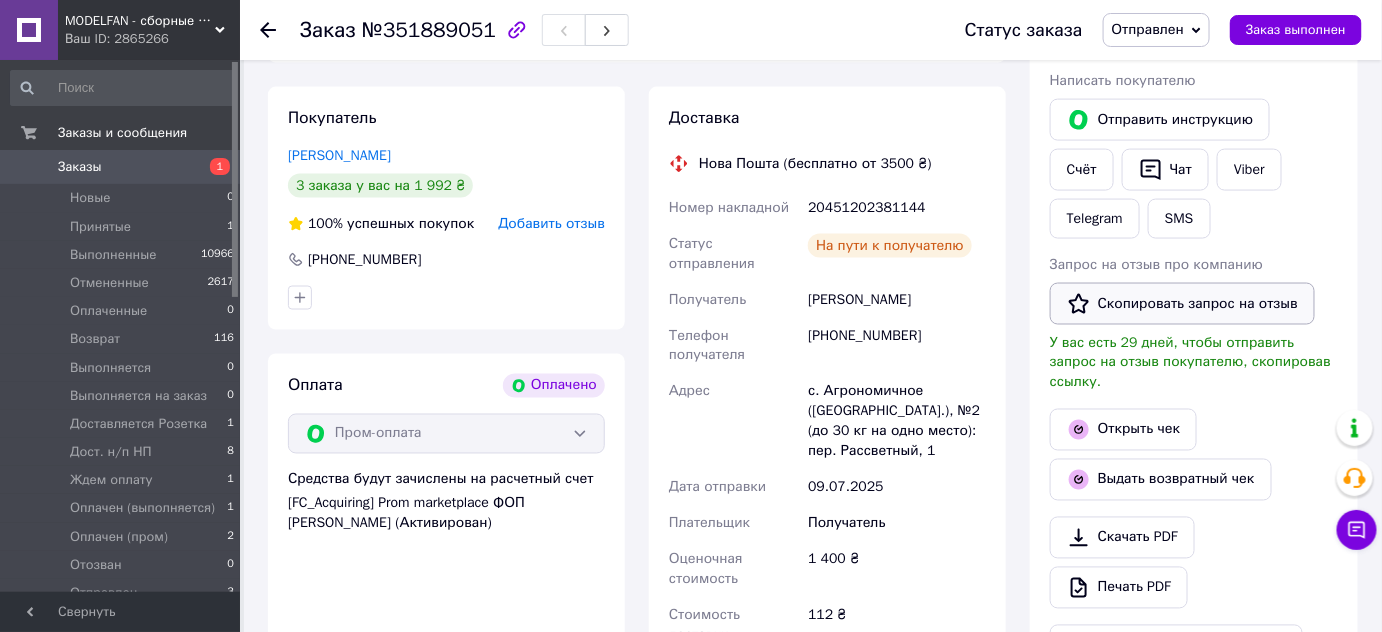 scroll, scrollTop: 1090, scrollLeft: 0, axis: vertical 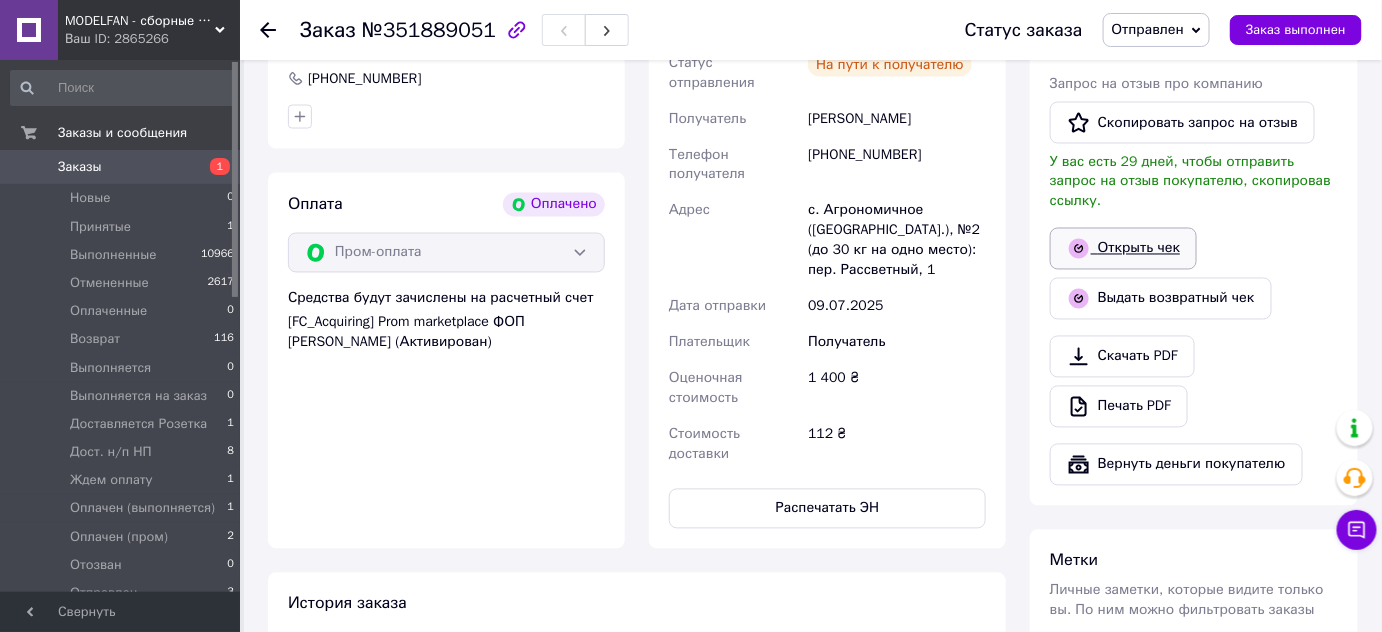 click on "Открыть чек" at bounding box center [1123, 249] 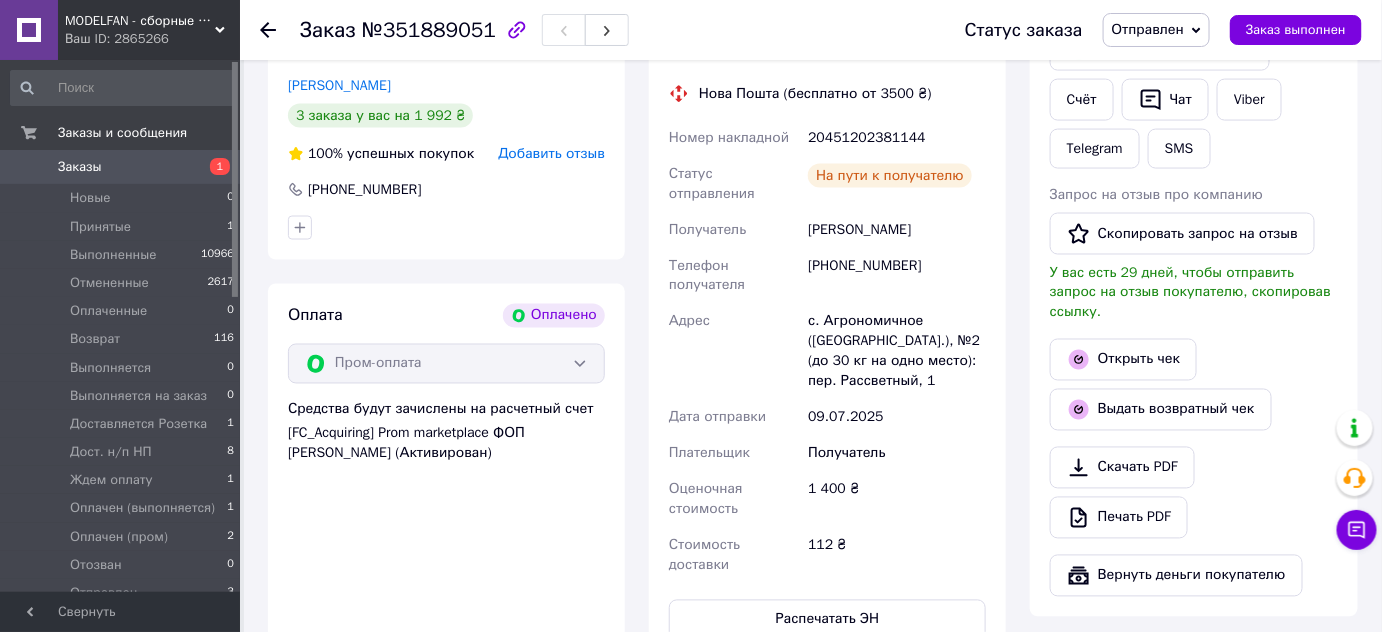 scroll, scrollTop: 909, scrollLeft: 0, axis: vertical 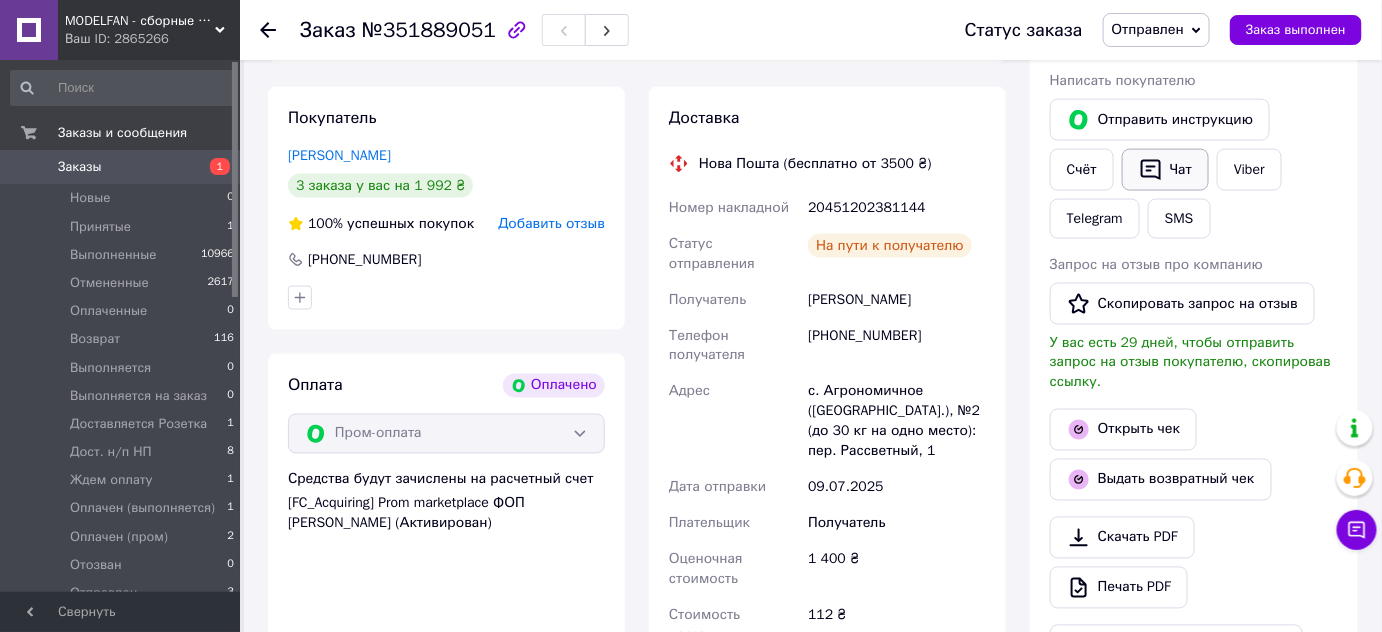 click on "Чат" at bounding box center [1165, 170] 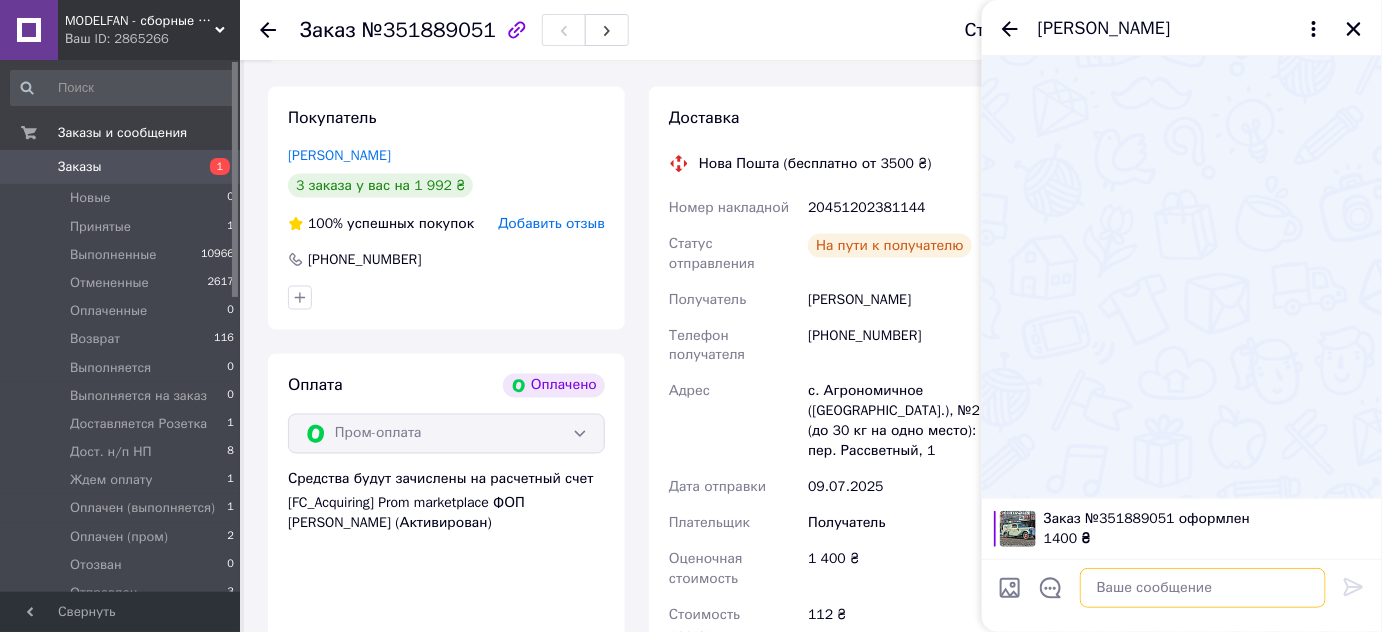 click at bounding box center [1203, 588] 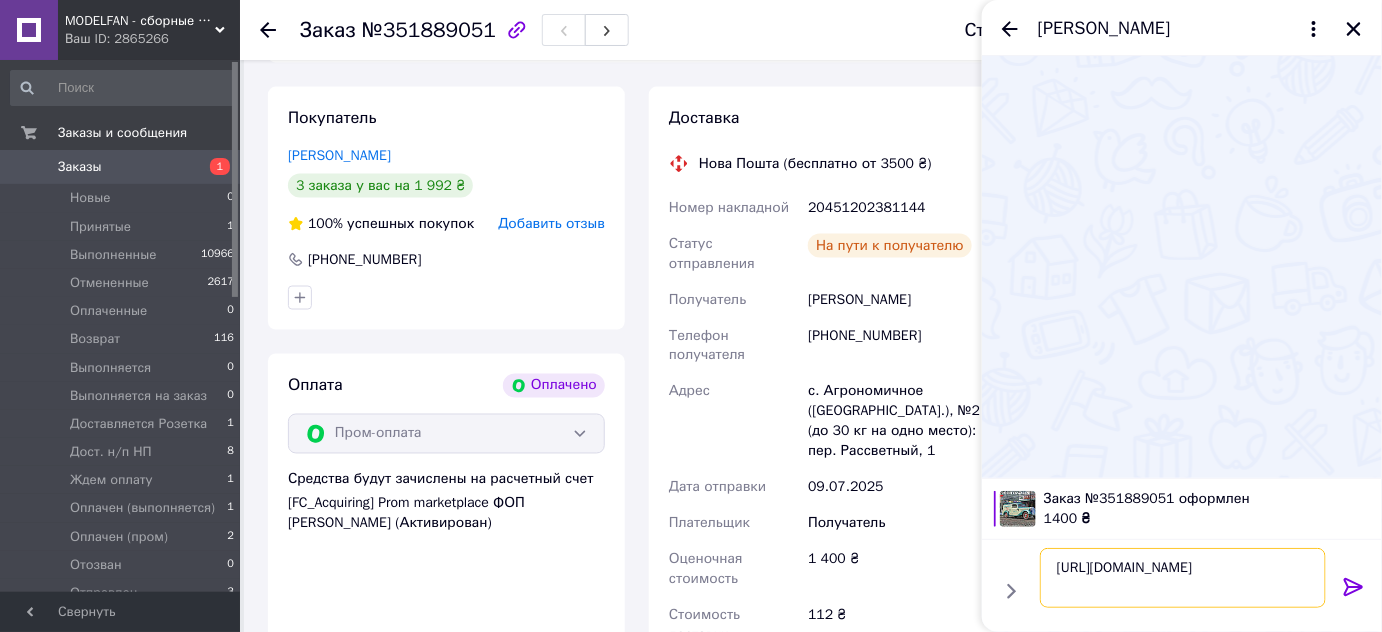 type 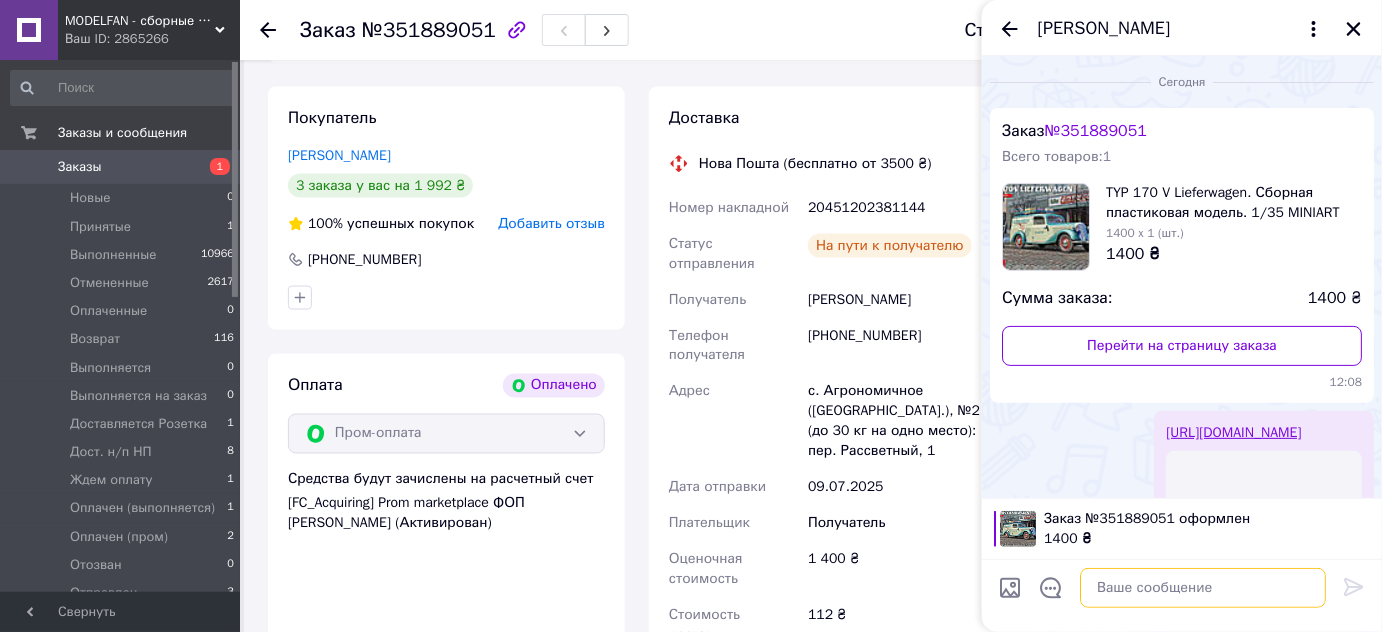 scroll, scrollTop: 241, scrollLeft: 0, axis: vertical 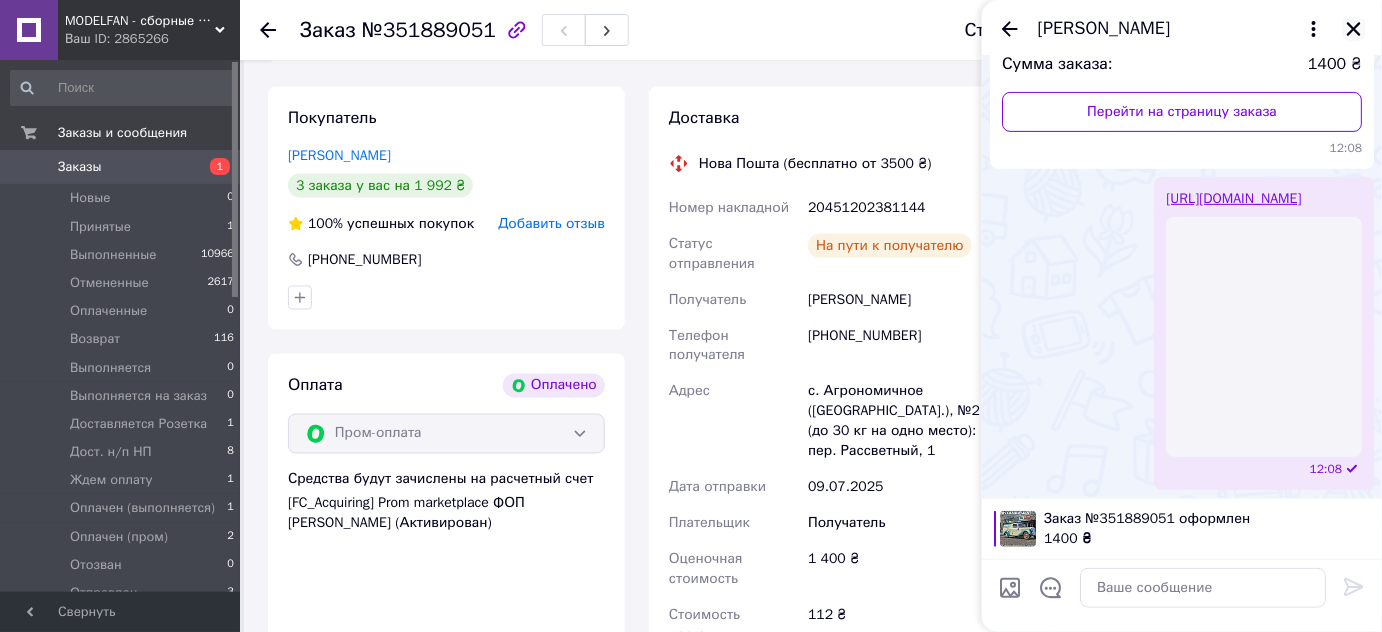 click 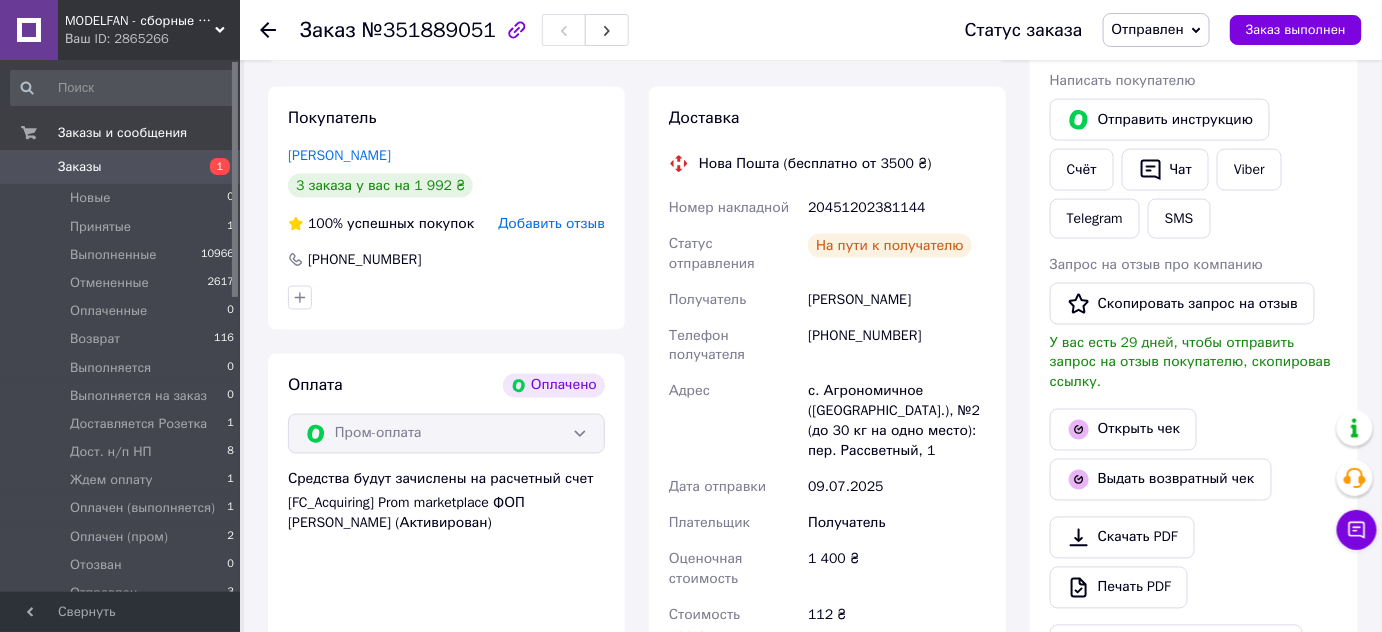 click on "20451202381144" at bounding box center (897, 208) 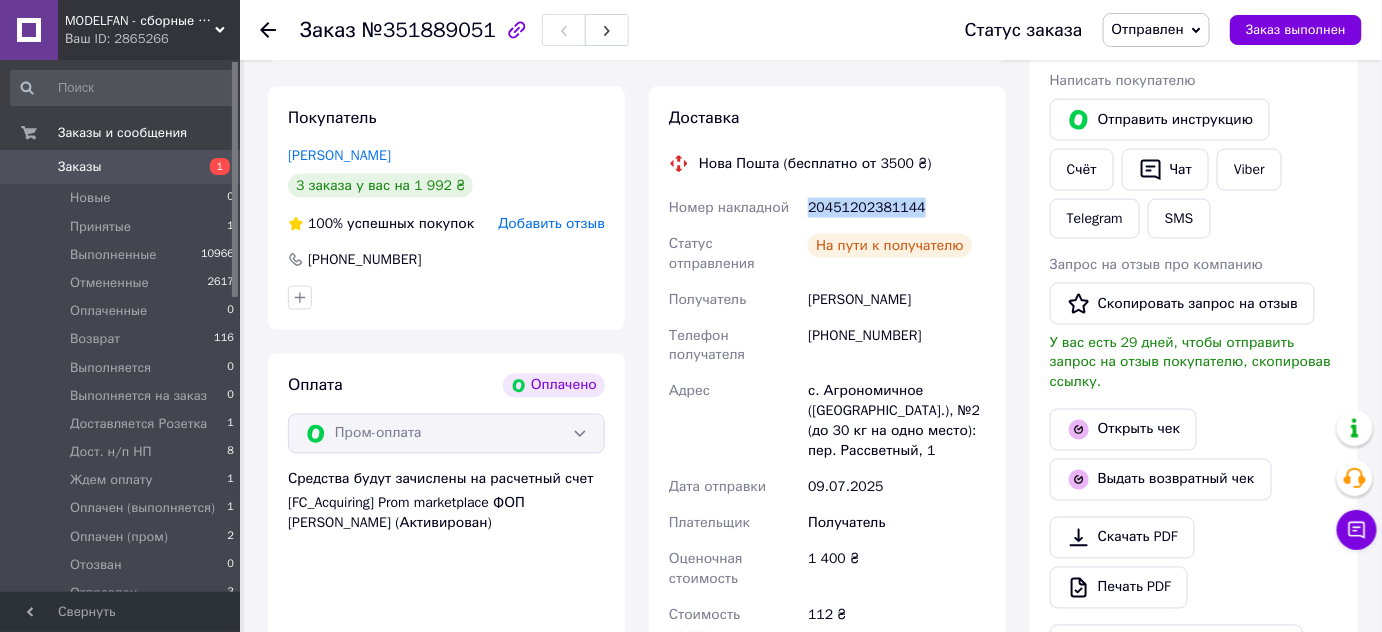 click on "20451202381144" at bounding box center [897, 208] 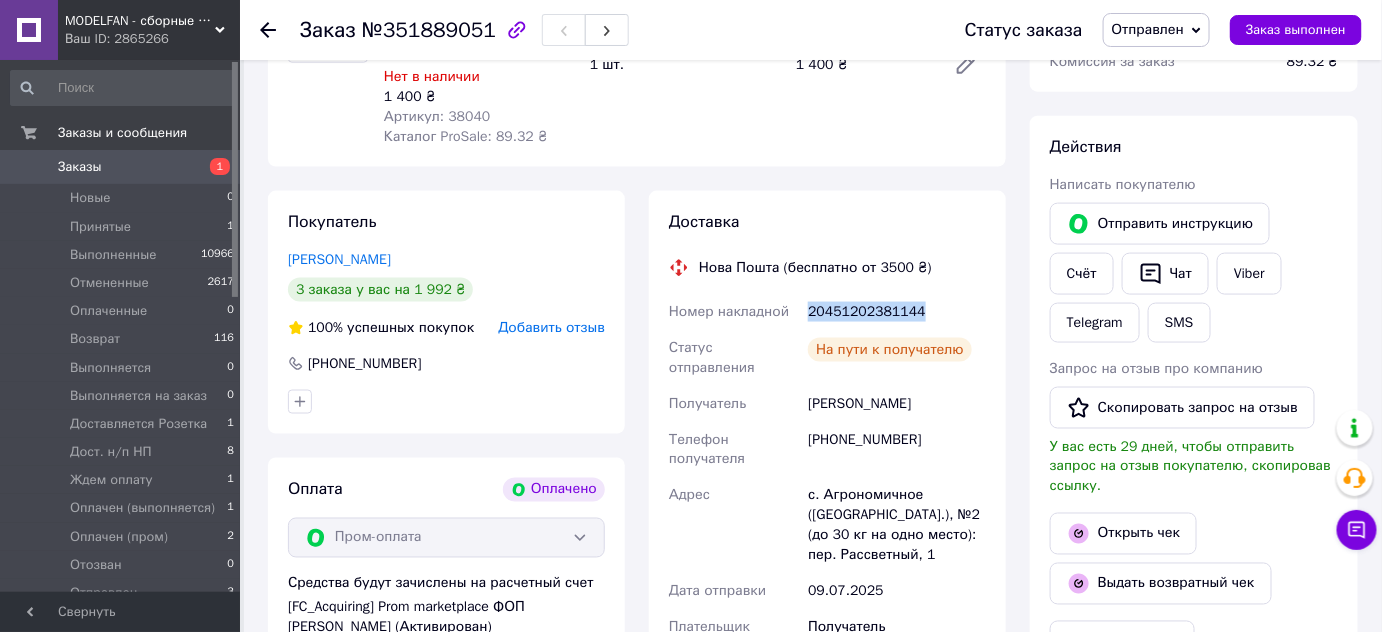 scroll, scrollTop: 727, scrollLeft: 0, axis: vertical 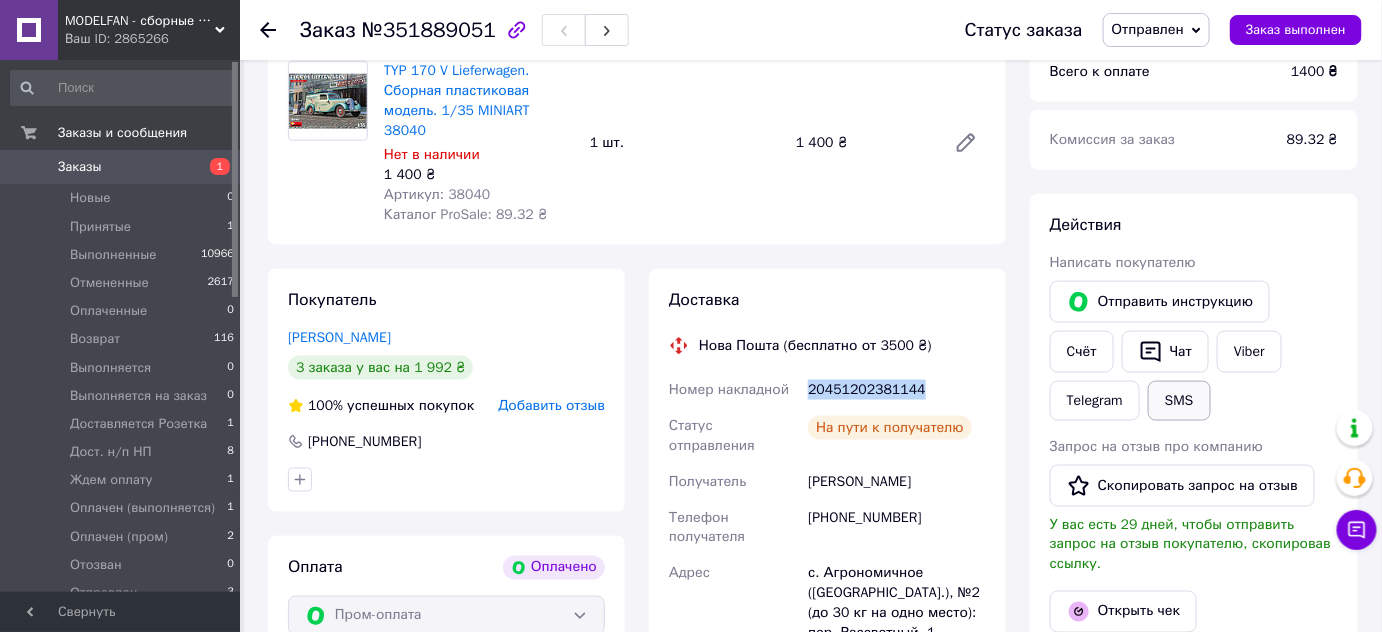 click on "SMS" at bounding box center [1179, 401] 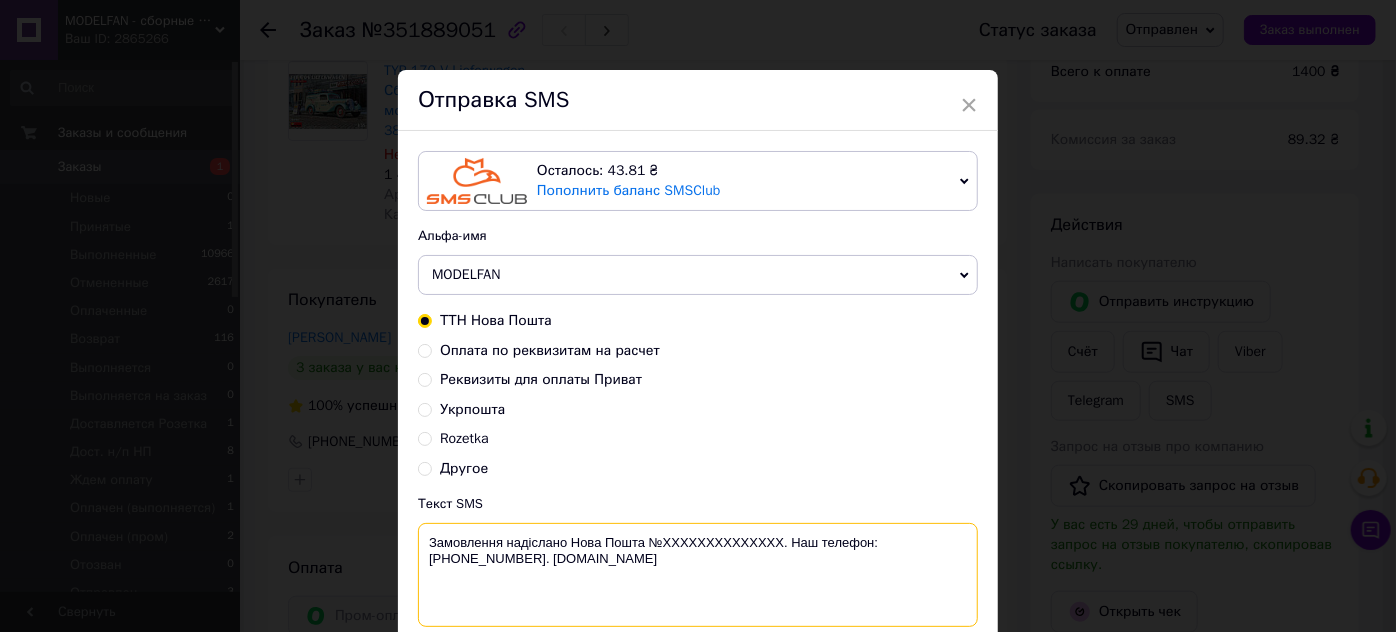 click on "Замовлення надіслано Нова Пошта №XXXXXXXXXXXXXX. Наш телефон:[PHONE_NUMBER]. [DOMAIN_NAME]" at bounding box center (698, 575) 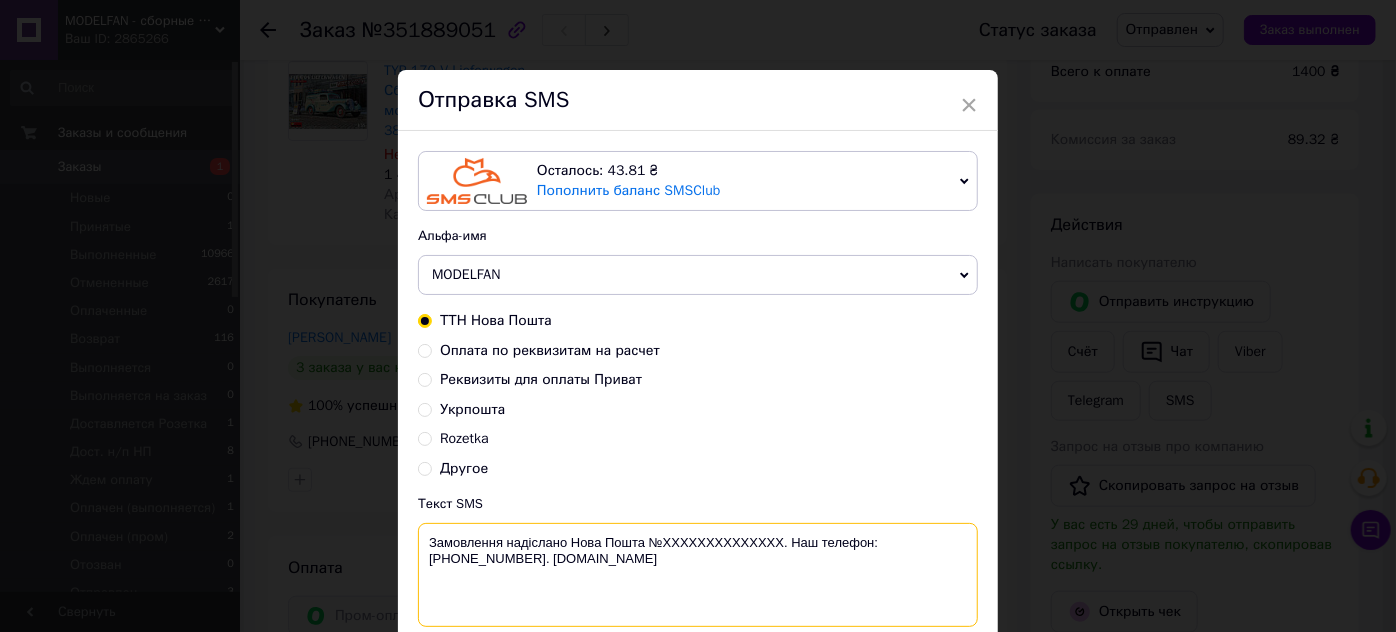 paste on "20451202381144" 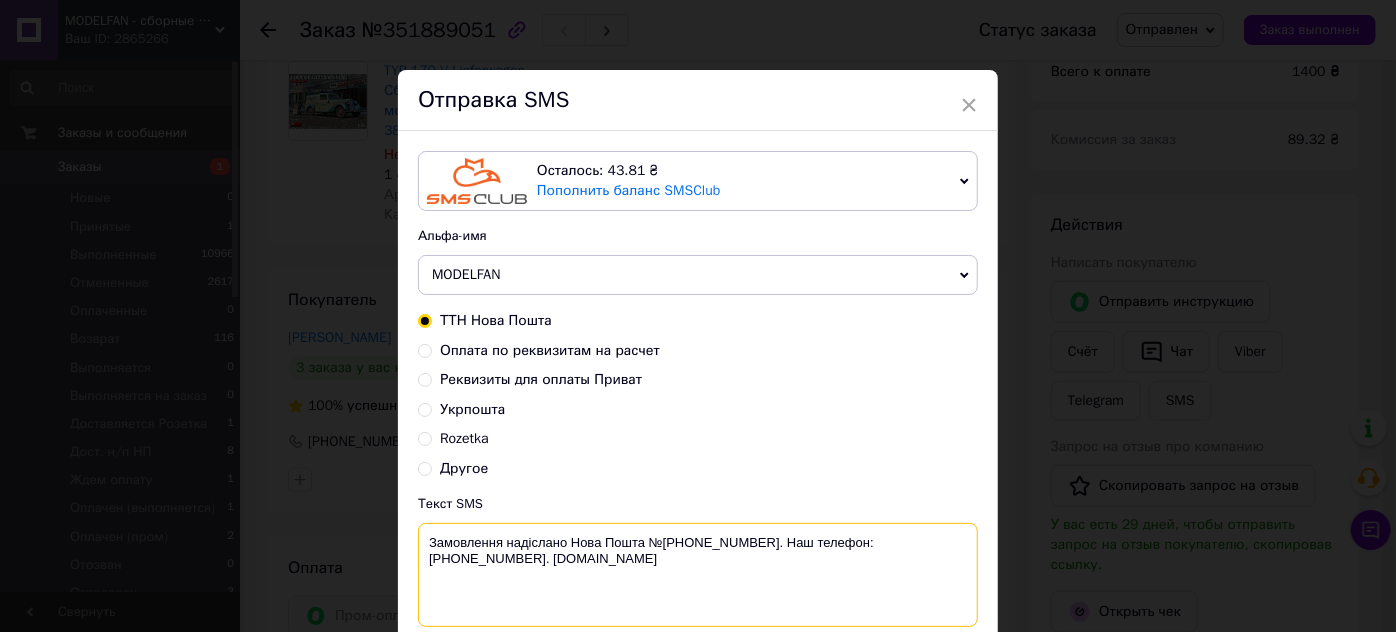 click on "Замовлення надіслано Нова Пошта №20451202381144. Наш телефон:068-711-82-75. Modelfan.com.ua" at bounding box center (698, 575) 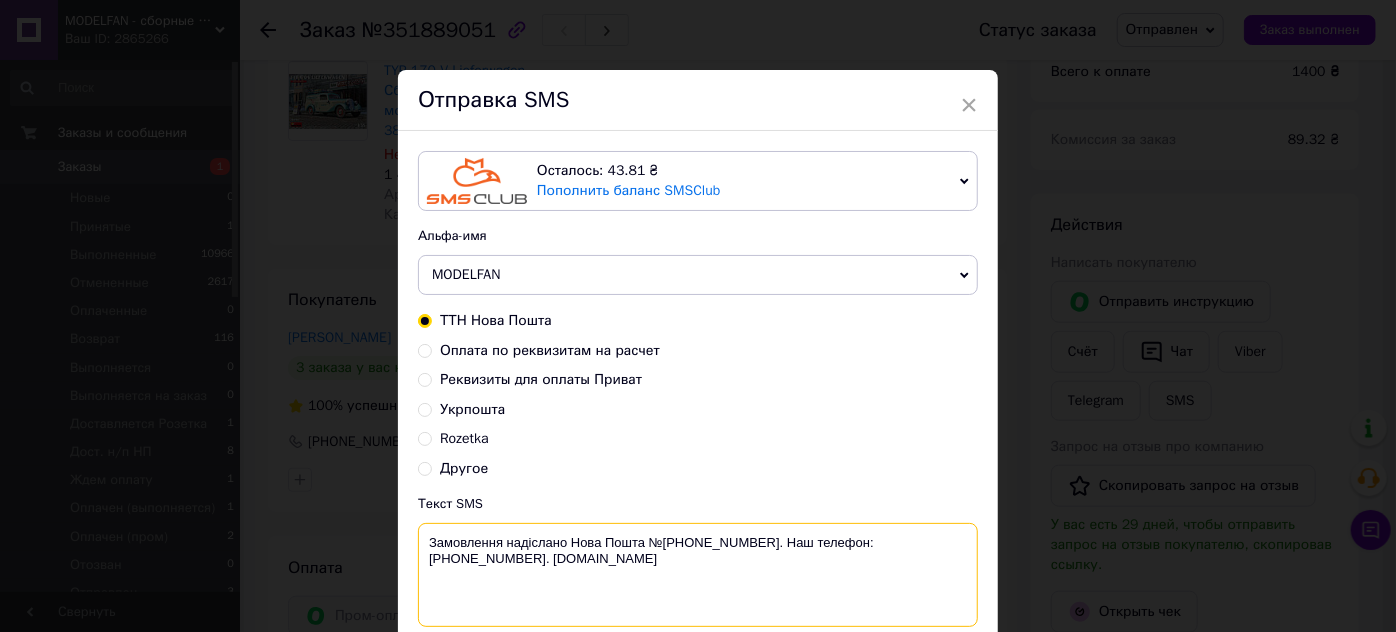 click on "Замовлення надіслано Нова Пошта №20451202381144. Наш телефон:068-711-82-75. Modelfan.com.ua" at bounding box center [698, 575] 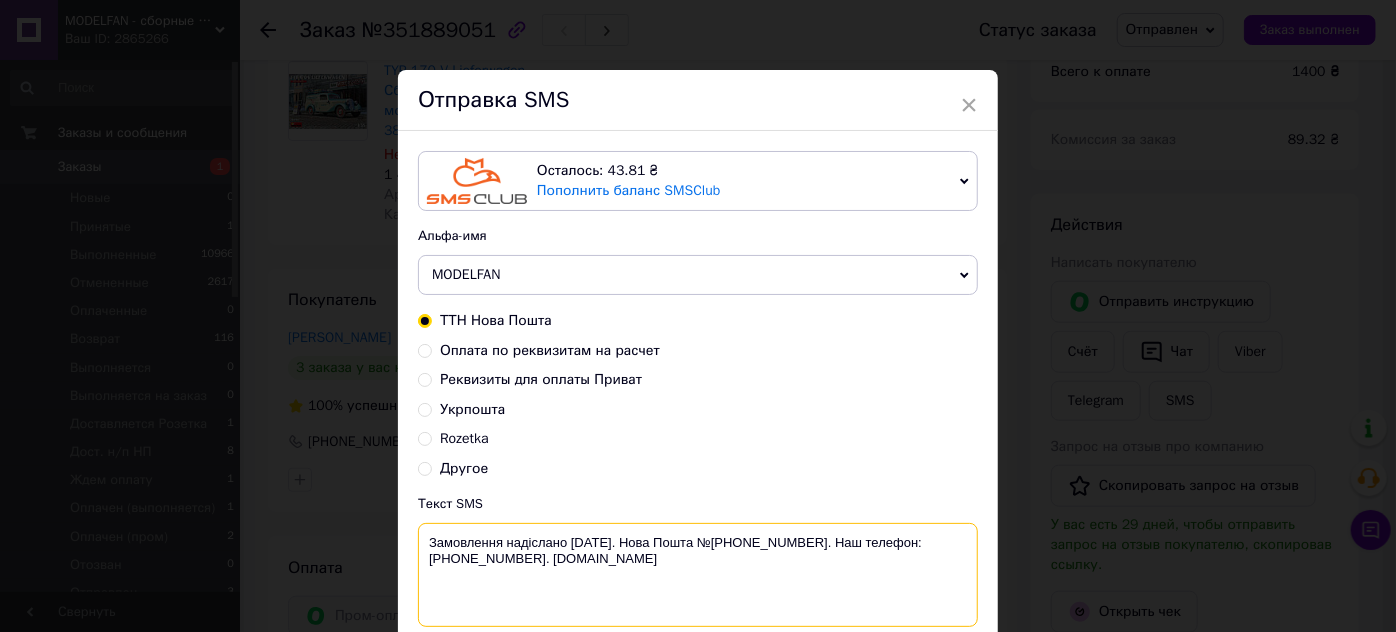 click on "Замовлення надіслано 09.07.2025. Нова Пошта №20451202381144. Наш телефон:068-711-82-75. Modelfan.com.ua" at bounding box center (698, 575) 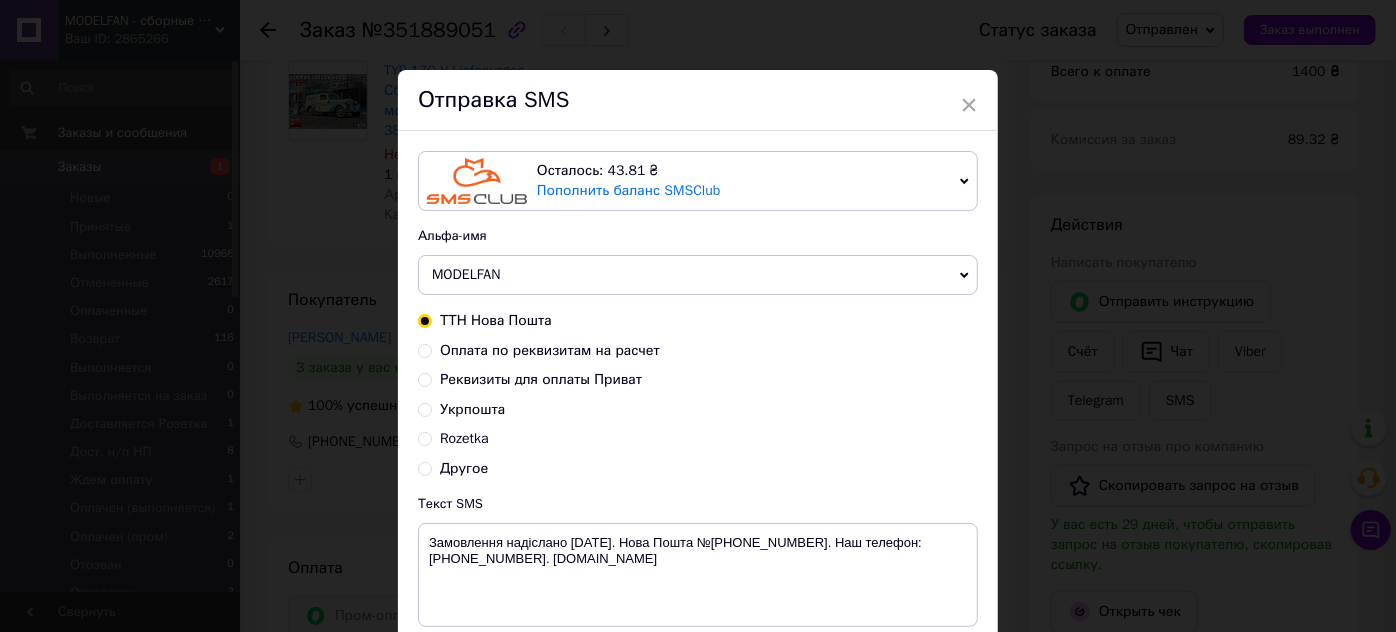click on "× Отправка SMS Осталось: 43.81 ₴ Пополнить баланс SMSClub Подключить LetsAds Альфа-имя  MODELFAN VashZakaz VashZakaz Shop Zakaz Обновить список альфа-имен ТТН  Нова Пошта Оплата по реквизитам на расчет Реквизиты для оплаты Приват Укрпошта Rozetka Другое Текст SMS Замовлення надіслано 09.07.2025. Нова Пошта №20451202381144. Наш телефон:068-711-82-75. Modelfan.com.ua Использовано: 103 символа Отменить   Отправить" at bounding box center (698, 316) 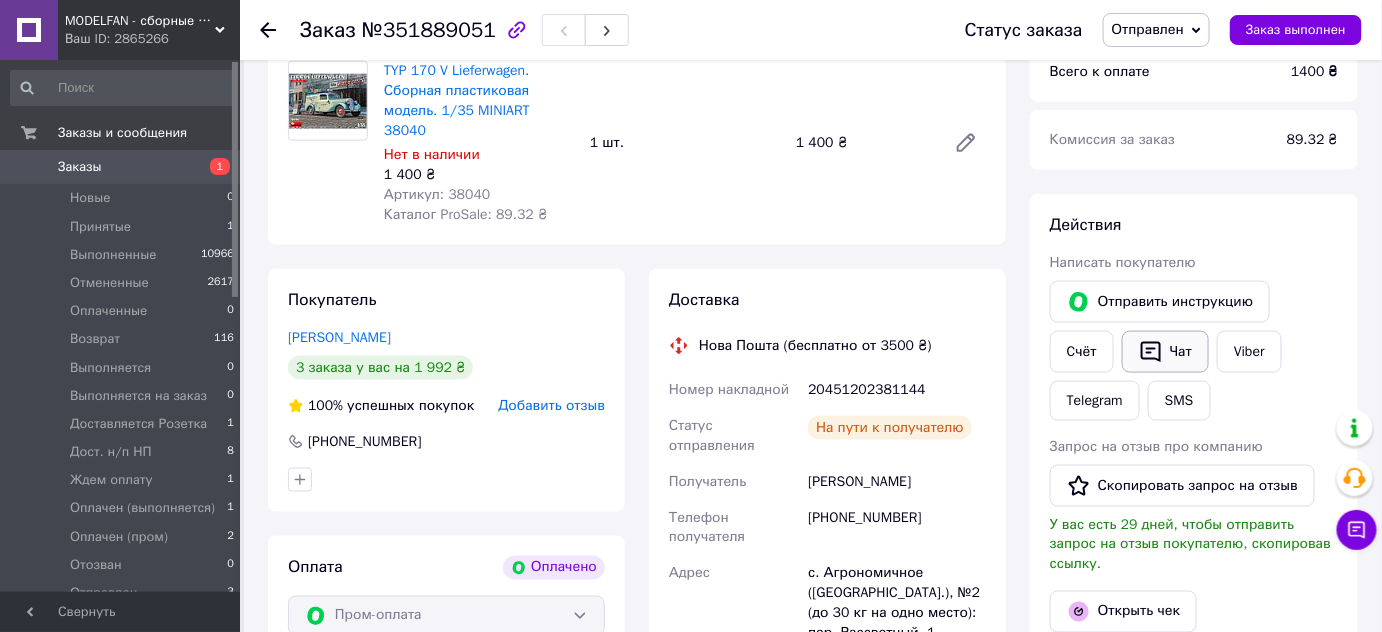 click on "Чат" at bounding box center [1165, 352] 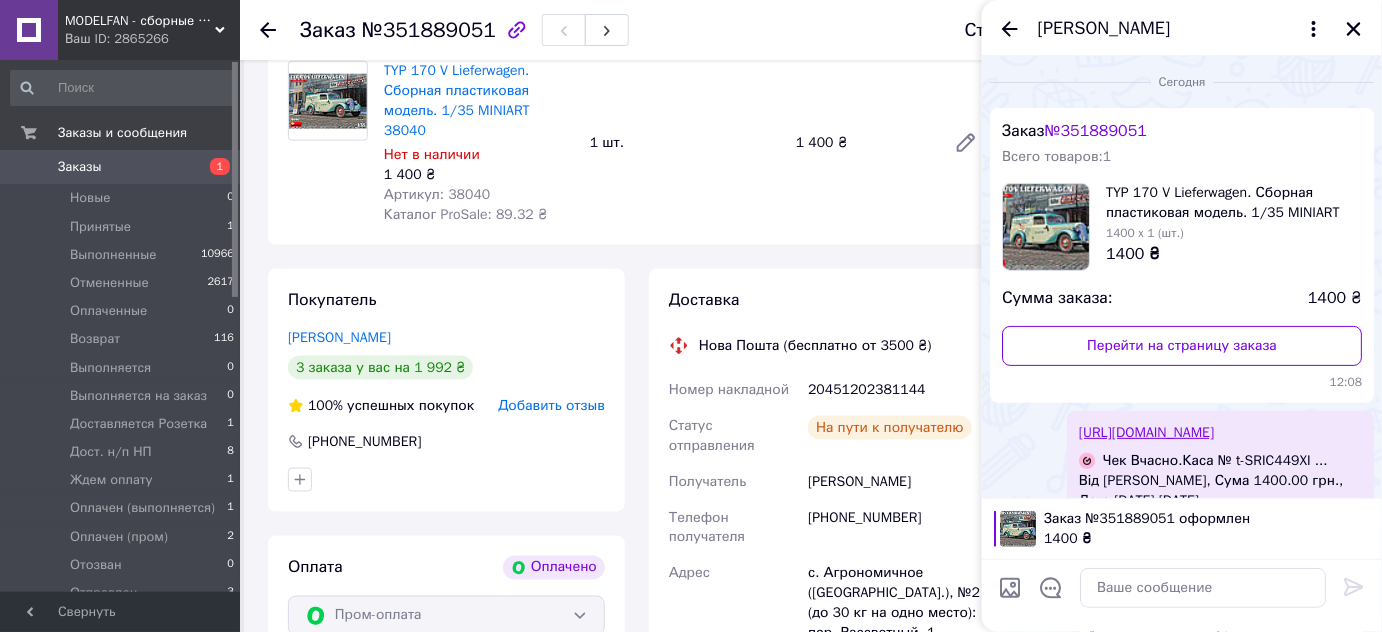 scroll, scrollTop: 241, scrollLeft: 0, axis: vertical 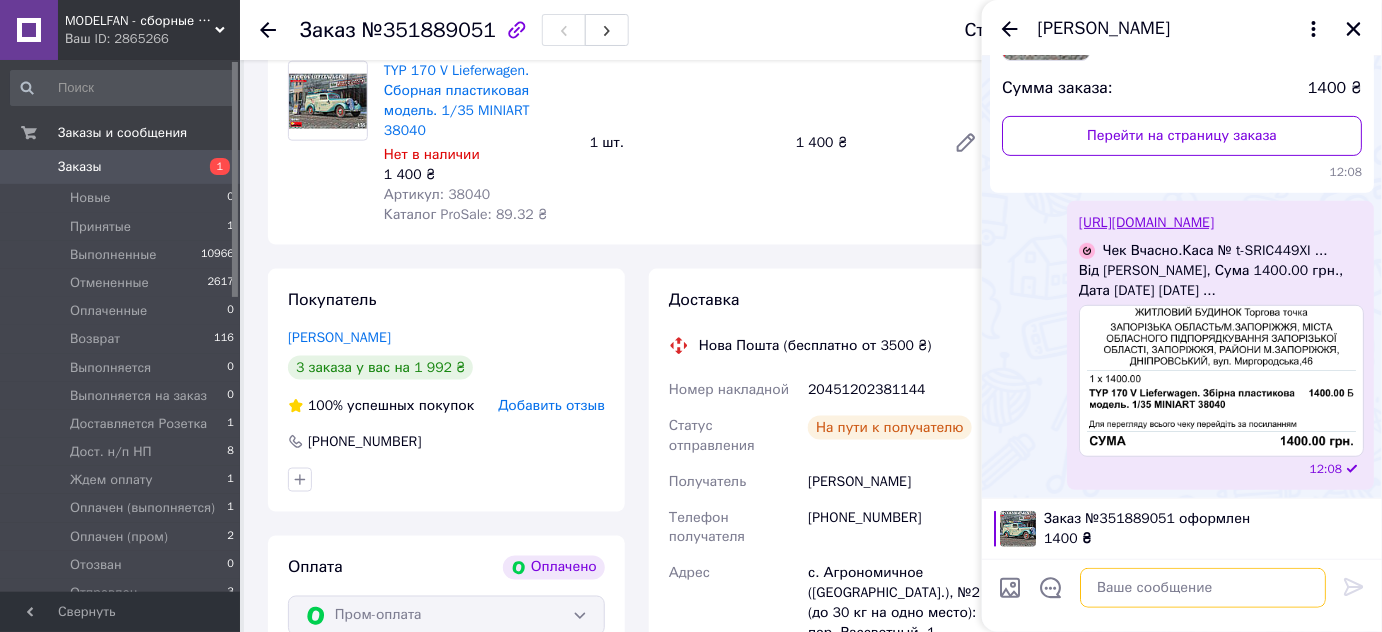 click at bounding box center [1203, 588] 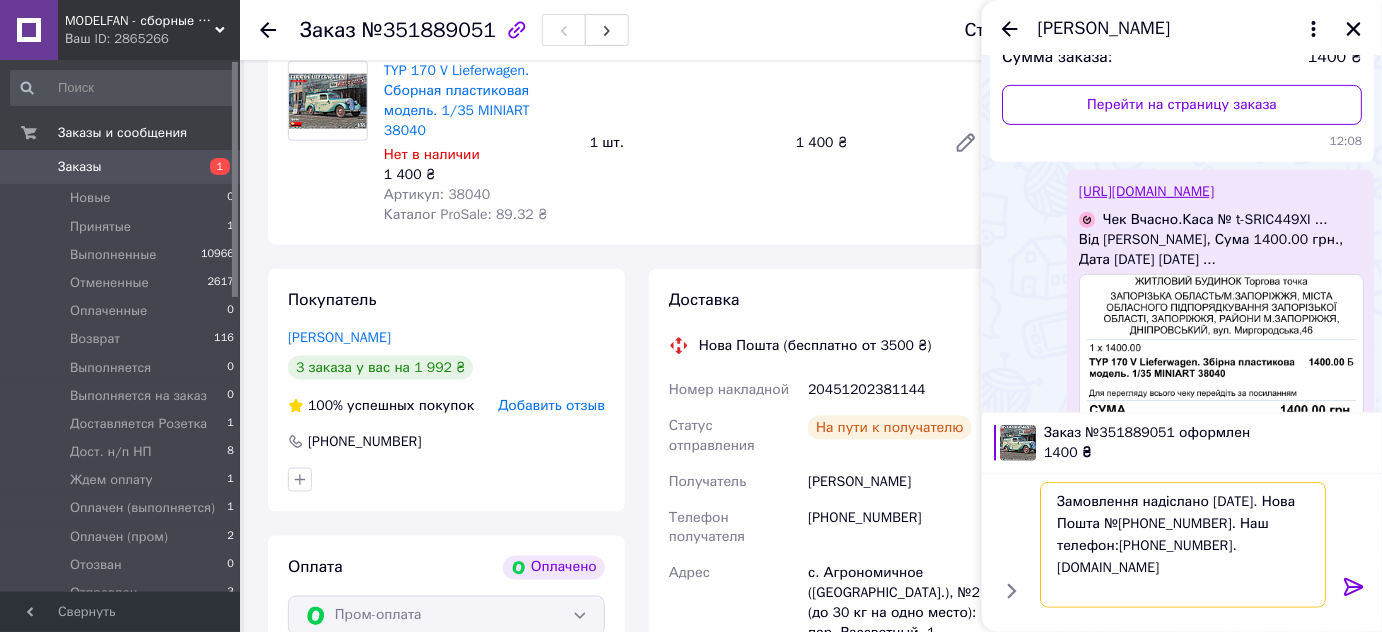 type 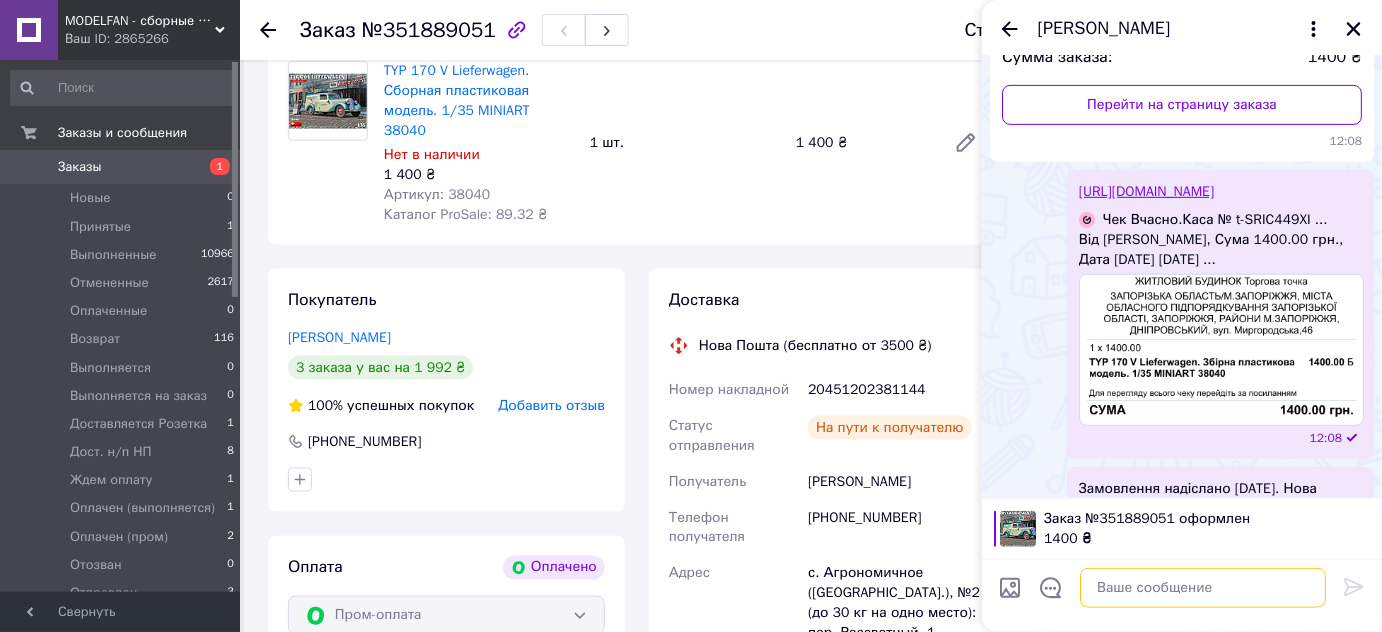scroll, scrollTop: 361, scrollLeft: 0, axis: vertical 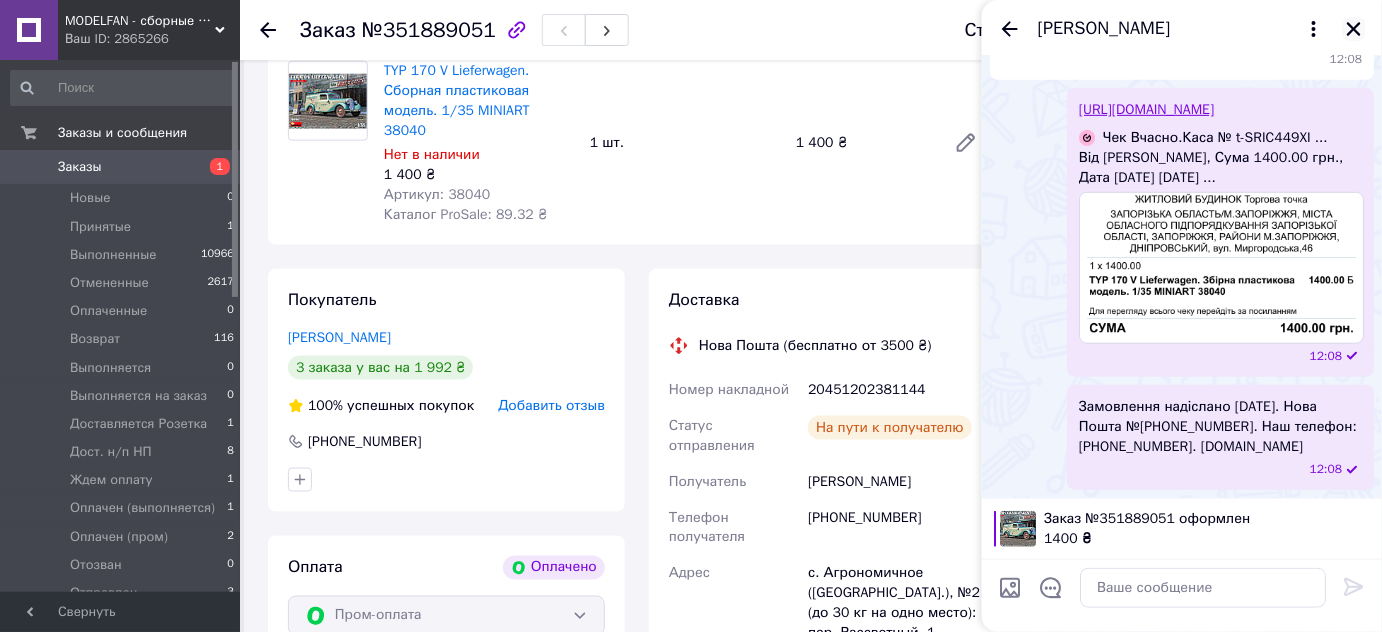 click 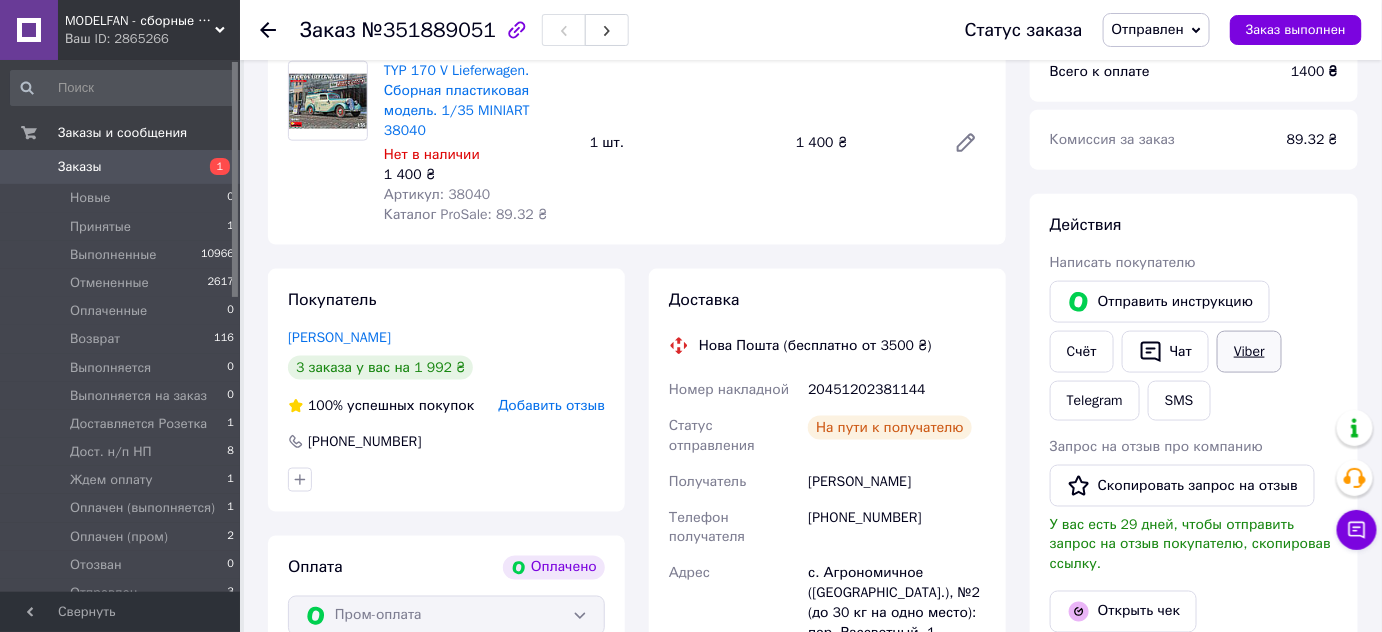 click on "Viber" at bounding box center (1249, 352) 